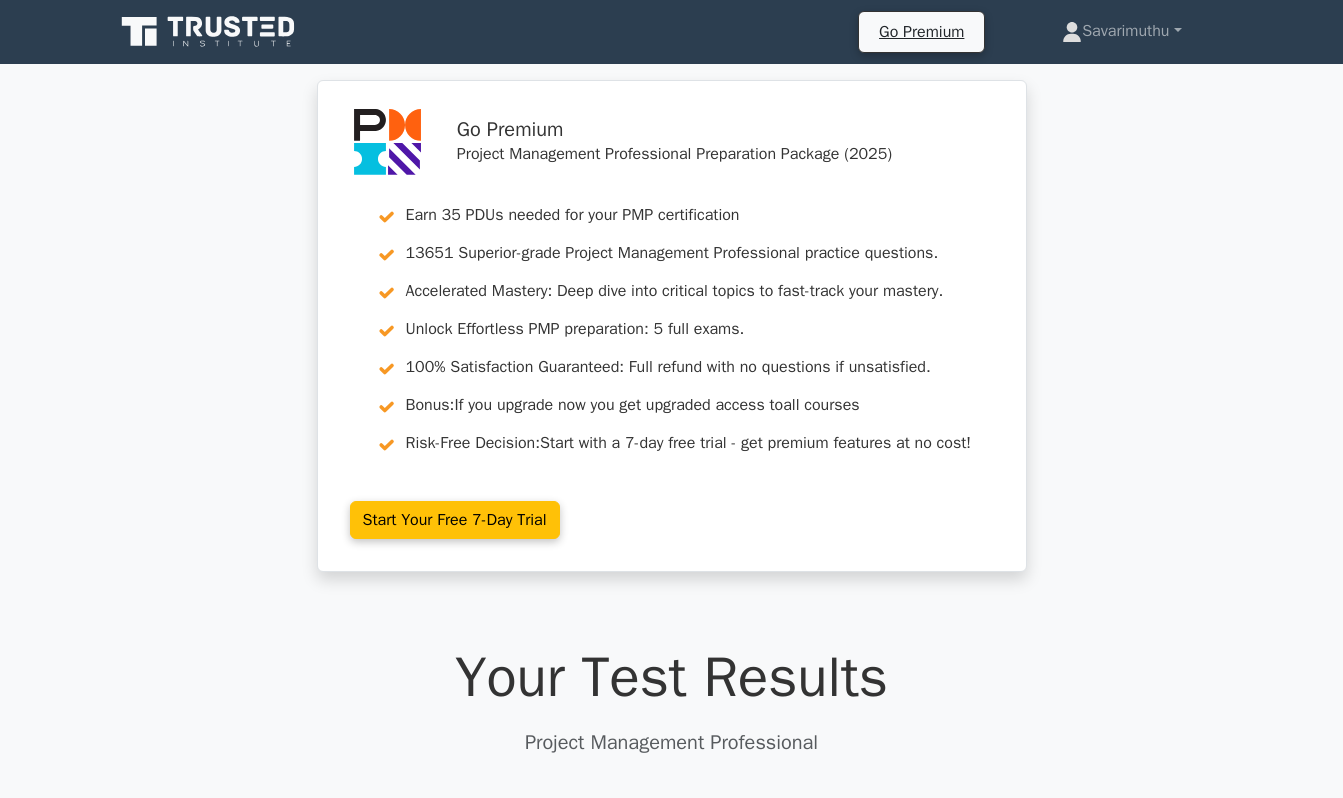 scroll, scrollTop: 10351, scrollLeft: 0, axis: vertical 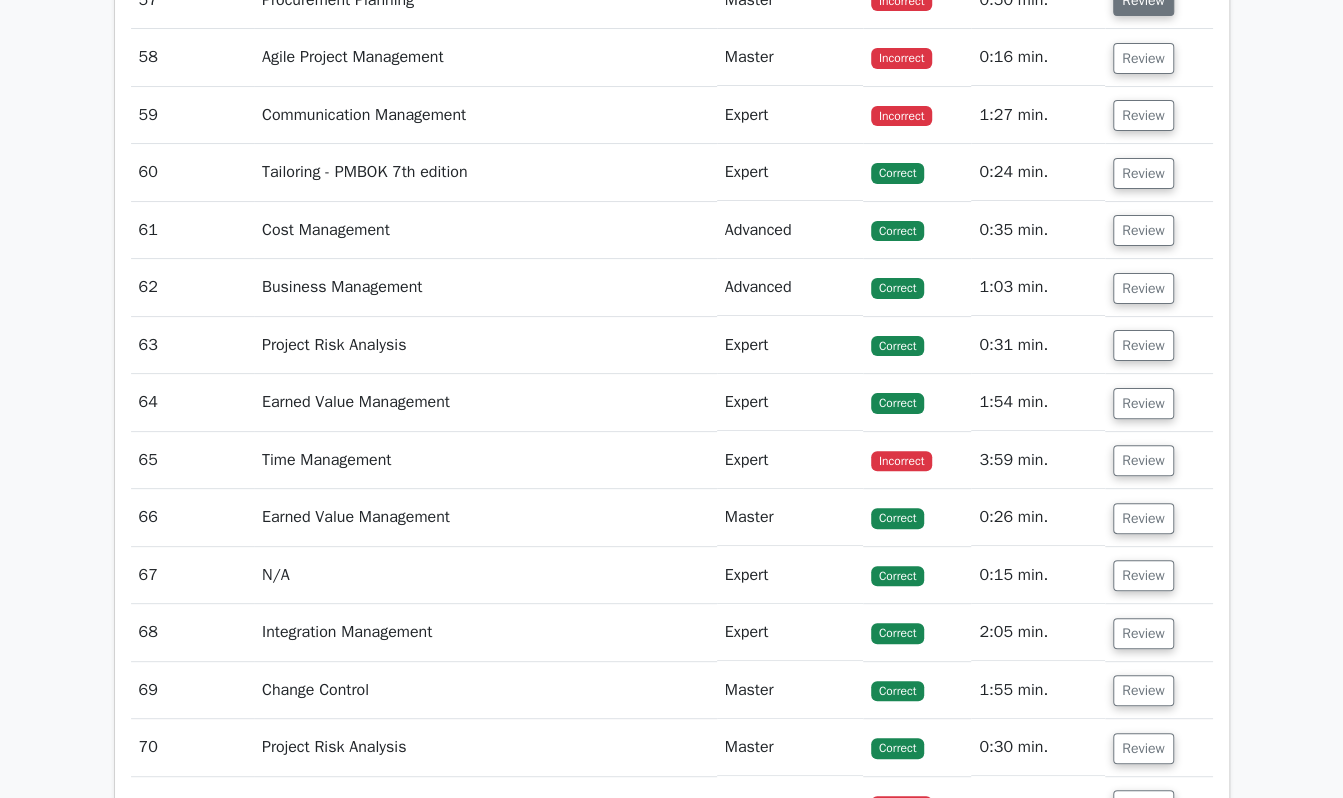 click on "Review" at bounding box center [1143, 0] 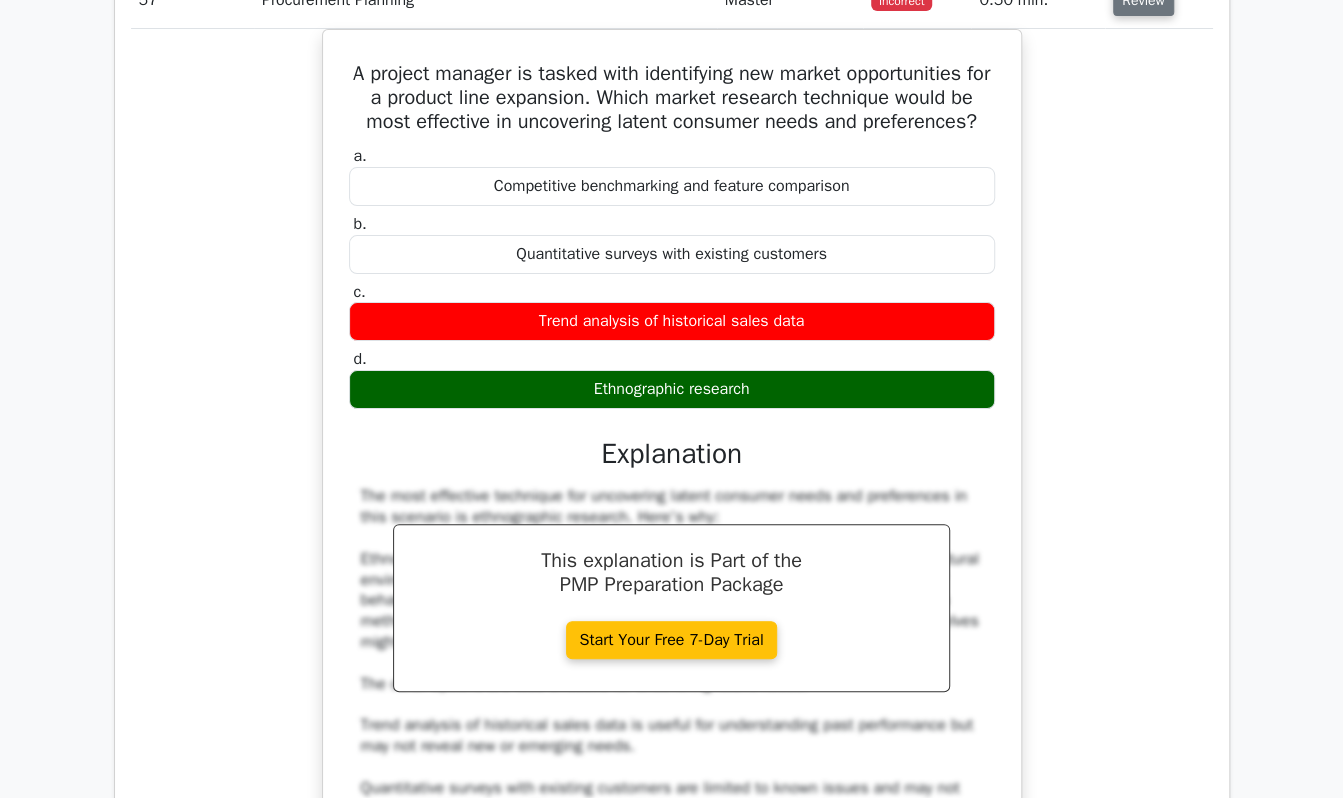 click on "Review" at bounding box center [1143, 0] 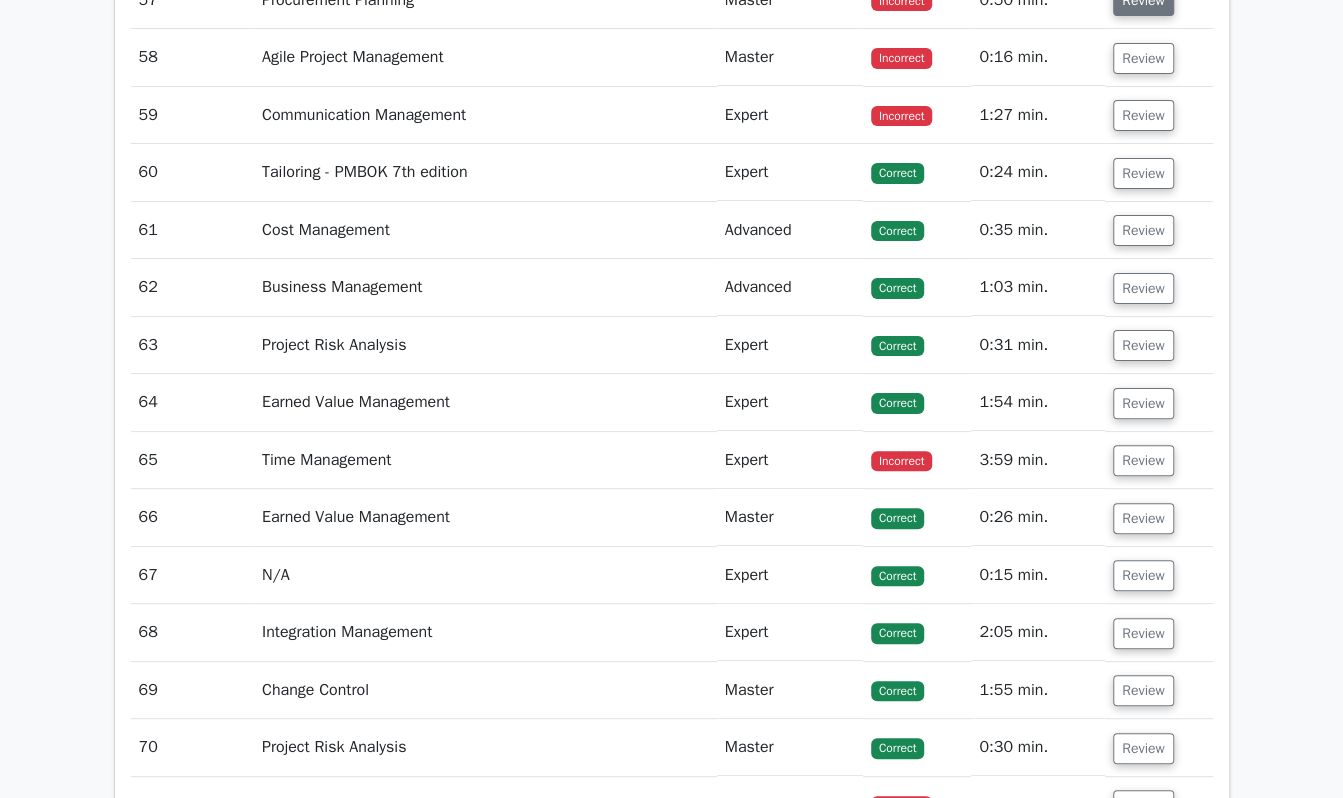 click on "Review" at bounding box center (1143, 0) 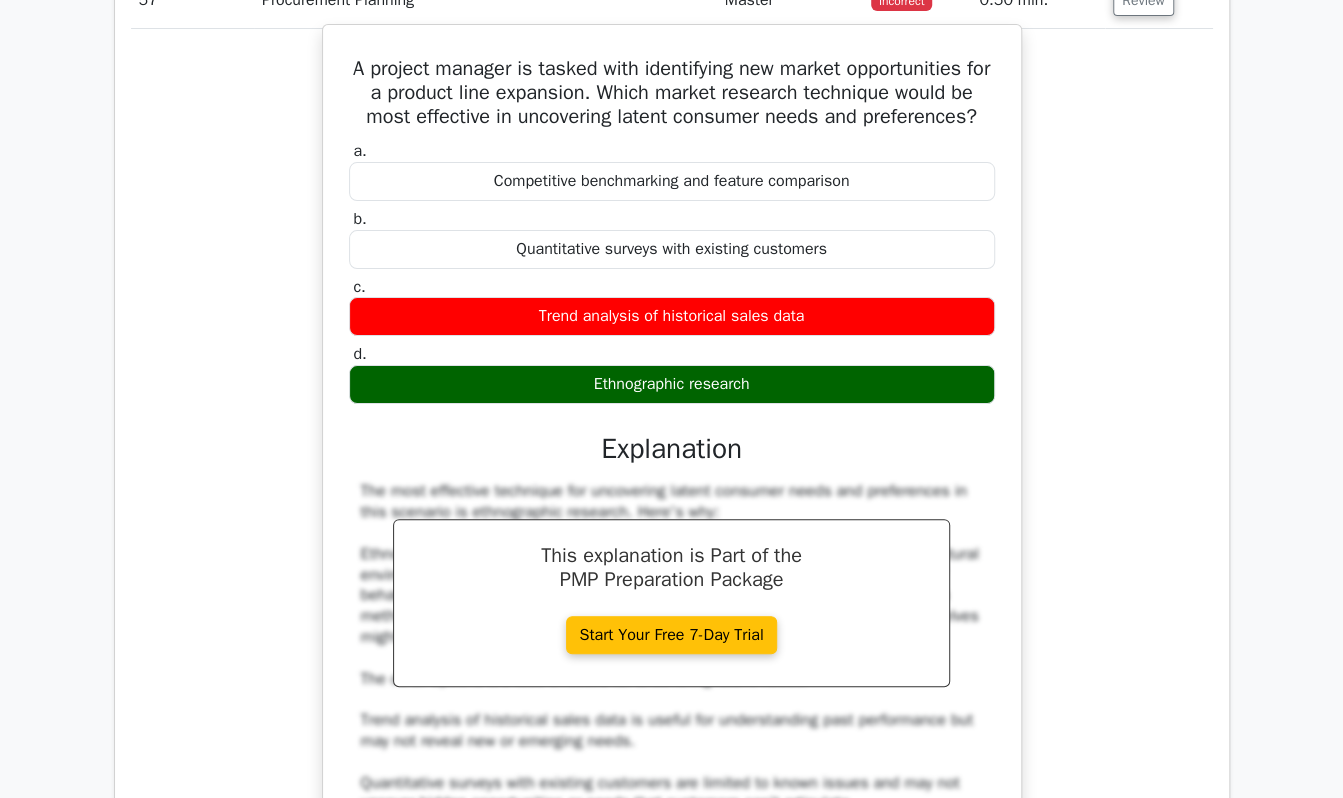 drag, startPoint x: 352, startPoint y: 67, endPoint x: 779, endPoint y: 397, distance: 539.6564 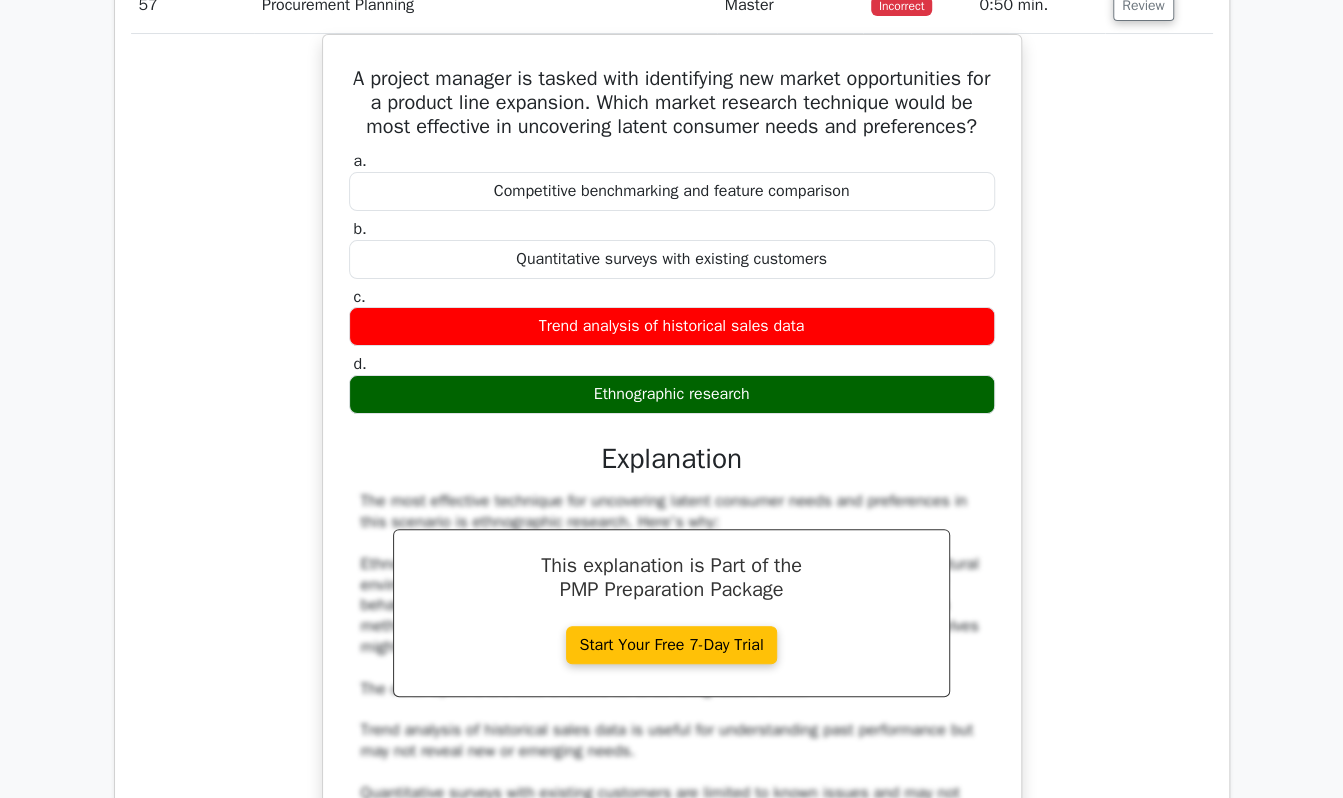 scroll, scrollTop: 12864, scrollLeft: 0, axis: vertical 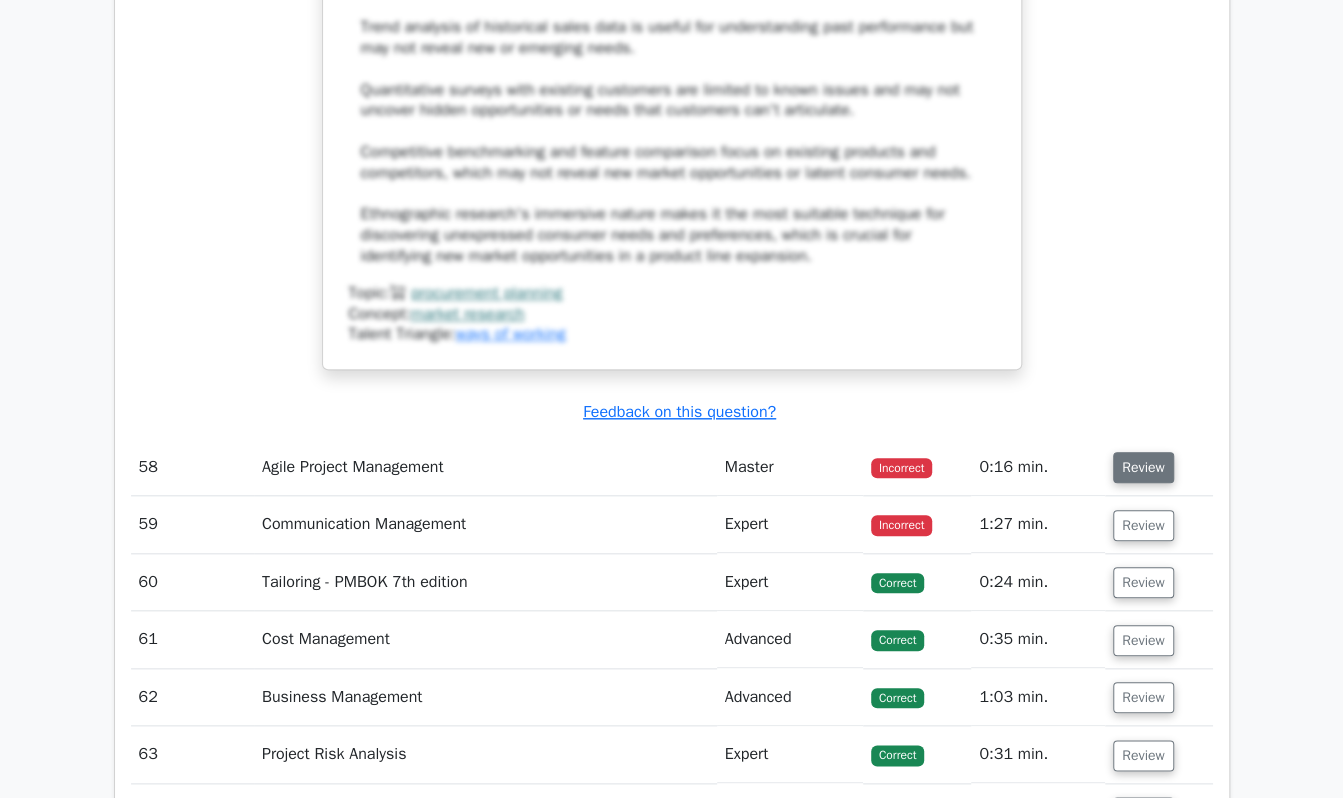 click on "Review" at bounding box center (1143, 467) 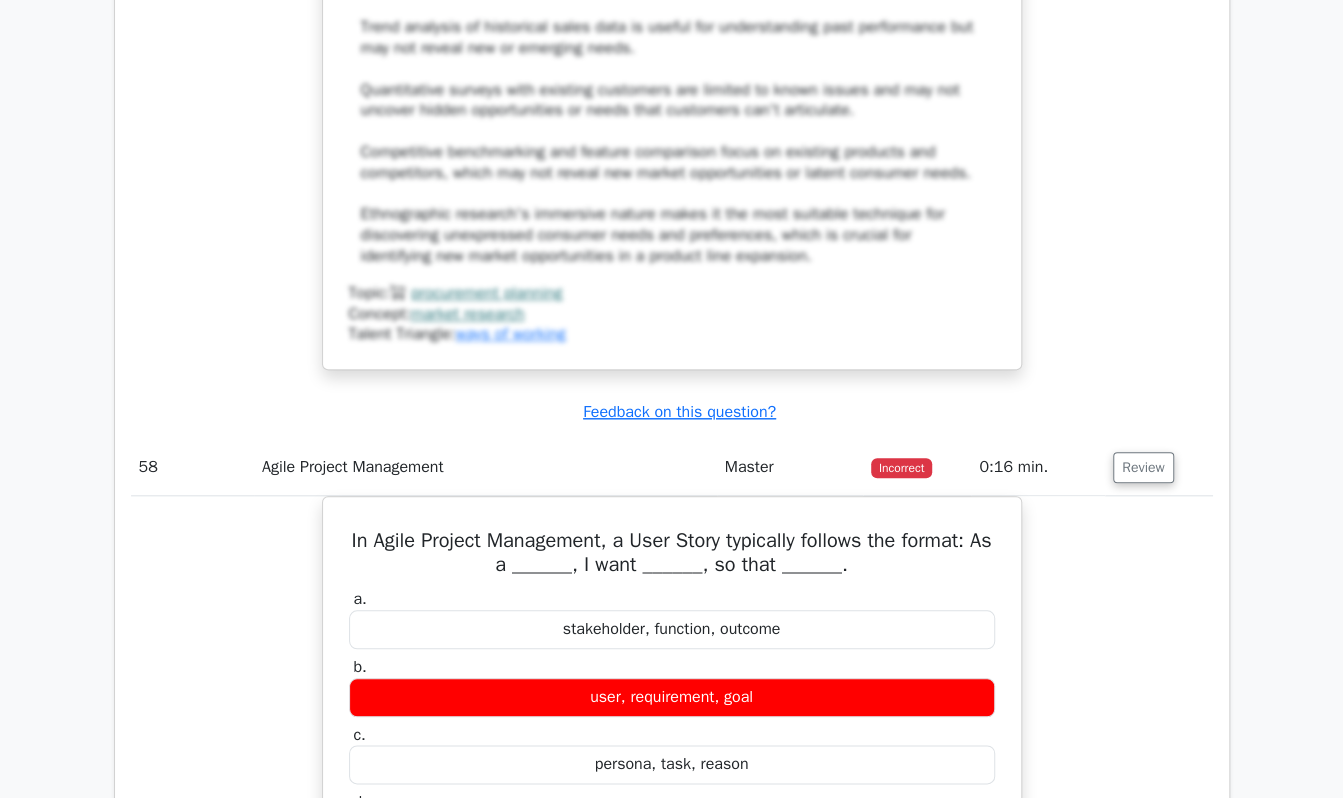click on "Question Analysis
Question  #
Topic
Difficulty
Result
Time Spent
Action
1
Stakeholders - PMBOK 7th edition
Advanced
Correct" at bounding box center [672, -2390] 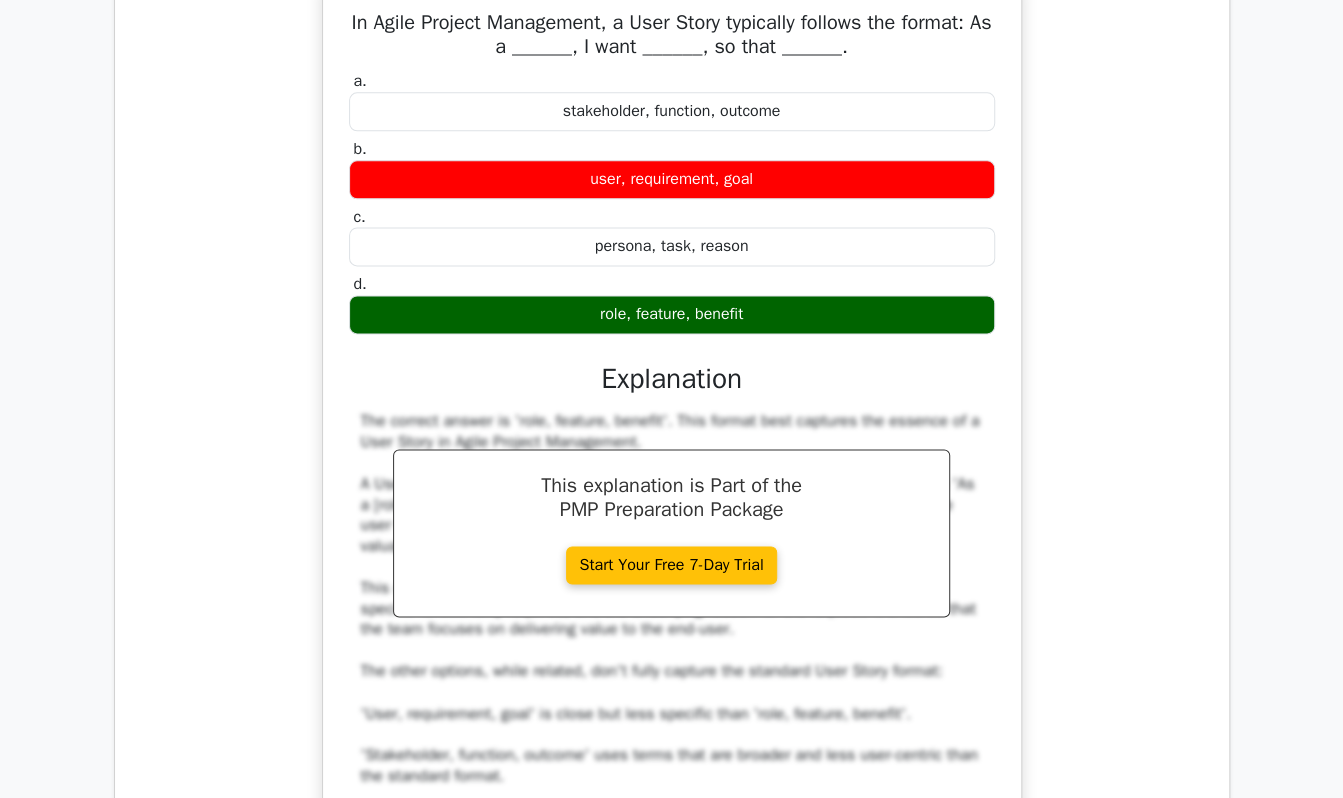 scroll, scrollTop: 13384, scrollLeft: 0, axis: vertical 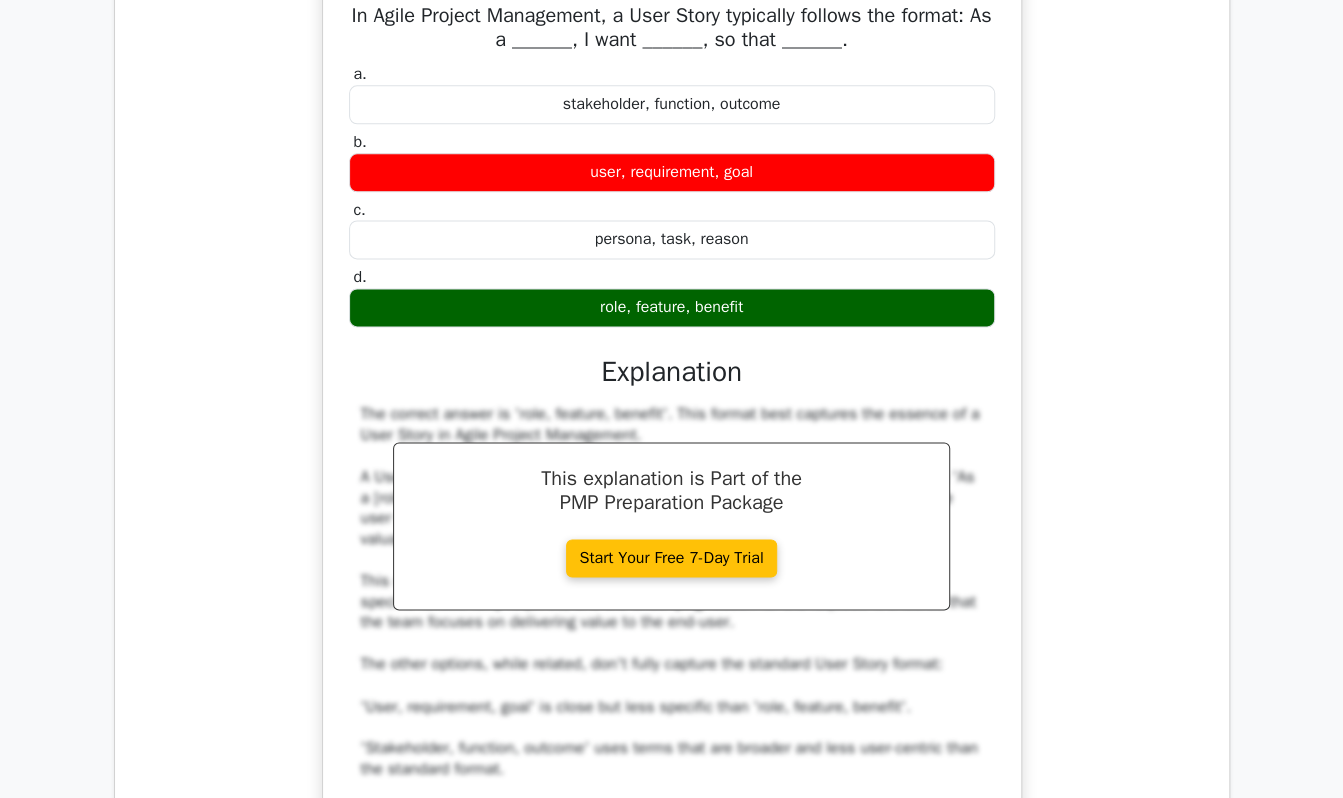drag, startPoint x: 350, startPoint y: 51, endPoint x: 809, endPoint y: 349, distance: 547.2522 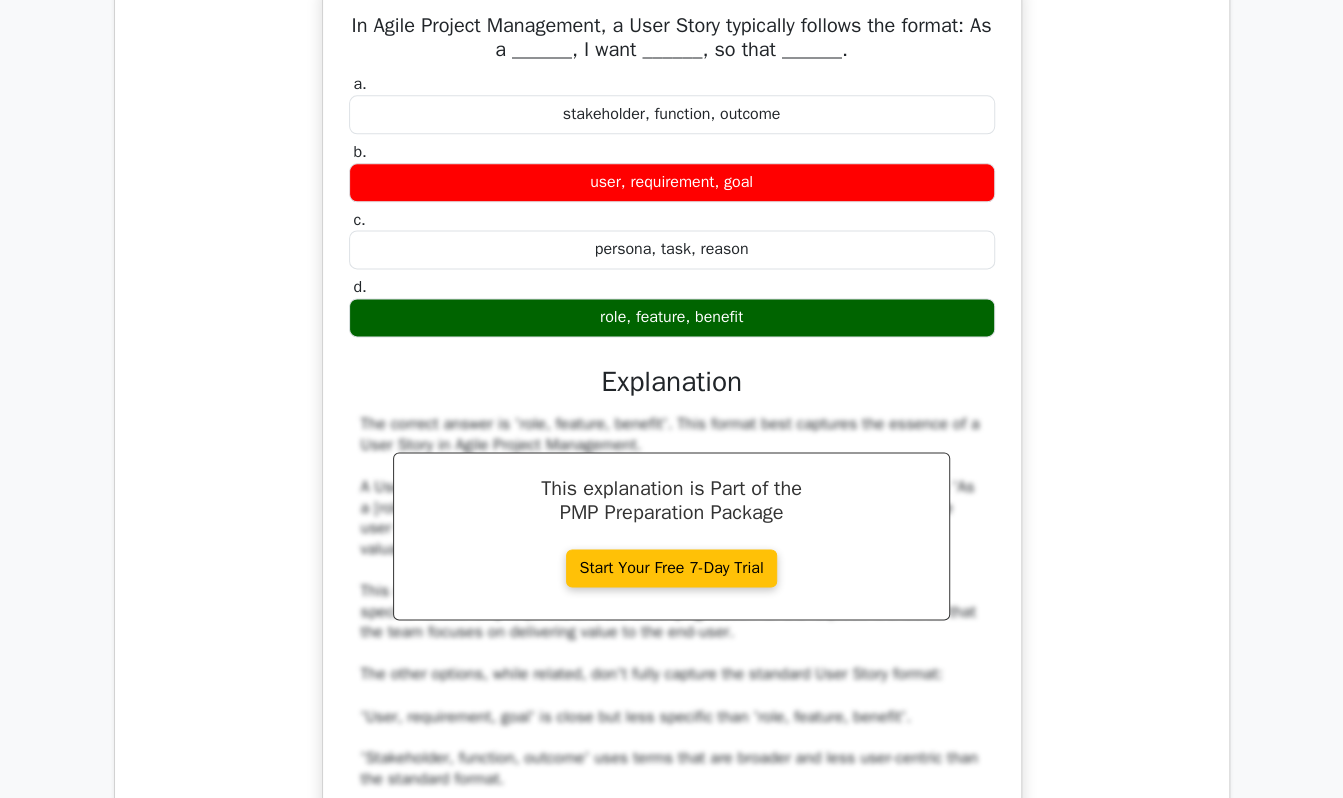 scroll, scrollTop: 14082, scrollLeft: 0, axis: vertical 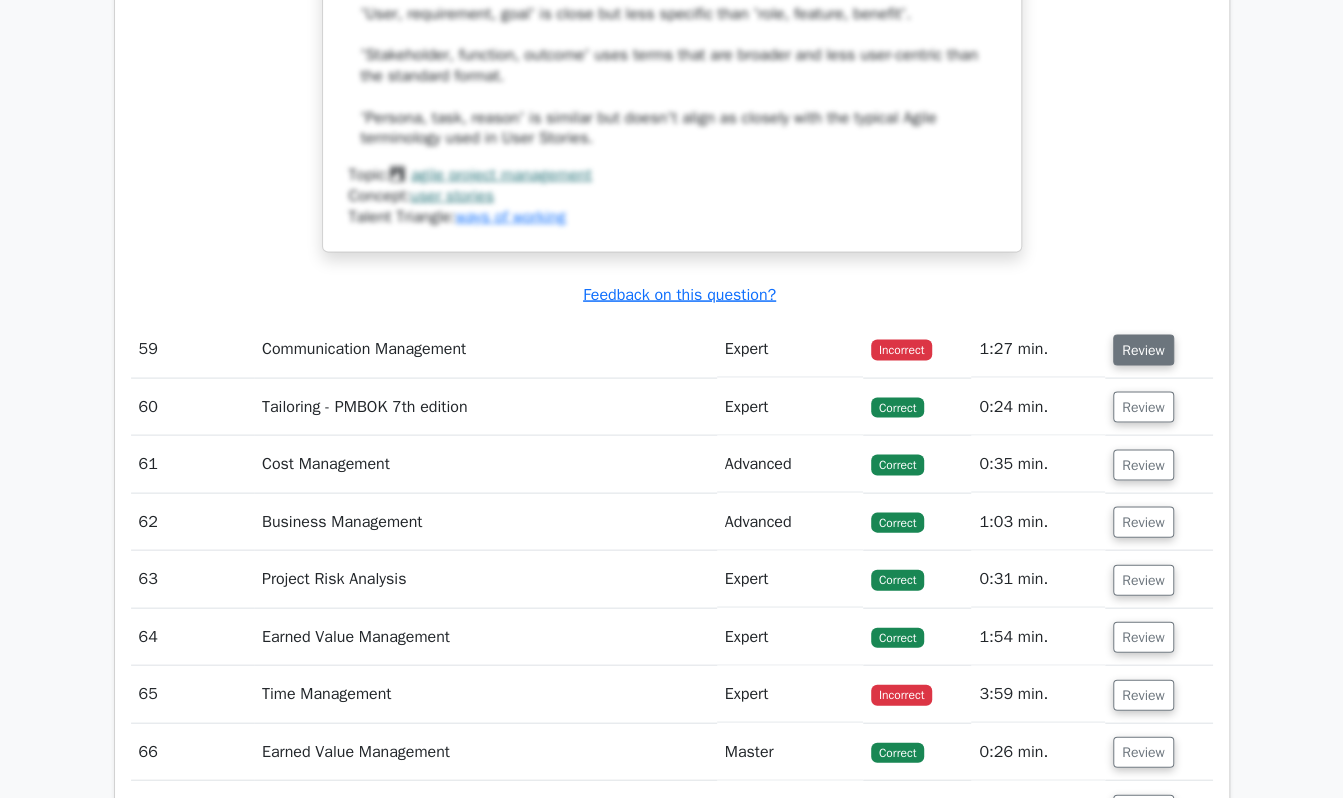 click on "Review" at bounding box center [1143, 349] 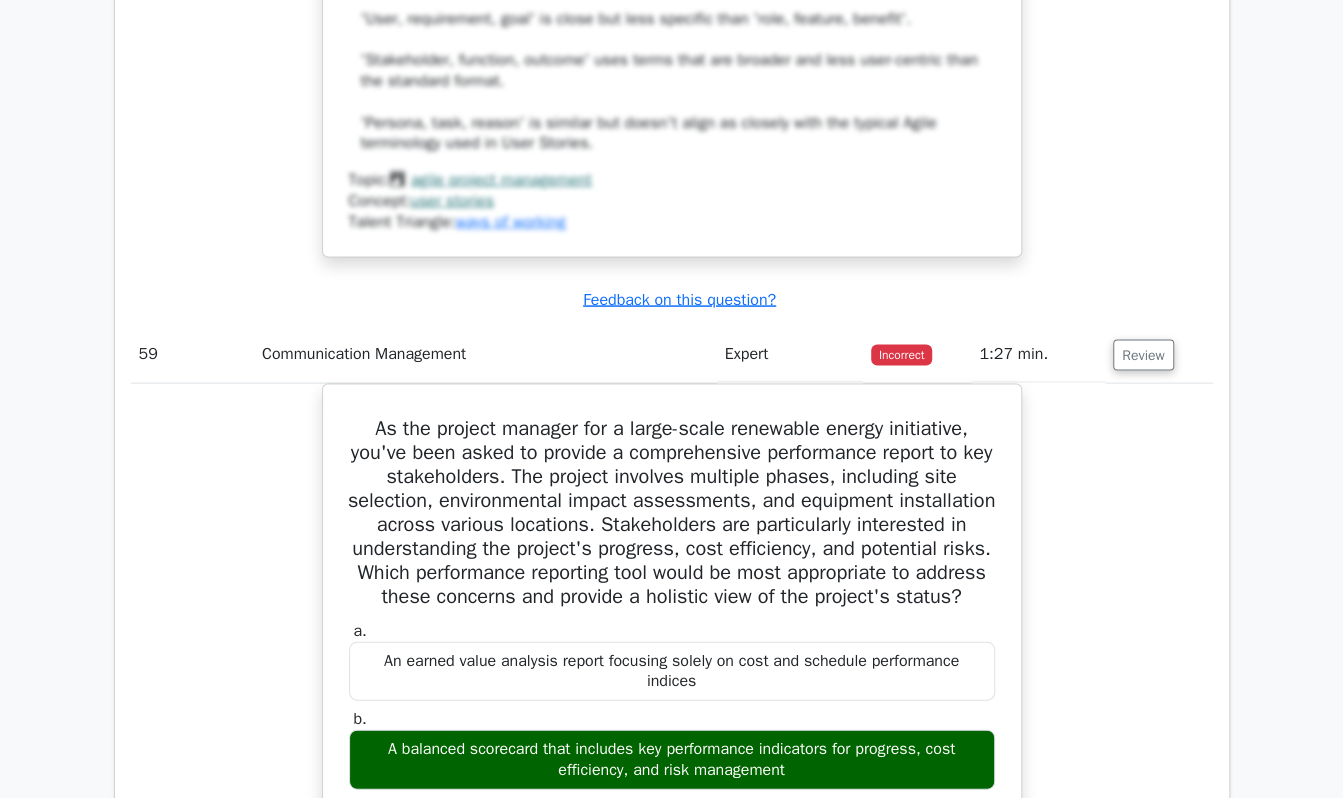 click on "Question Analysis
Question  #
Topic
Difficulty
Result
Time Spent
Action
1
Stakeholders - PMBOK 7th edition
Advanced
Correct
a. b." at bounding box center (672, -2811) 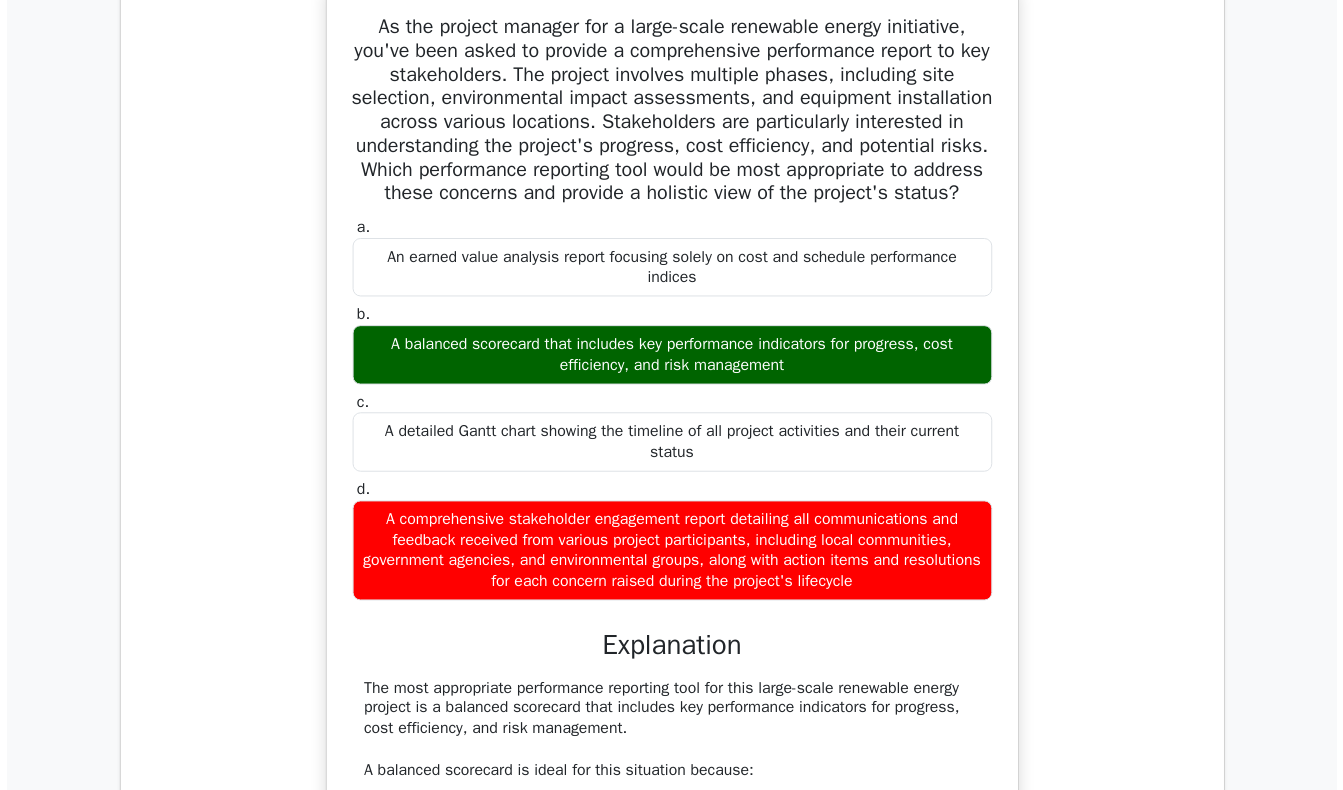 scroll, scrollTop: 14482, scrollLeft: 0, axis: vertical 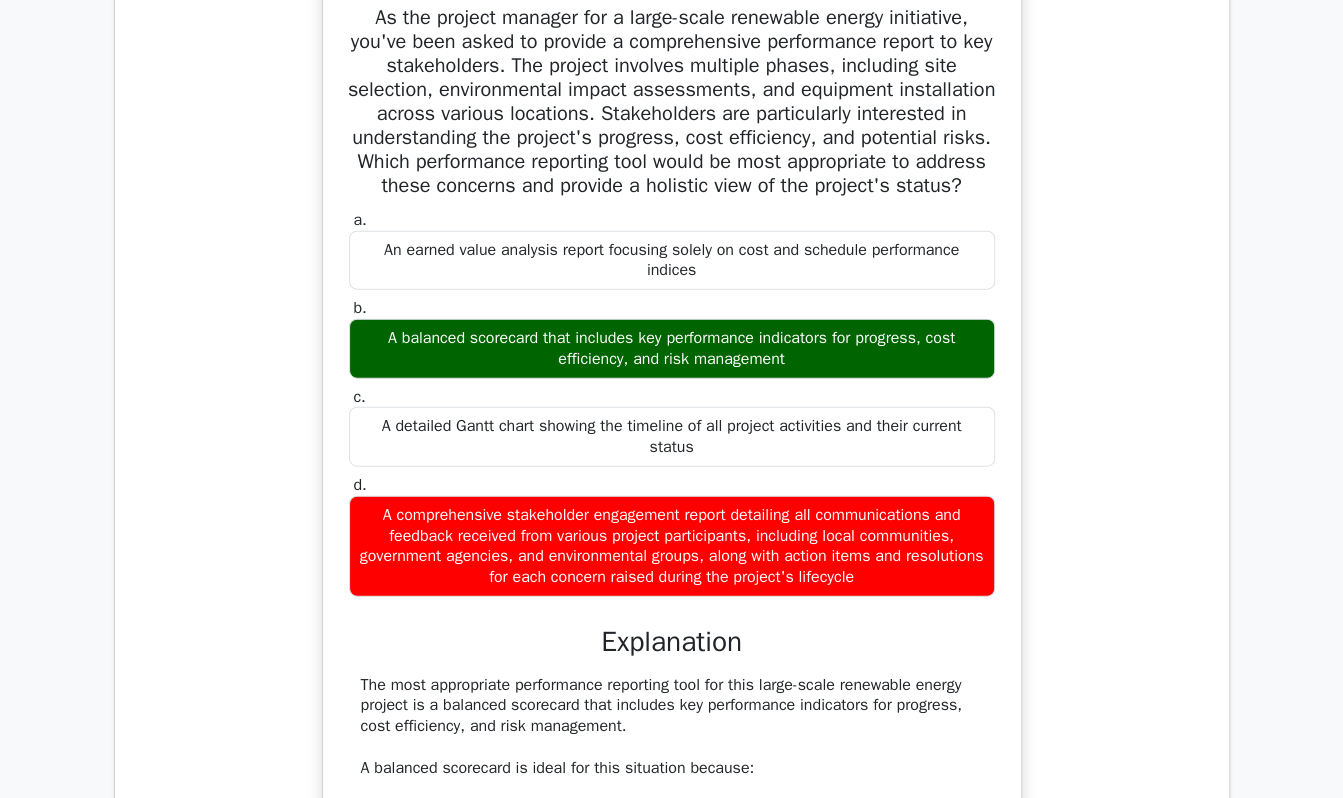 drag, startPoint x: 366, startPoint y: 51, endPoint x: 950, endPoint y: 628, distance: 820.9659 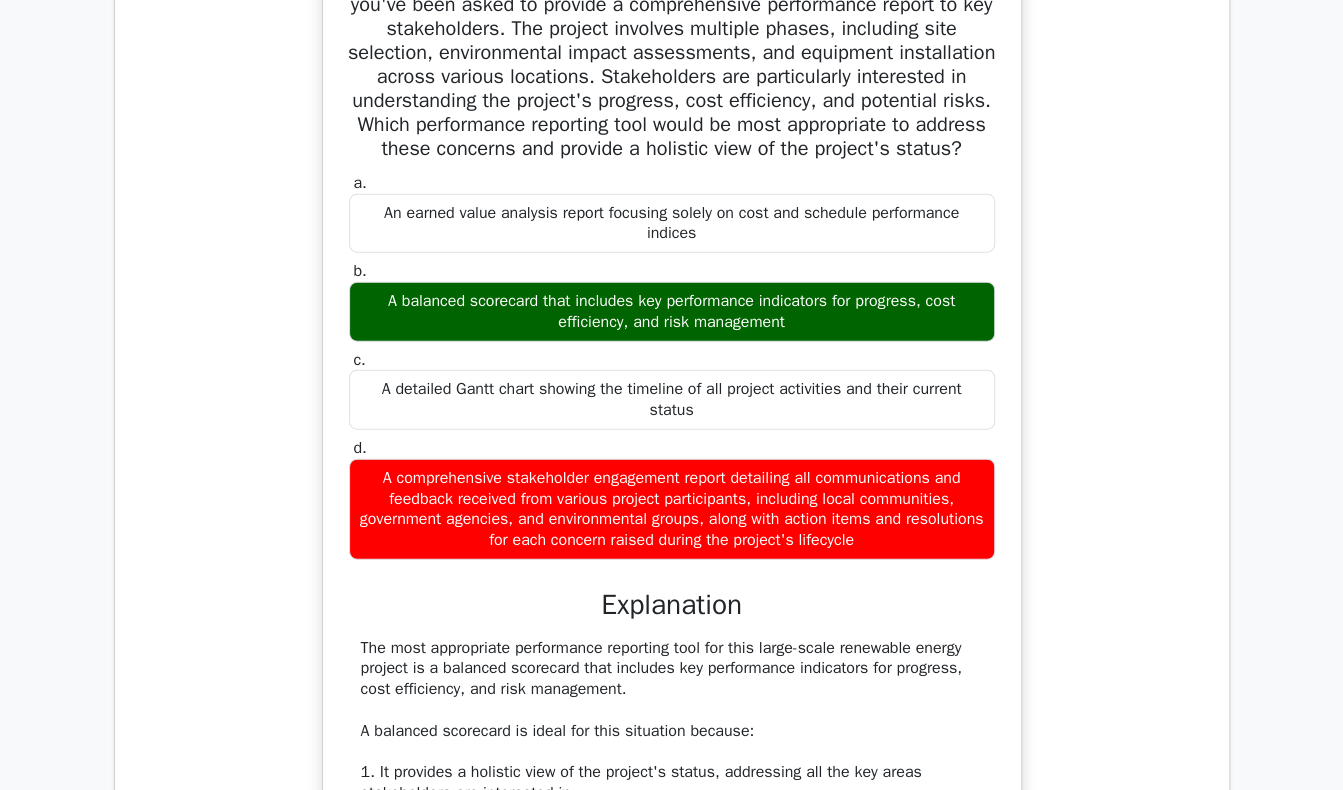 scroll, scrollTop: 15172, scrollLeft: 0, axis: vertical 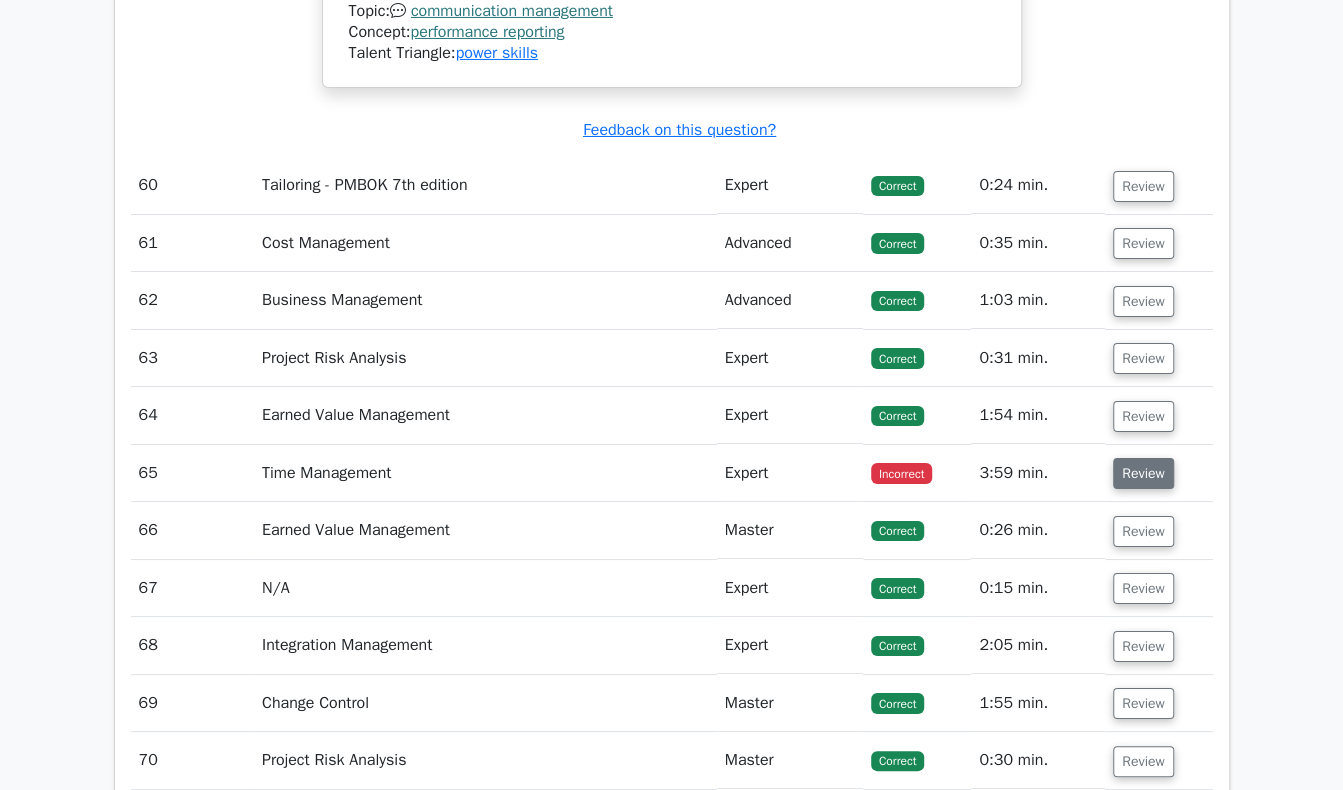 click on "Review" at bounding box center (1143, 473) 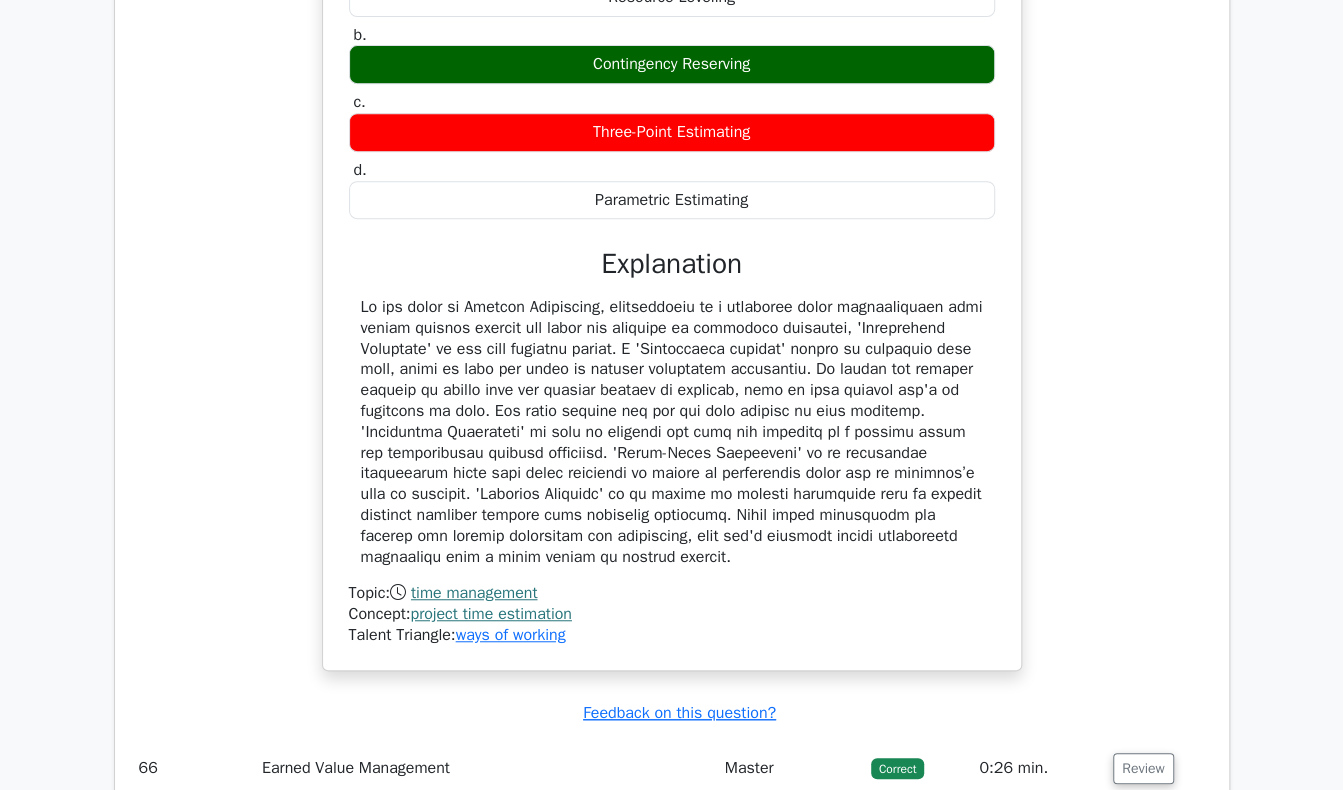 scroll, scrollTop: 17244, scrollLeft: 0, axis: vertical 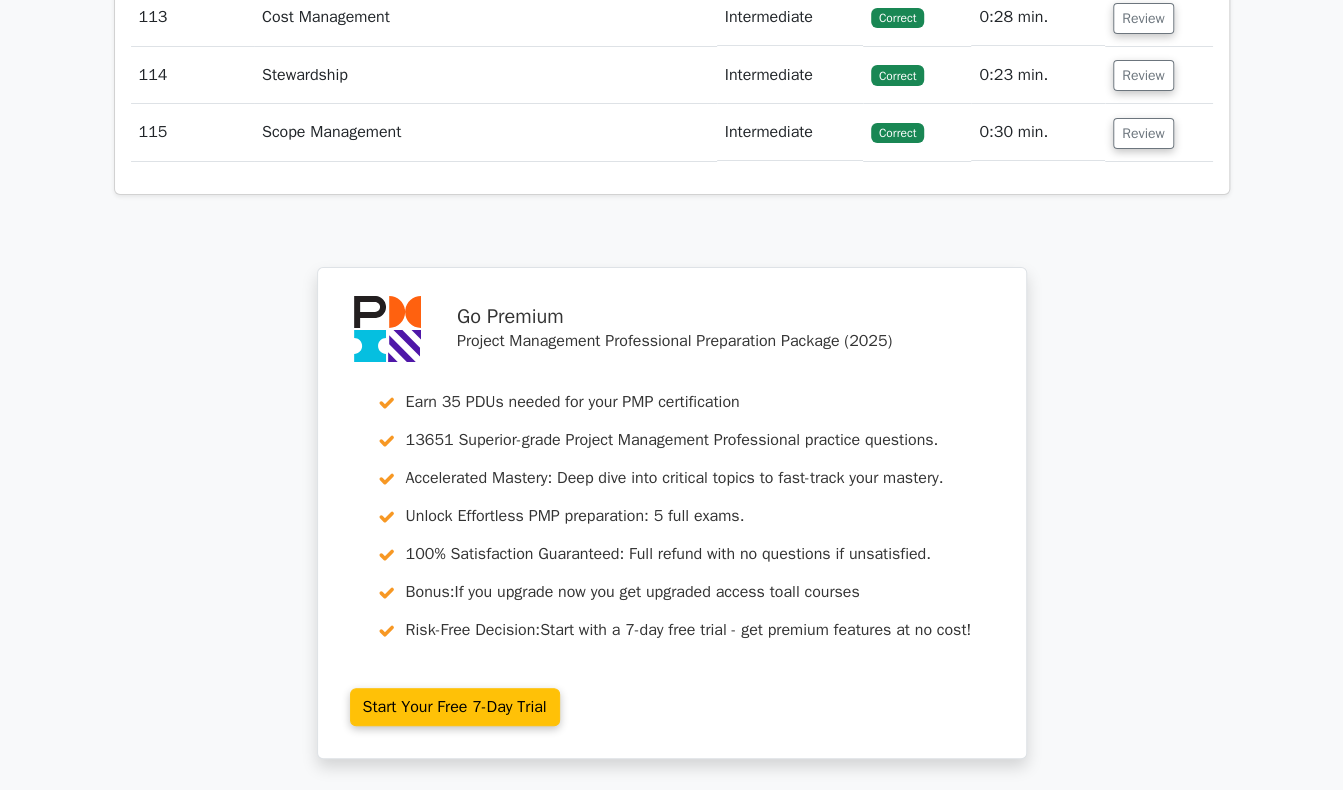 click on "Go Premium
Project Management Professional Preparation Package (2025)
Earn 35 PDUs needed for your PMP certification
13651 Superior-grade  Project Management Professional practice questions.
Accelerated Mastery: Deep dive into critical topics to fast-track your mastery.
Unlock Effortless PMP preparation: 5 full exams.
100% Satisfaction Guaranteed: Full refund with no questions if unsatisfied.
Bonus: all courses" at bounding box center (671, -9514) 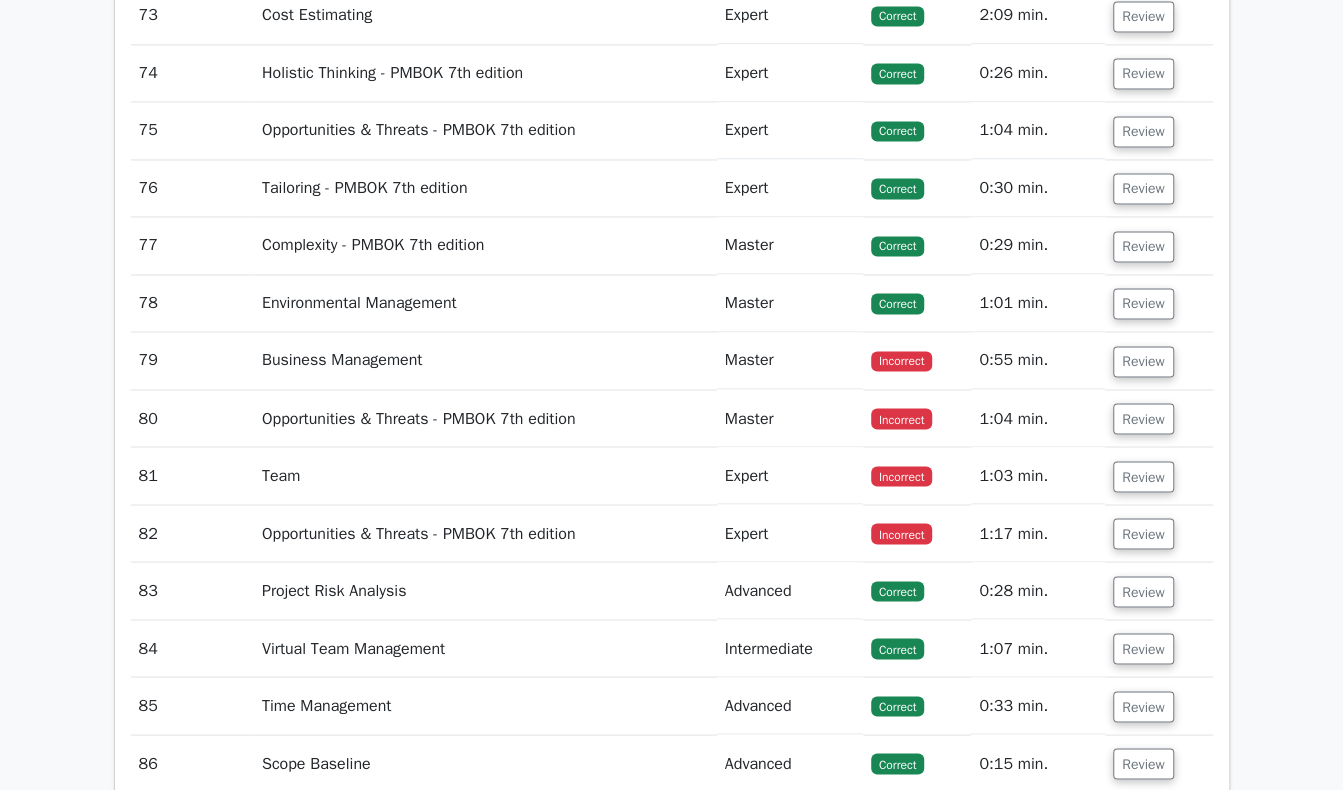scroll, scrollTop: 16097, scrollLeft: 0, axis: vertical 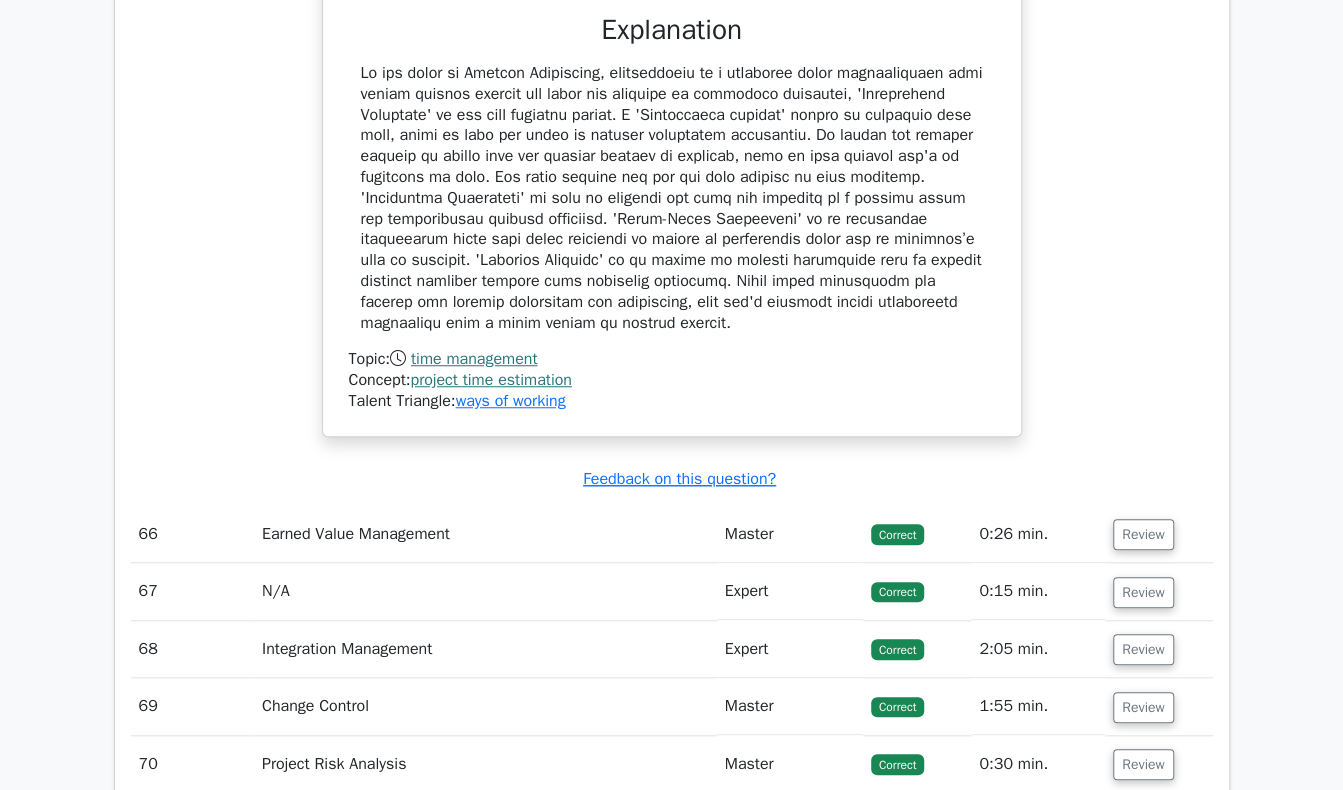 click on "Go Premium
Project Management Professional Preparation Package (2025)
Earn 35 PDUs needed for your PMP certification
13651 Superior-grade  Project Management Professional practice questions.
Accelerated Mastery: Deep dive into critical topics to fast-track your mastery.
Unlock Effortless PMP preparation: 5 full exams.
100% Satisfaction Guaranteed: Full refund with no questions if unsatisfied.
Bonus: all courses" at bounding box center (671, -6295) 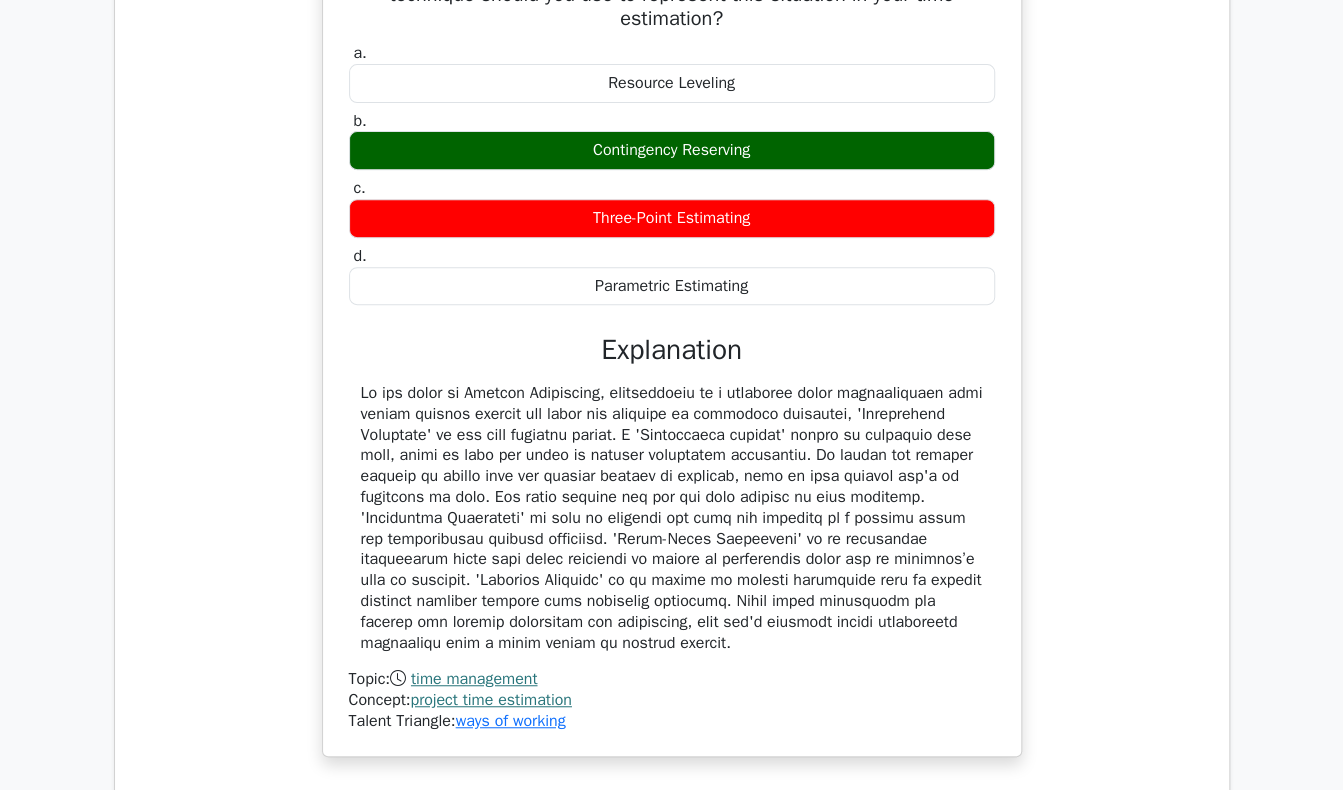scroll, scrollTop: 16428, scrollLeft: 0, axis: vertical 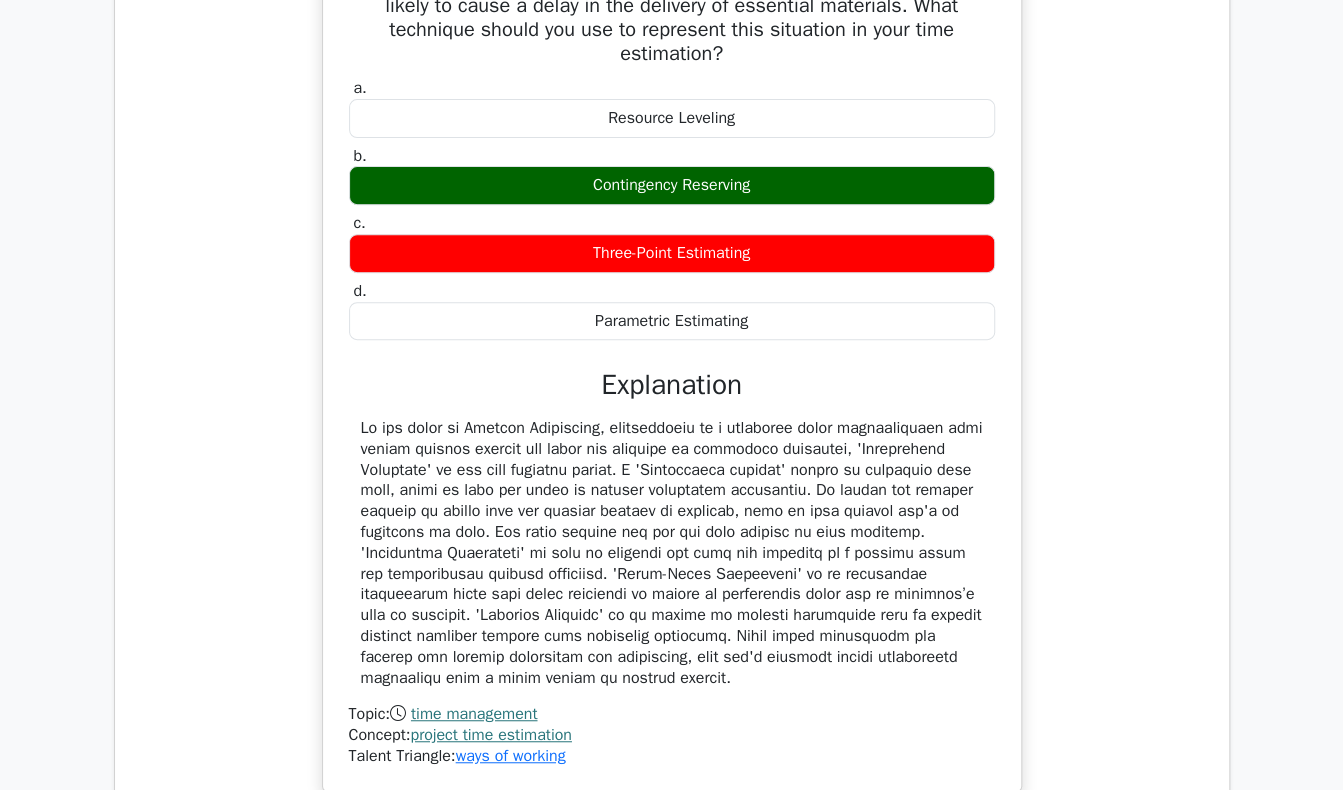 drag, startPoint x: 355, startPoint y: 32, endPoint x: 1158, endPoint y: 574, distance: 968.79974 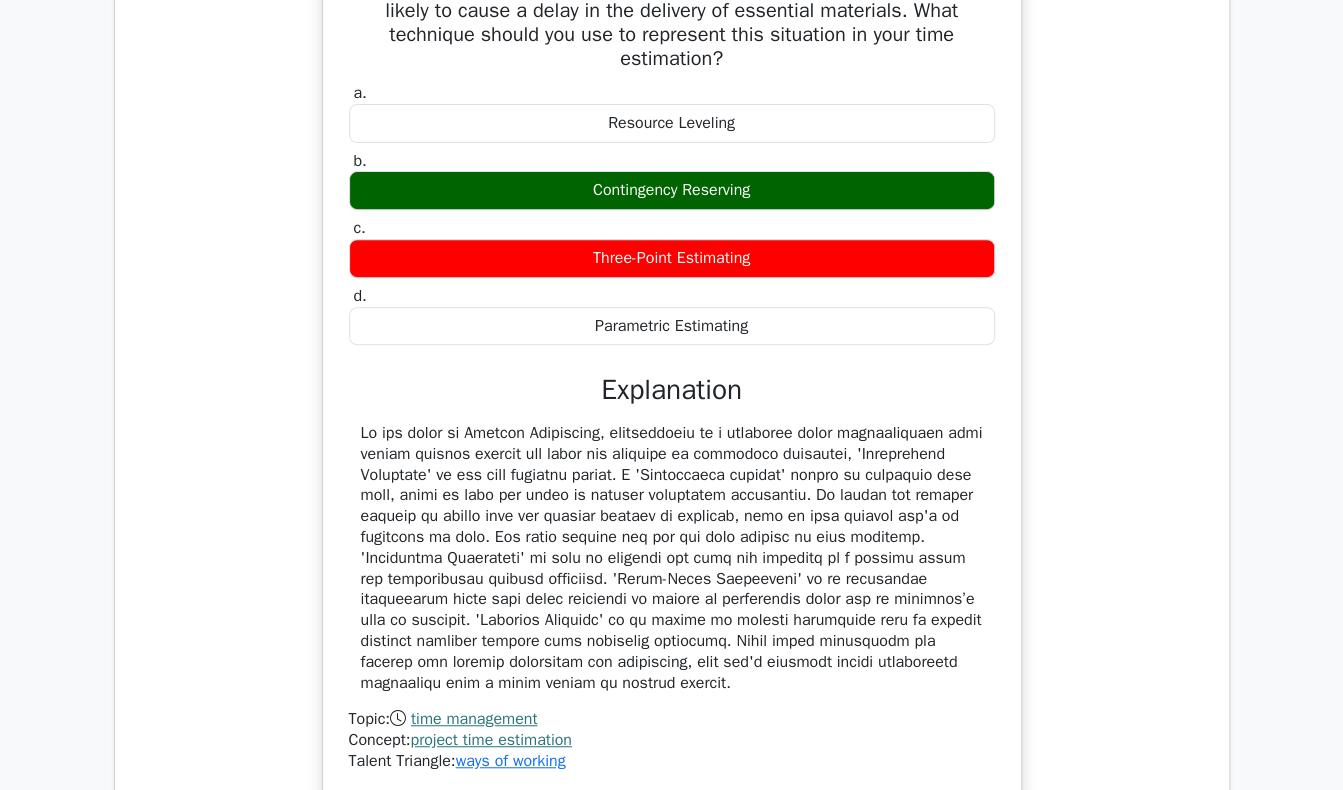 scroll, scrollTop: 17118, scrollLeft: 0, axis: vertical 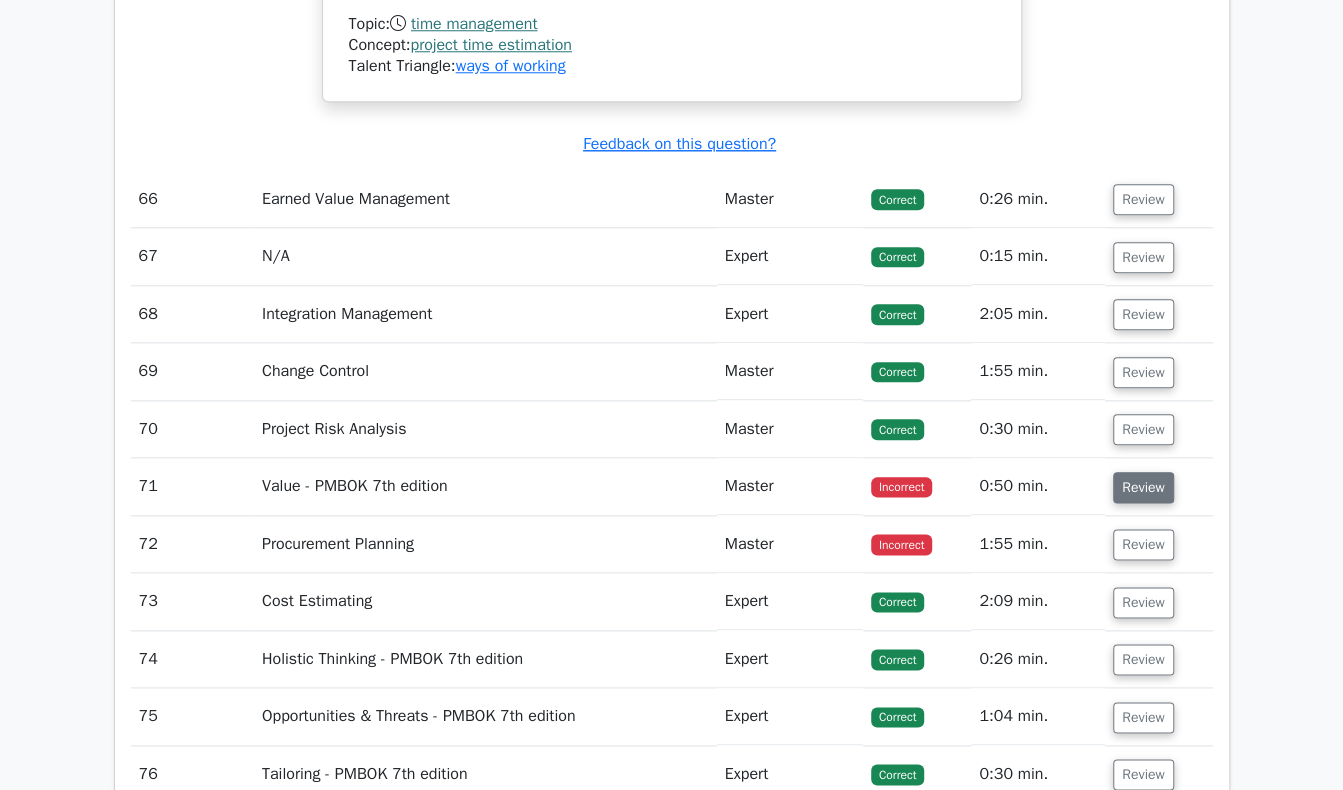 click on "Review" at bounding box center [1143, 487] 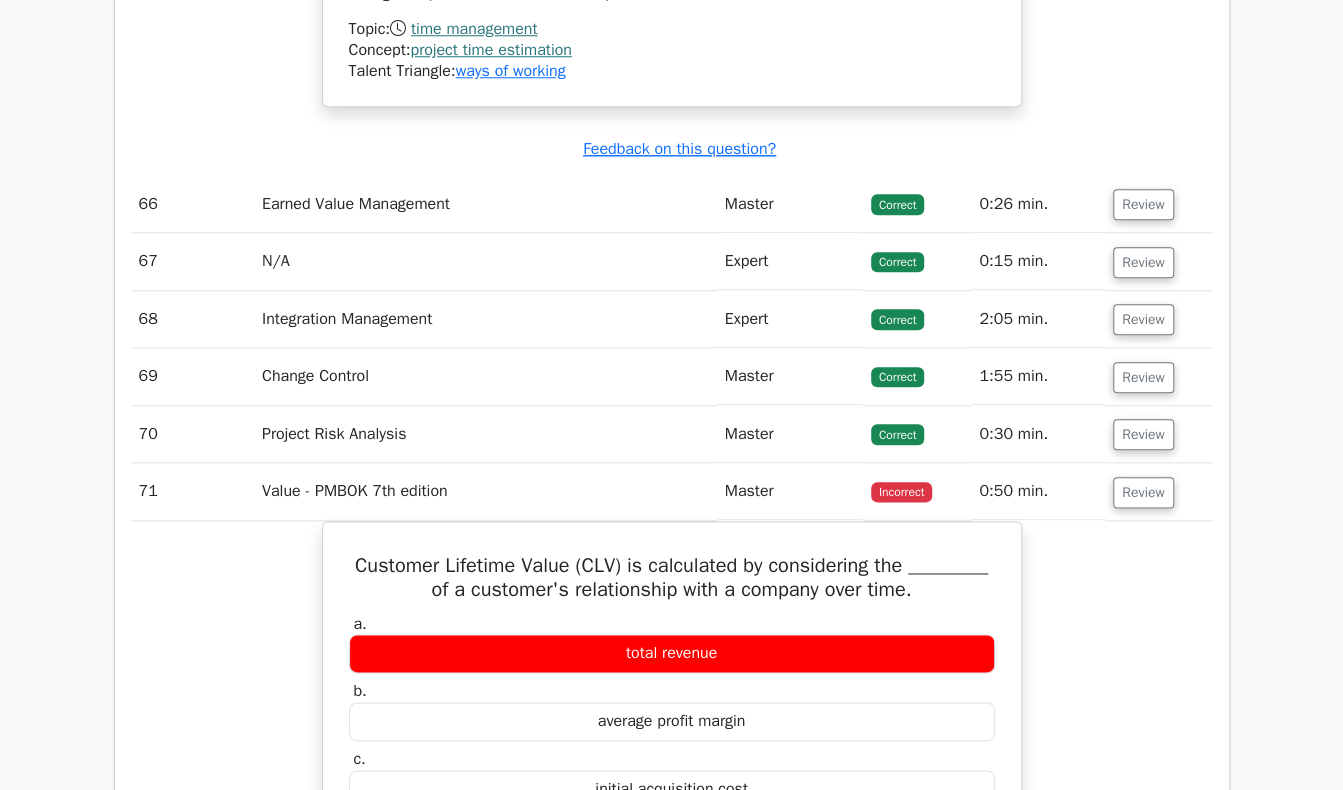 click on "Question Analysis
Question  #
Topic
Difficulty
Result
Time Spent
Action
1
Stakeholders - PMBOK 7th edition
Advanced
Correct
a. b." at bounding box center [672, -4843] 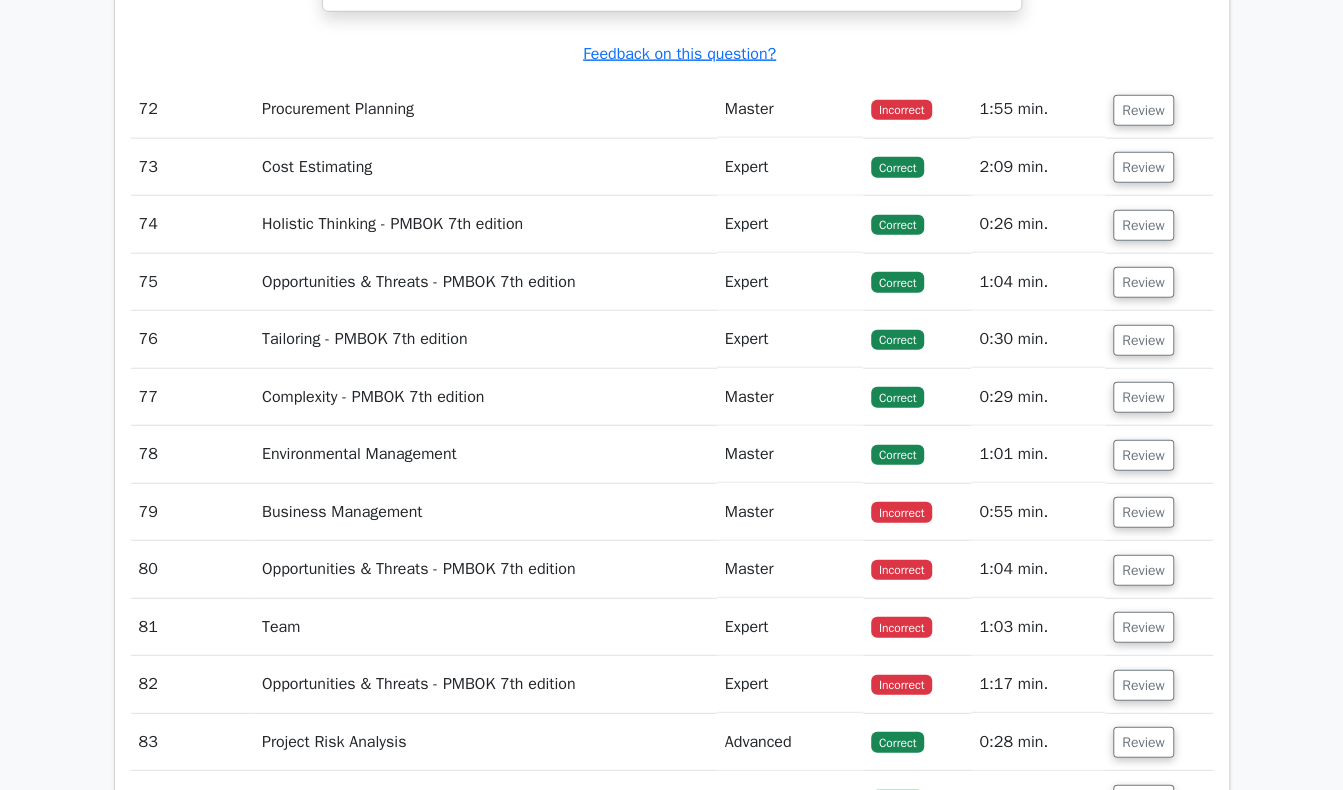 scroll, scrollTop: 18718, scrollLeft: 0, axis: vertical 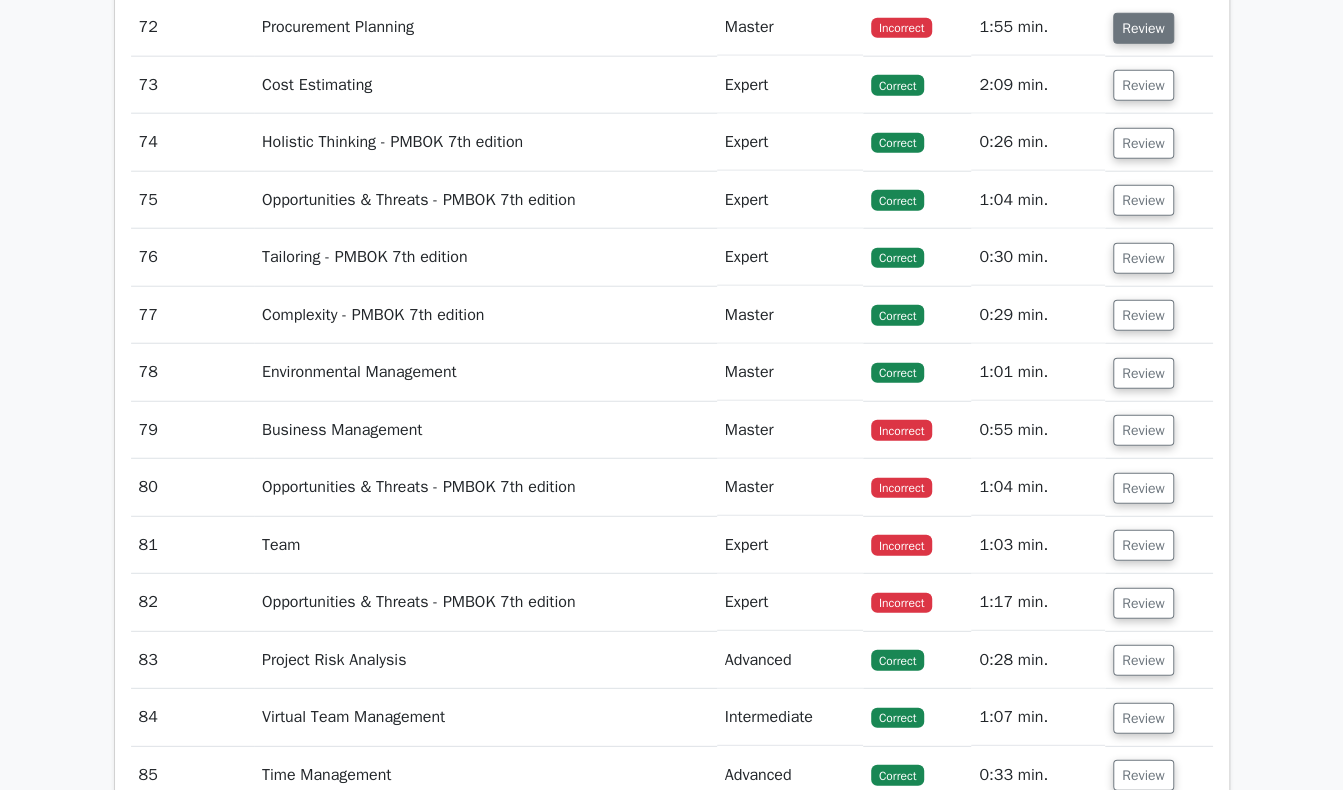 click on "Review" at bounding box center (1143, 28) 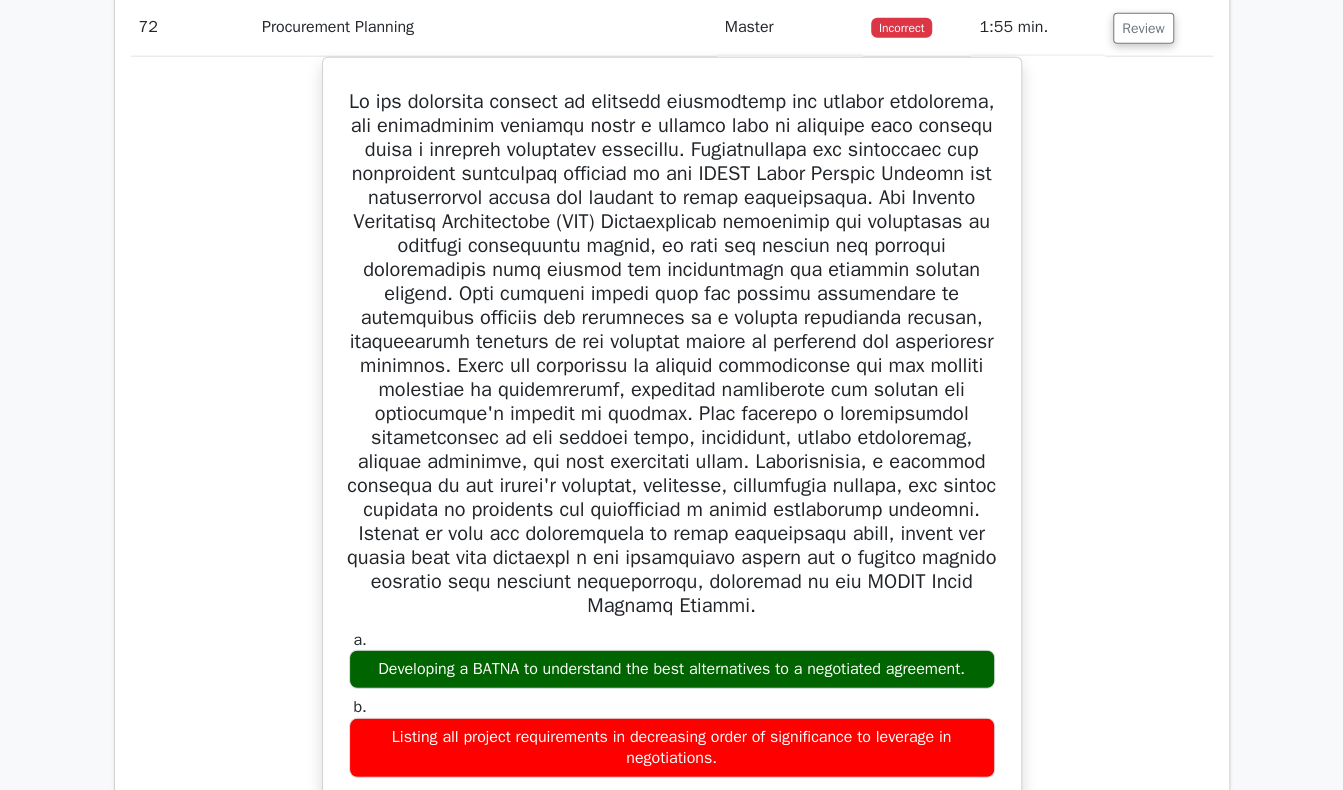 click on "a.
Developing a BATNA to understand the best alternatives to a negotiated agreement.
b.
c." at bounding box center [672, 878] 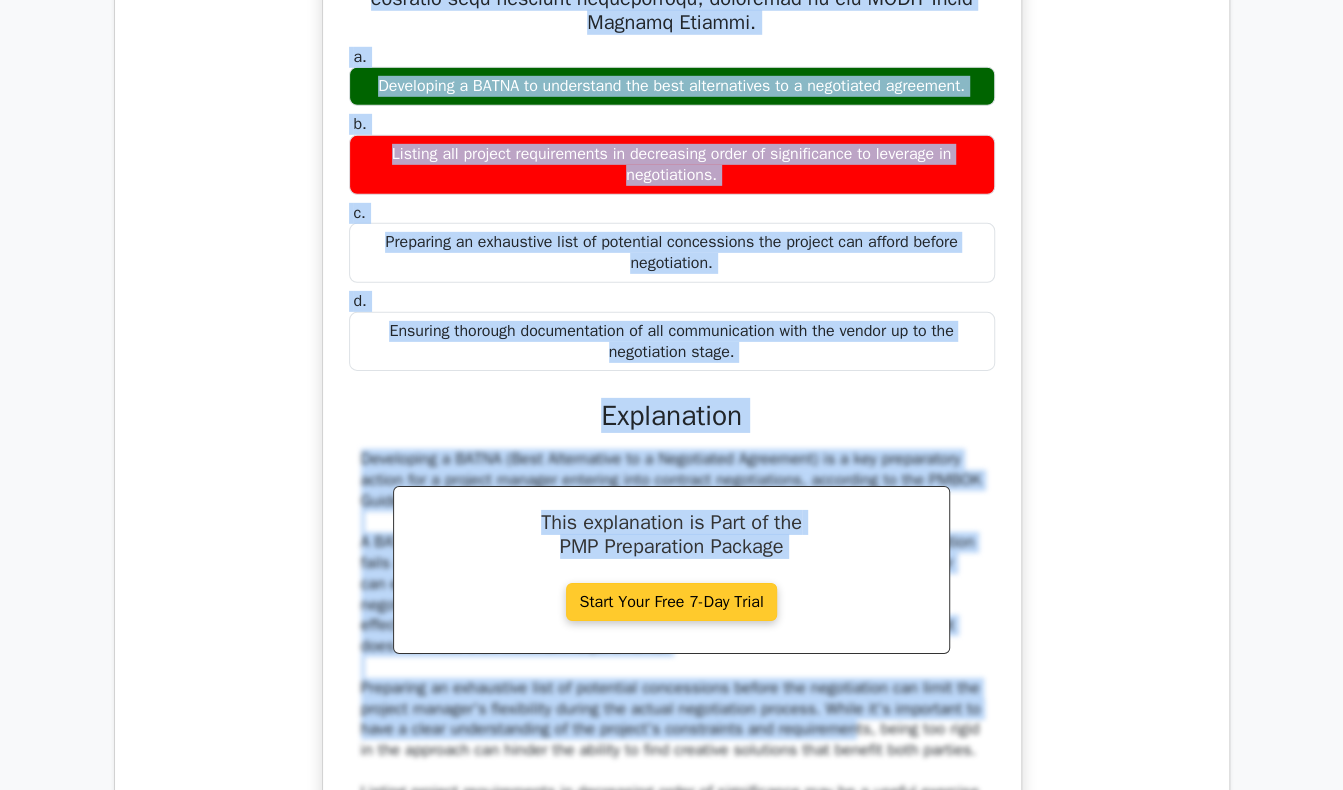 scroll, scrollTop: 19328, scrollLeft: 0, axis: vertical 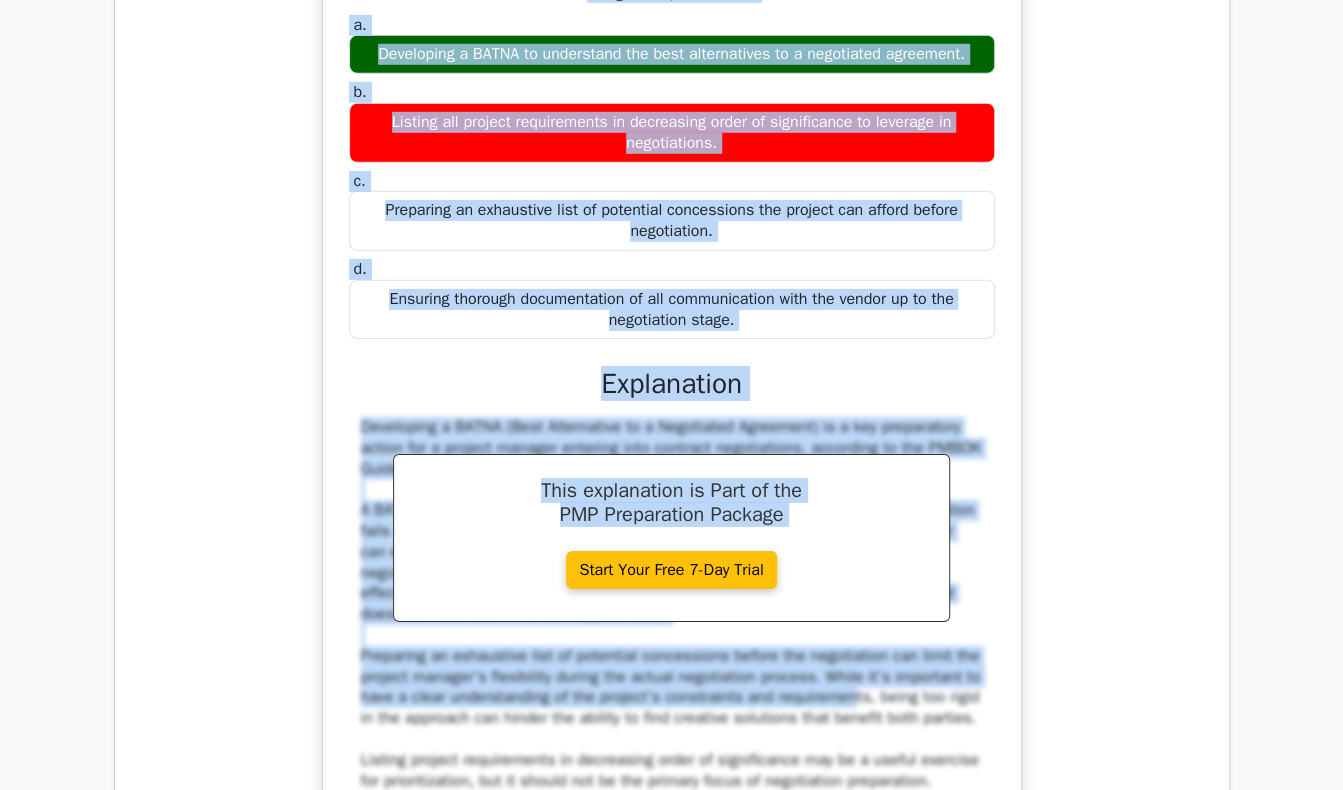 drag, startPoint x: 415, startPoint y: 147, endPoint x: 838, endPoint y: 365, distance: 475.8708 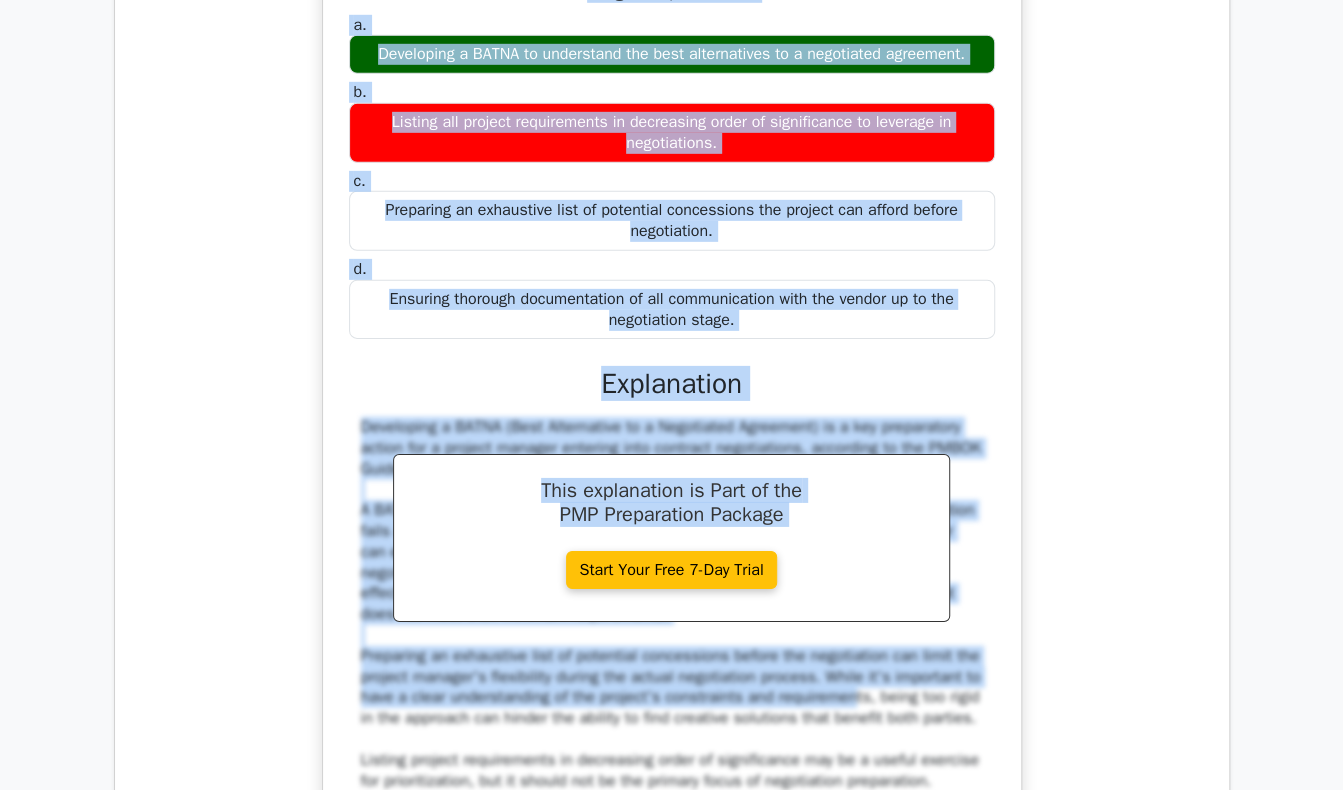 copy on "n the intricate process of contract negotiation for project management, the negotiation strategy plays a pivotal role in ensuring both parties reach a mutually beneficial agreement. Understanding and leveraging the negotiation principles outlined in the PMBOK Guide Seventh Edition can significantly impact the outcome of these negotiations. The Project Management Professional (PMP) Certification emphasizes the importance of contract negotiation skills, as they are crucial for managing relationships with vendors and stakeholders and ensuring project success. This question delves into the nuanced application of negotiation theories and strategies in a project management context, specifically focusing on the critical aspect of preparing for negotiation meetings. Given the complexity of project requirements and the varying interests of stakeholders, effective preparation can dictate the negotiation's success or failure. This involves a comprehensive understanding of the project scope, objectives, budget constra..." 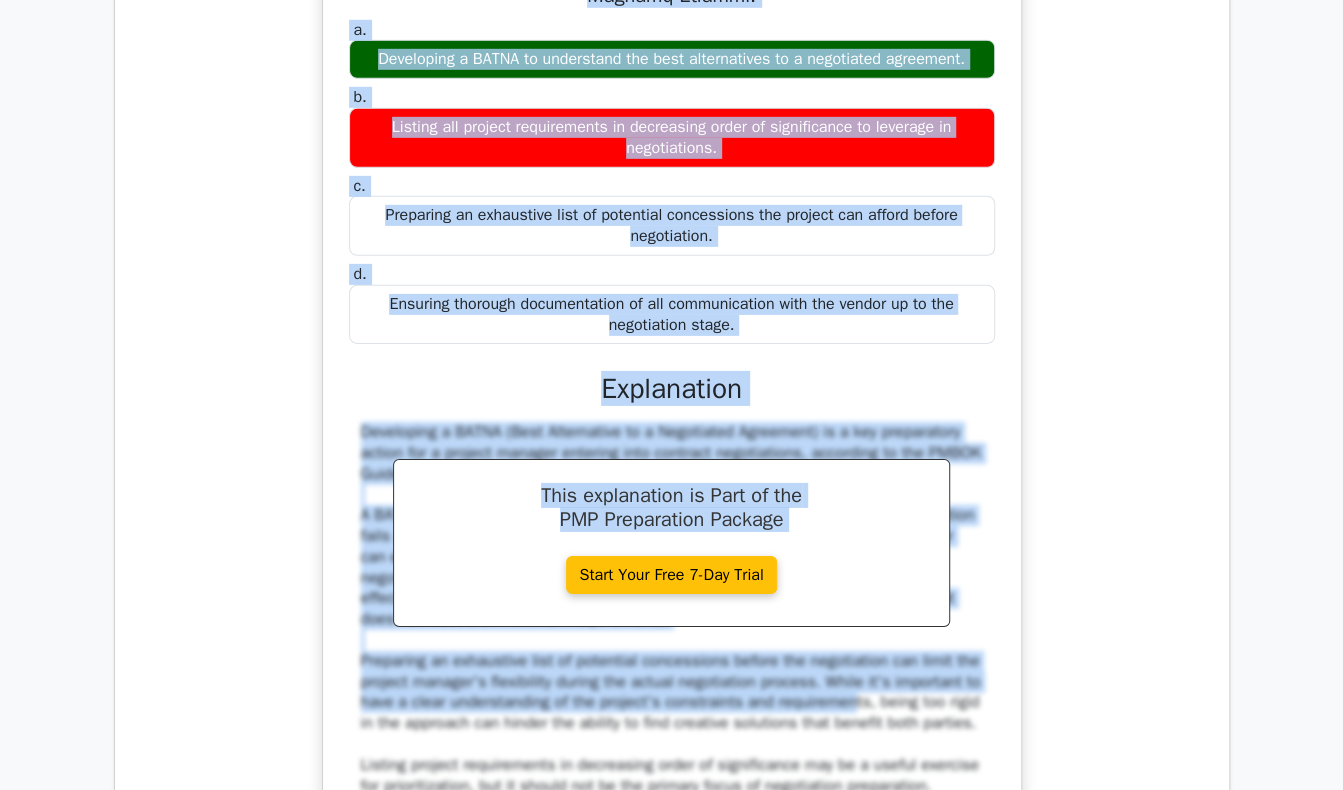 click on "a.
Developing a BATNA to understand the best alternatives to a negotiated agreement.
b.
c." at bounding box center [672, 268] 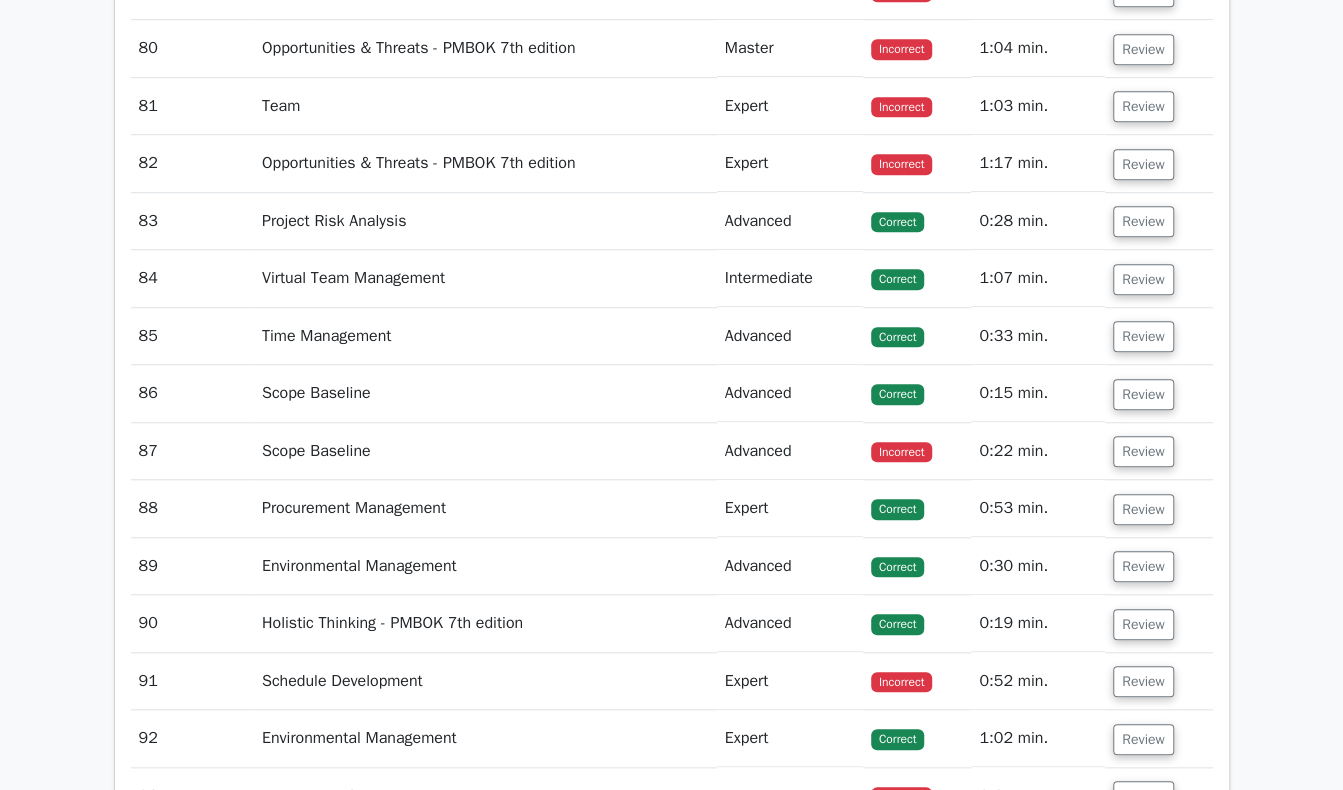 scroll, scrollTop: 20848, scrollLeft: 0, axis: vertical 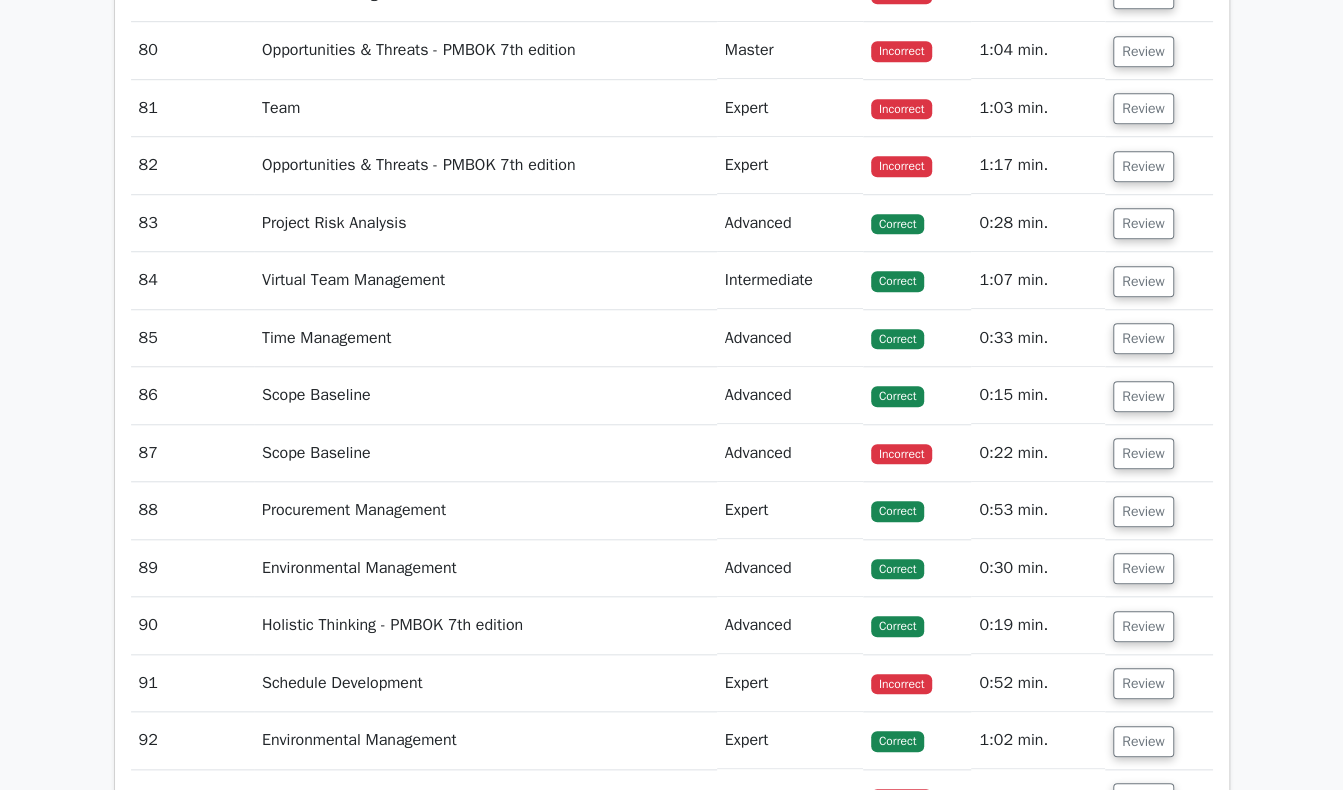 click on "Go Premium
Project Management Professional Preparation Package (2025)
Earn 35 PDUs needed for your PMP certification
13651 Superior-grade  Project Management Professional practice questions.
Accelerated Mastery: Deep dive into critical topics to fast-track your mastery.
Unlock Effortless PMP preparation: 5 full exams.
100% Satisfaction Guaranteed: Full refund with no questions if unsatisfied.
Bonus: all courses" at bounding box center (671, -8969) 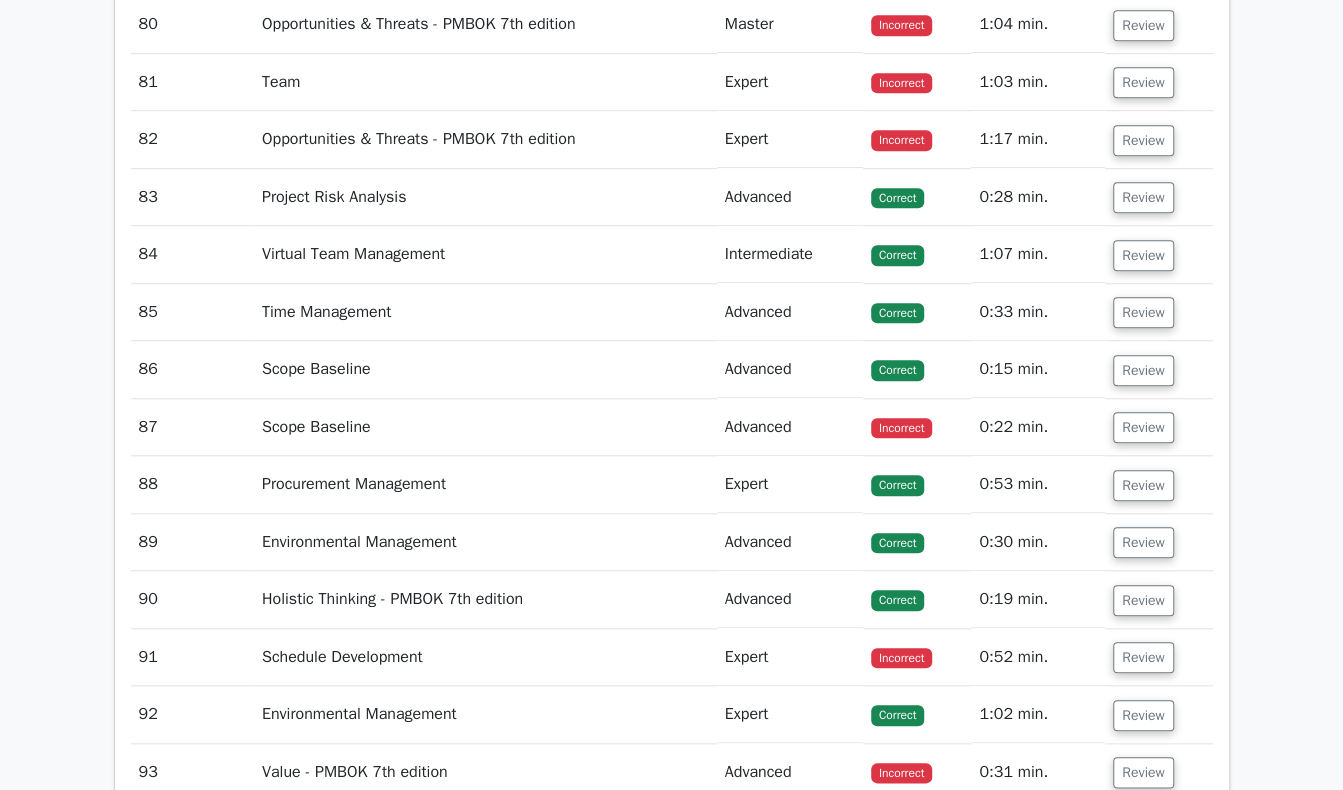 scroll, scrollTop: 20888, scrollLeft: 0, axis: vertical 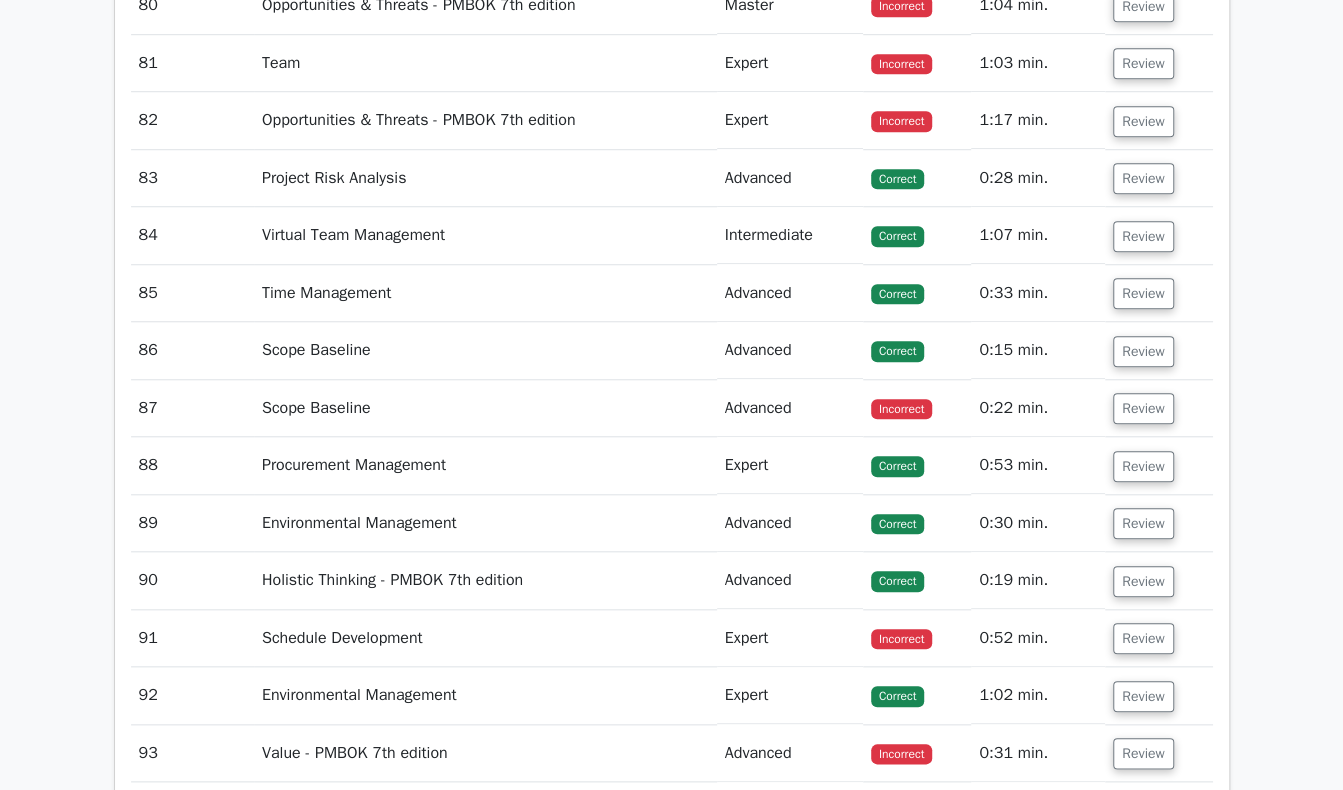 click on "Review" at bounding box center (1143, -52) 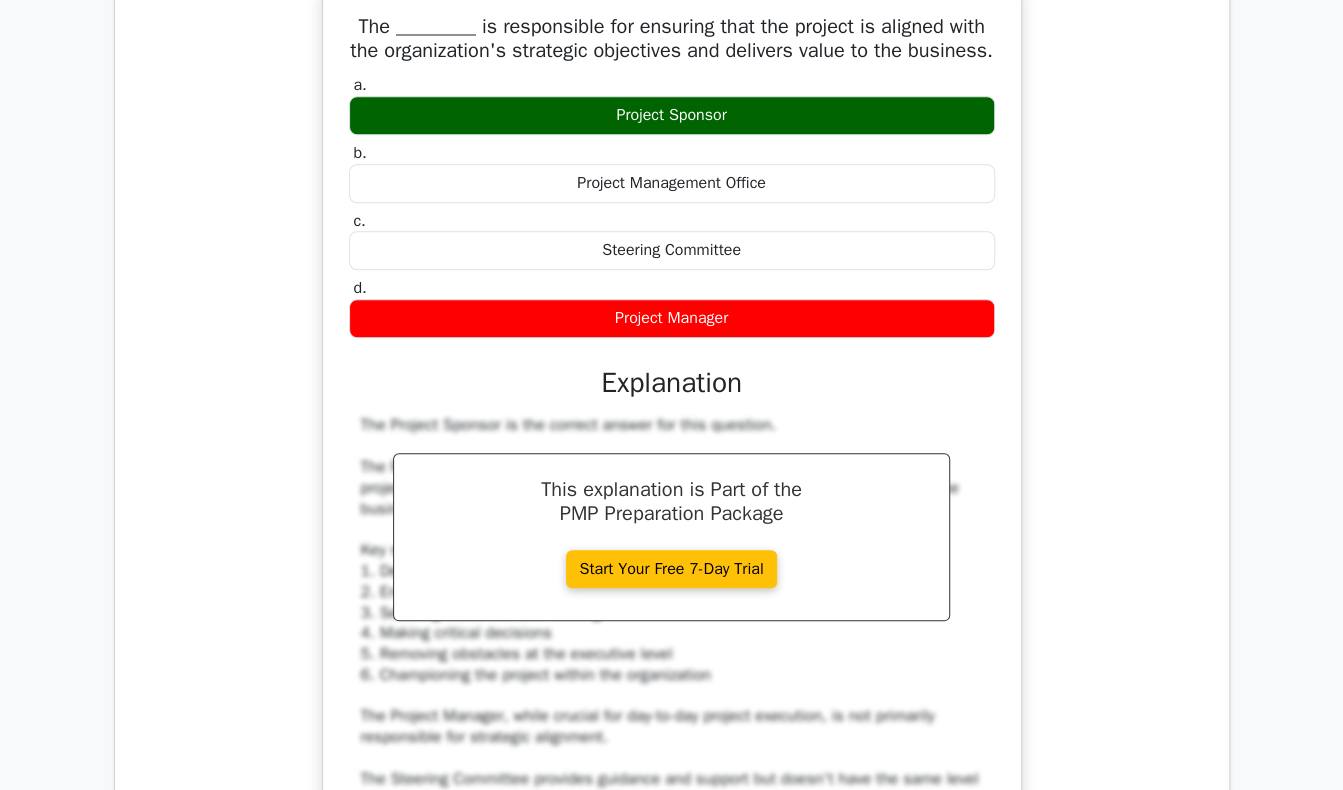 click on "Question Analysis
Question  #
Topic
Difficulty
Result
Time Spent
Action
1
Stakeholders - PMBOK 7th edition
Advanced
Correct
a. b." at bounding box center [672, -7228] 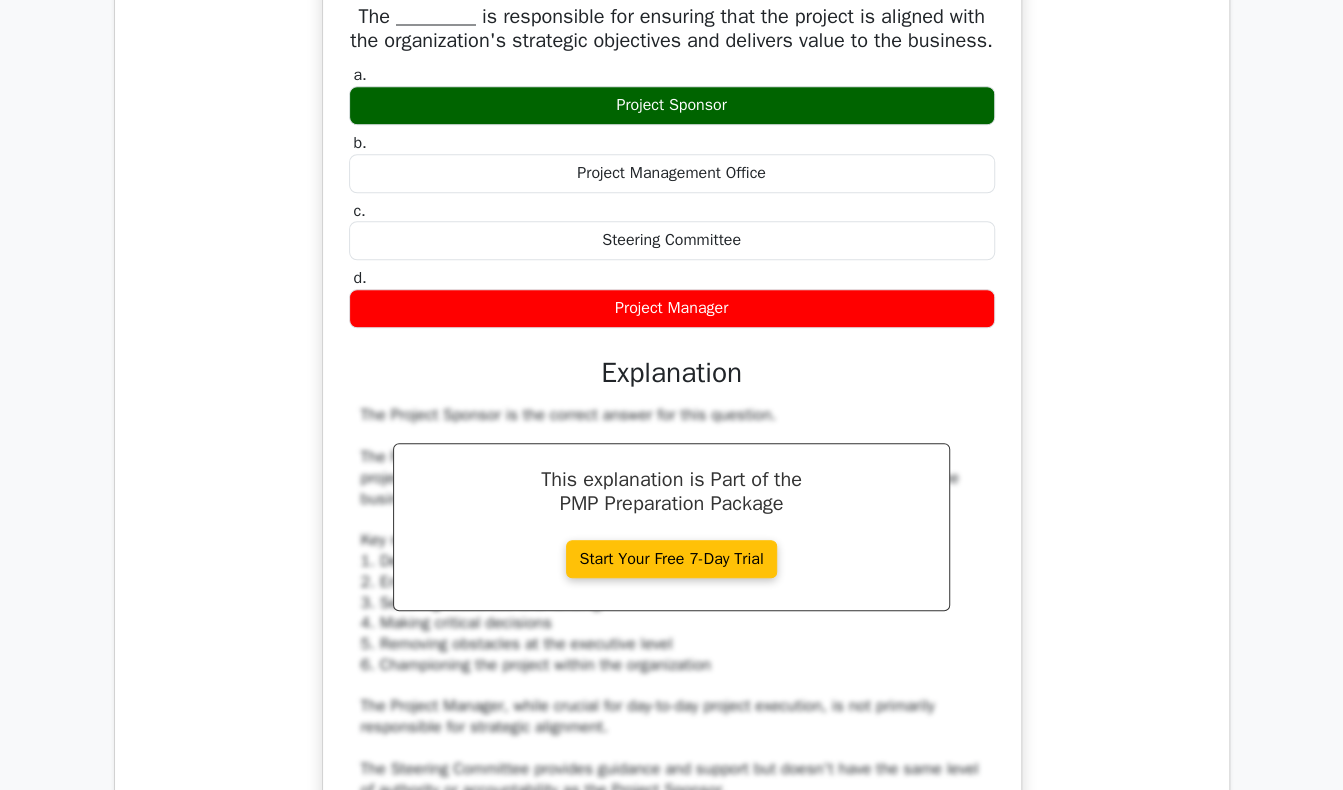 drag, startPoint x: 355, startPoint y: 79, endPoint x: 750, endPoint y: 378, distance: 495.40488 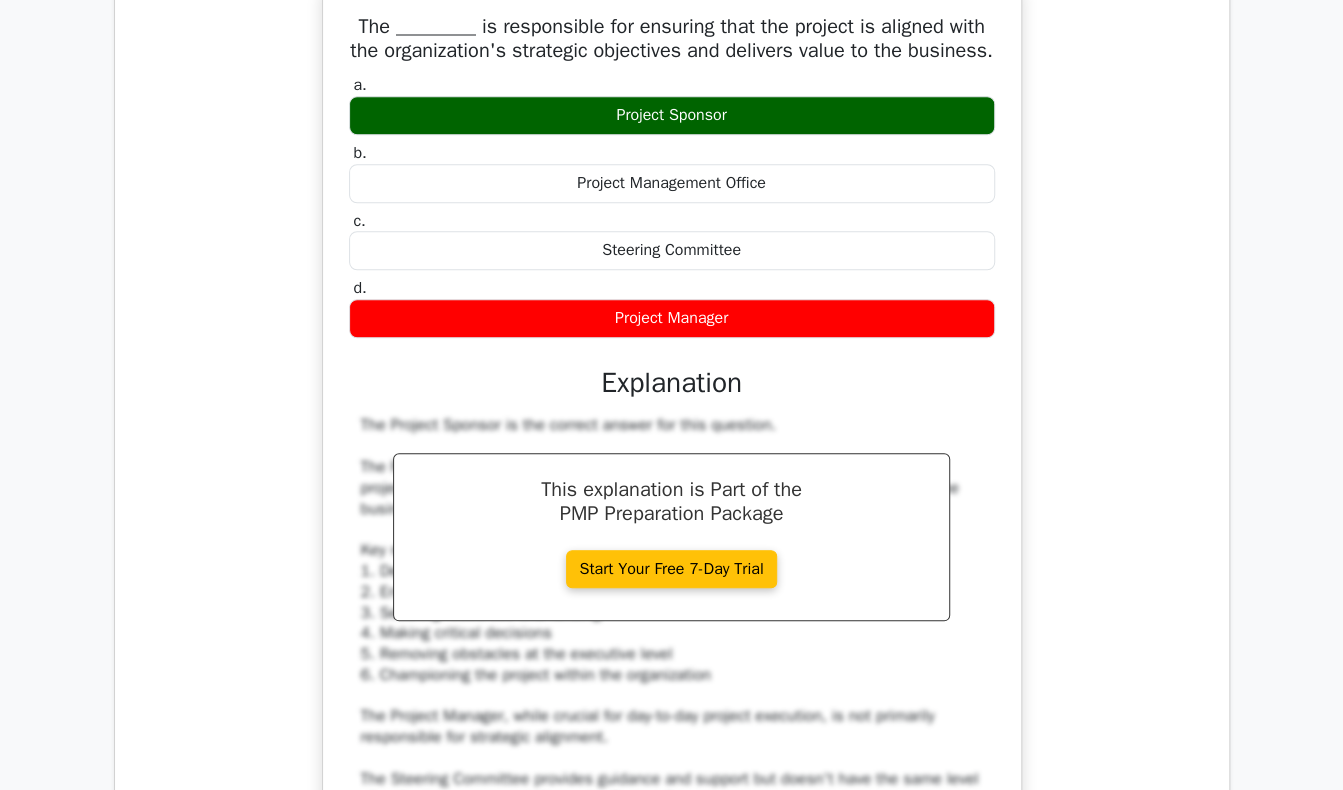 scroll, scrollTop: 21578, scrollLeft: 0, axis: vertical 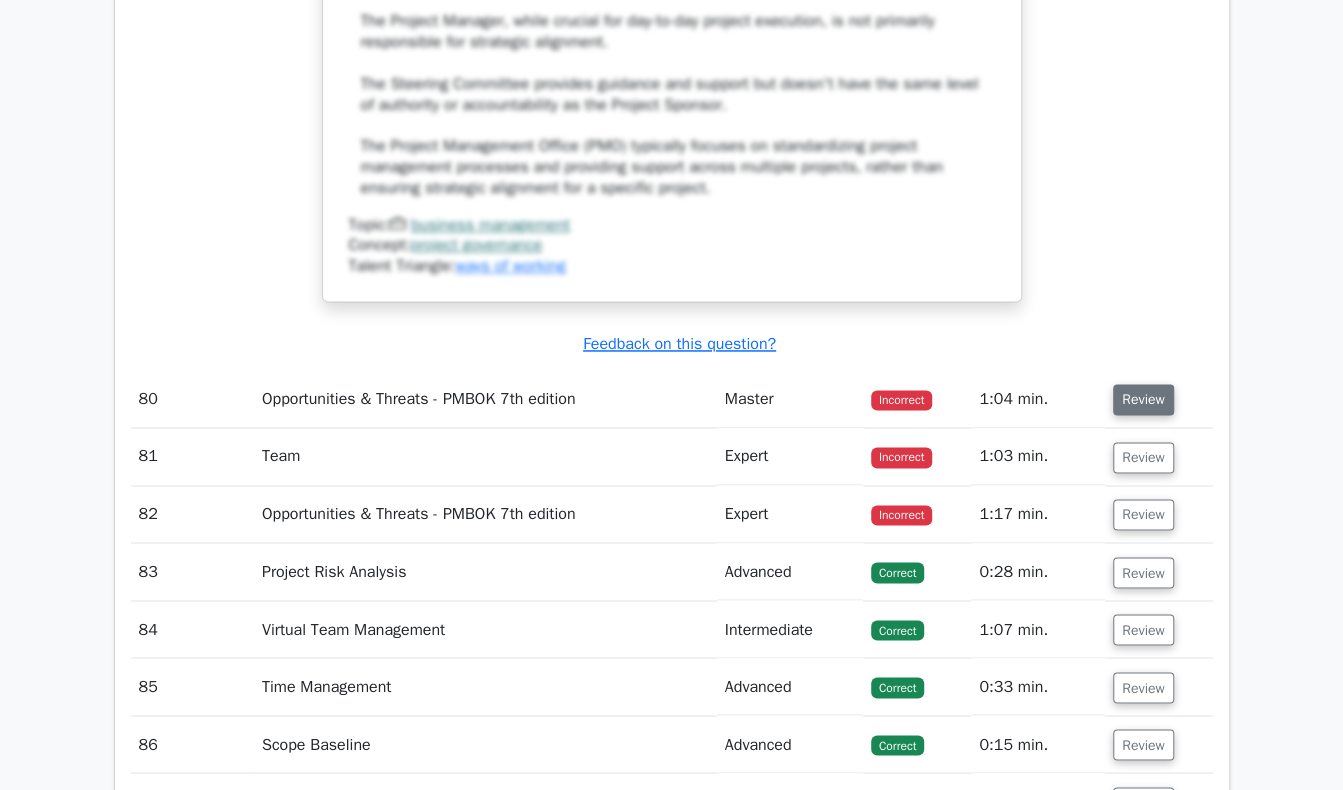 click on "Review" at bounding box center [1143, 399] 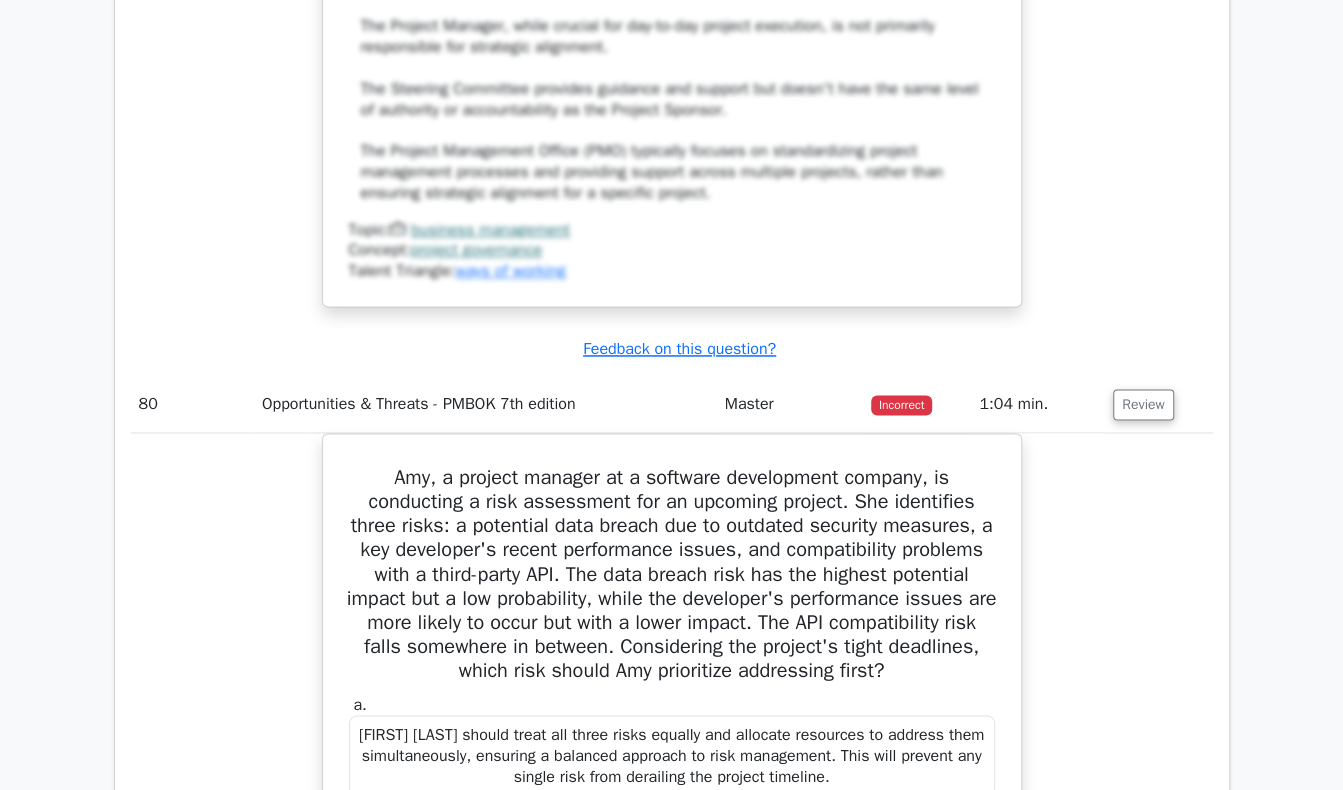 click on "Go Premium
Project Management Professional Preparation Package (2025)
Earn 35 PDUs needed for your PMP certification
13651 Superior-grade  Project Management Professional practice questions.
Accelerated Mastery: Deep dive into critical topics to fast-track your mastery.
Unlock Effortless PMP preparation: 5 full exams.
100% Satisfaction Guaranteed: Full refund with no questions if unsatisfied.
Bonus: all courses" at bounding box center (671, -8417) 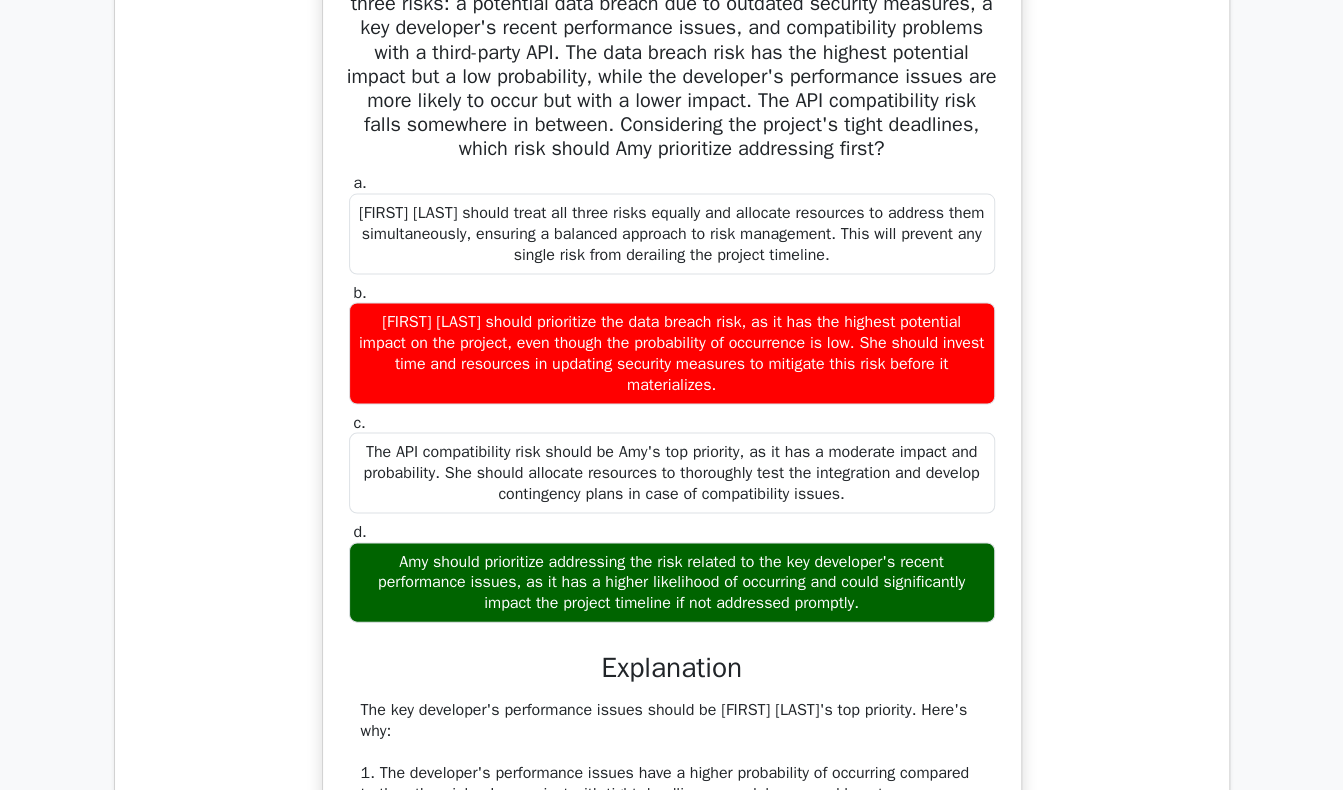 scroll, scrollTop: 22098, scrollLeft: 0, axis: vertical 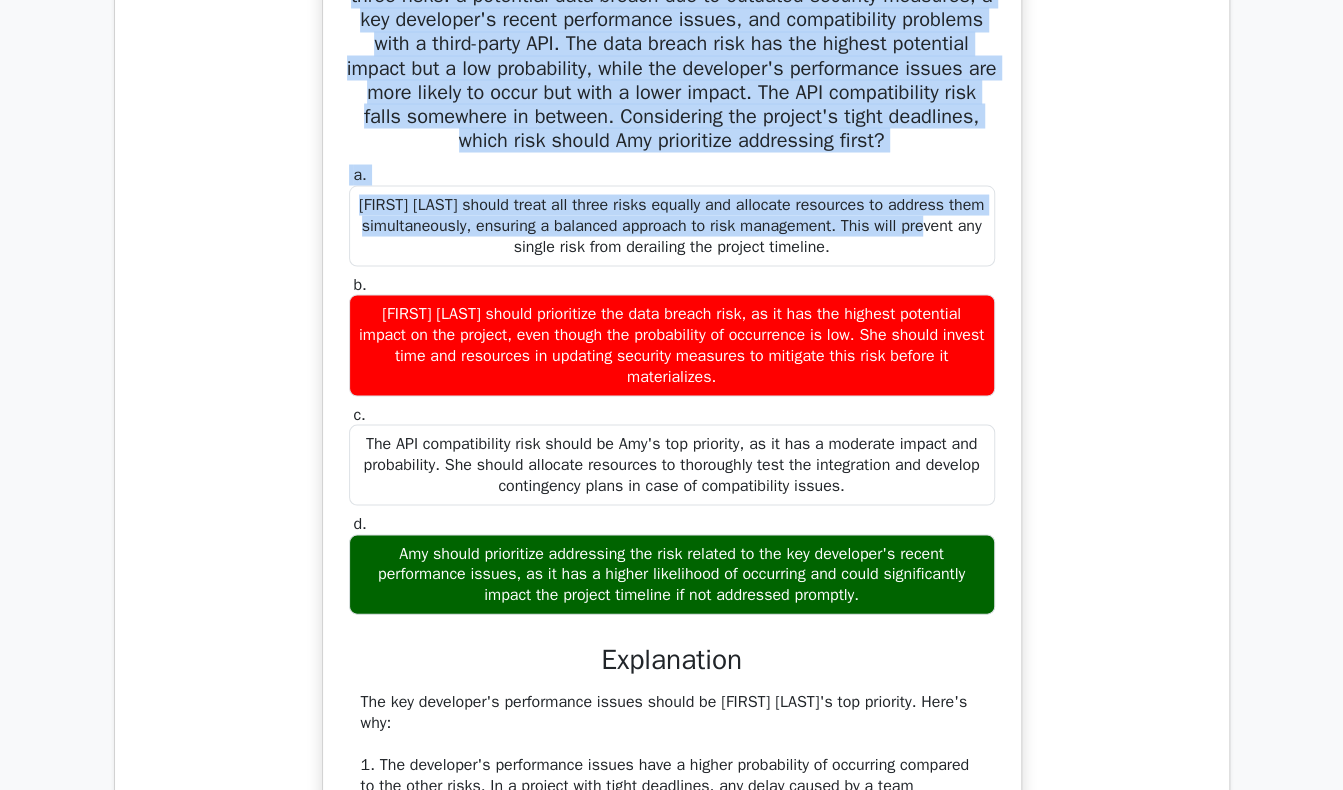 drag, startPoint x: 431, startPoint y: 29, endPoint x: 810, endPoint y: 294, distance: 462.45648 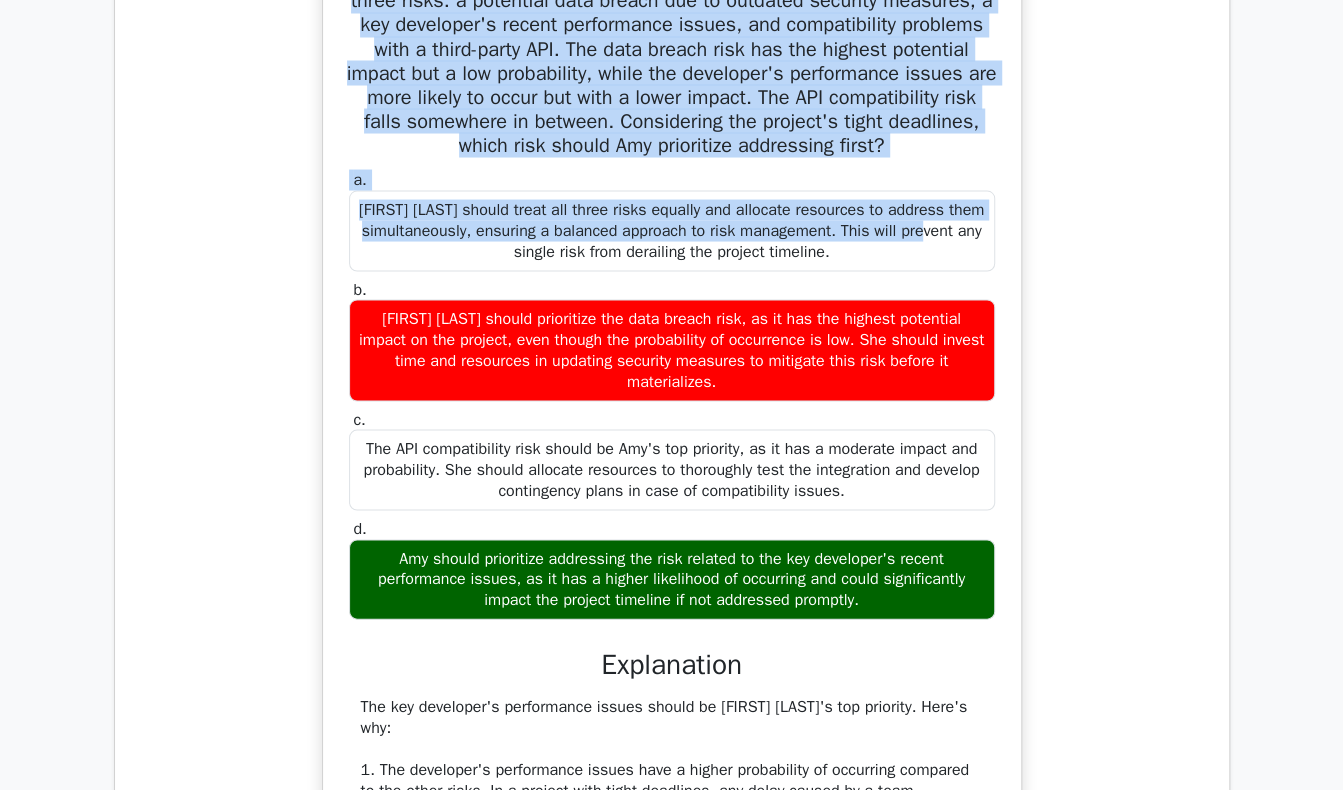 click on "[FIRST] [LAST], a project manager at a software development company, is conducting a risk assessment for an upcoming project. She identifies three risks: a potential data breach due to outdated security measures, a key developer's recent performance issues, and compatibility problems with a third-party API. The data breach risk has the highest potential impact but a low probability, while the developer's performance issues are more likely to occur but with a lower impact. The API compatibility risk falls somewhere in between. Considering the project's tight deadlines, which risk should [FIRST] [LAST] prioritize addressing first?
a.
b. c." at bounding box center [672, 625] 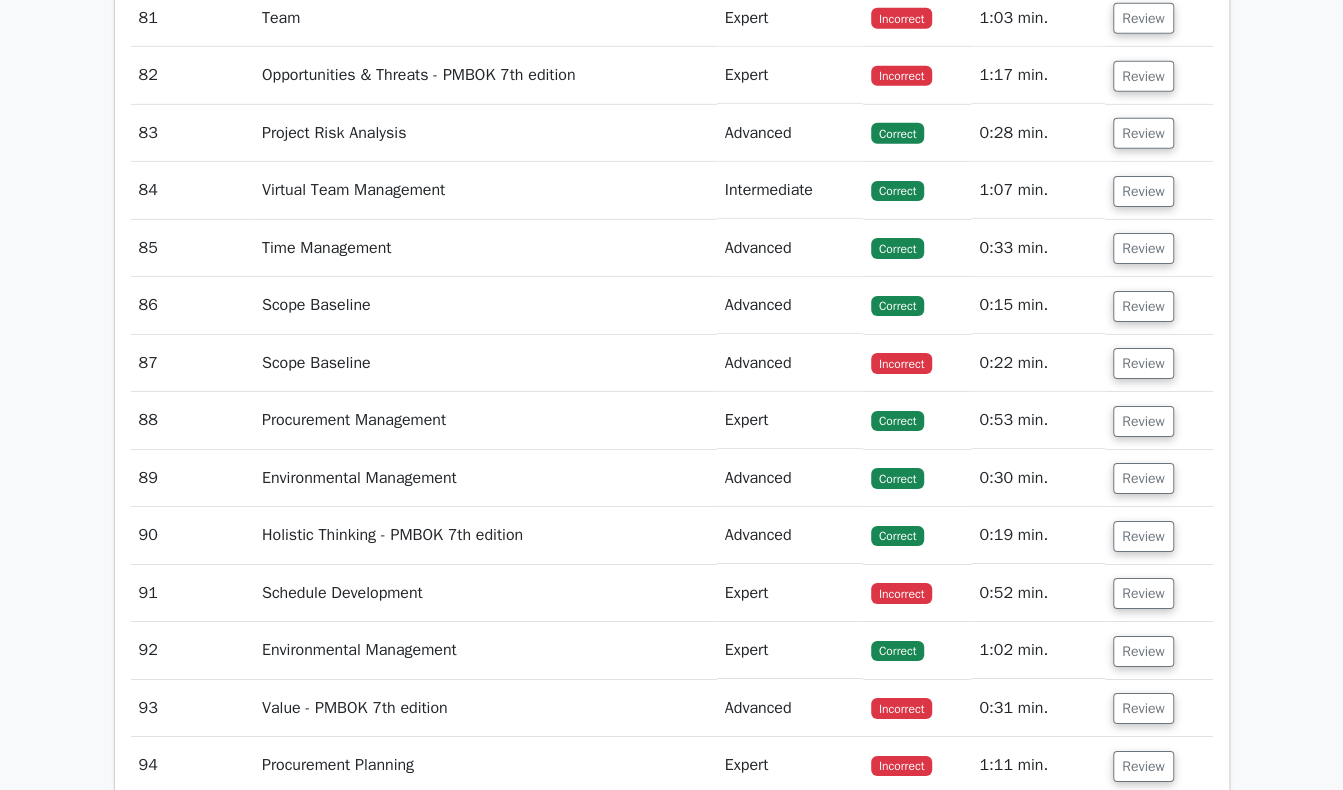 scroll, scrollTop: 23538, scrollLeft: 0, axis: vertical 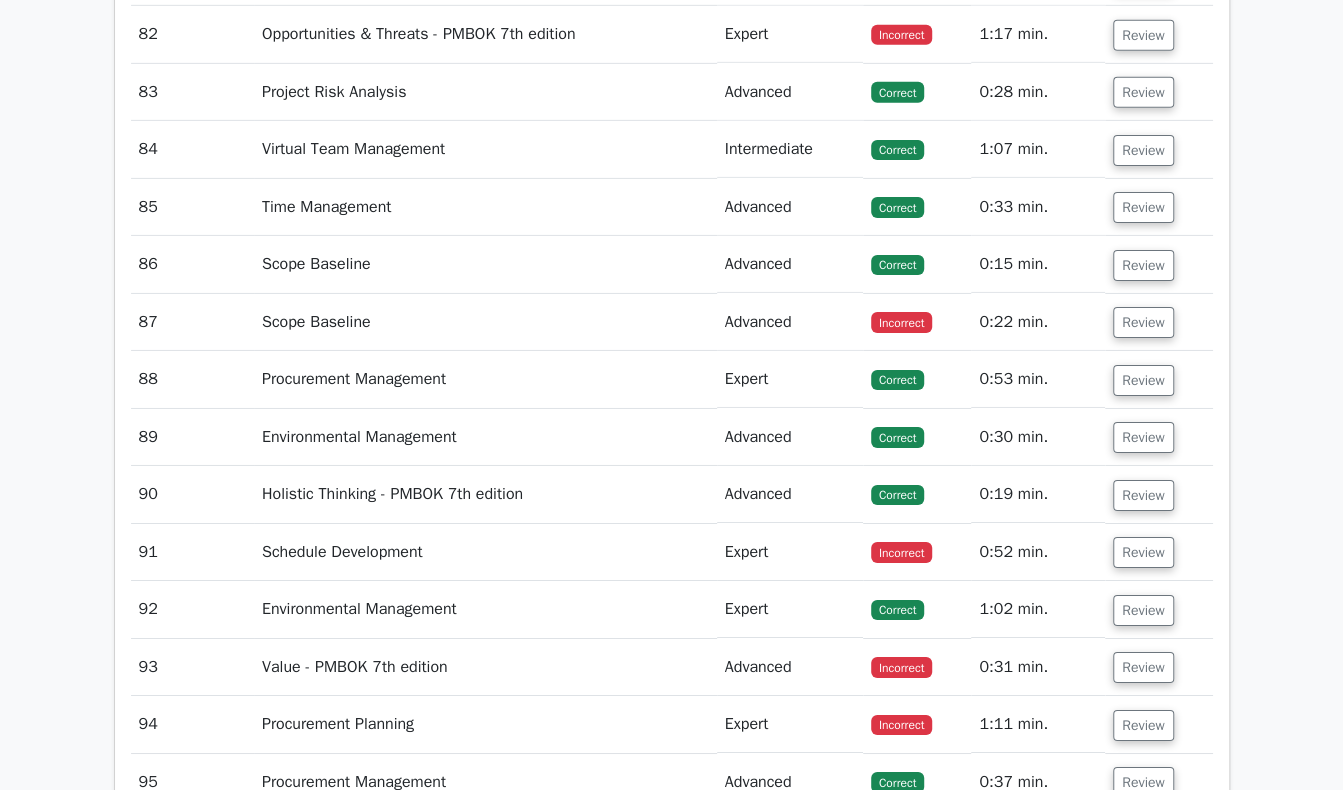 click on "Review" at bounding box center [1143, -23] 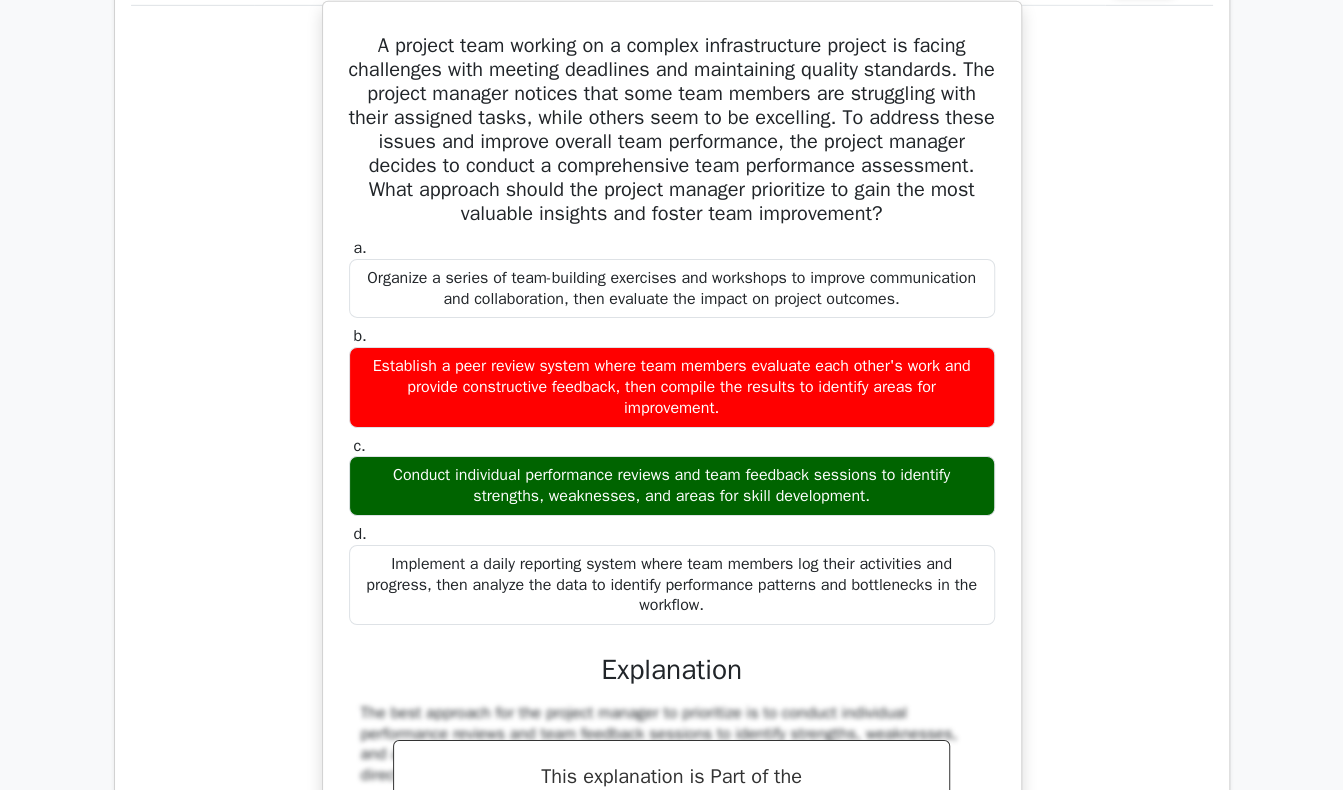 drag, startPoint x: 360, startPoint y: 97, endPoint x: 900, endPoint y: 666, distance: 784.44946 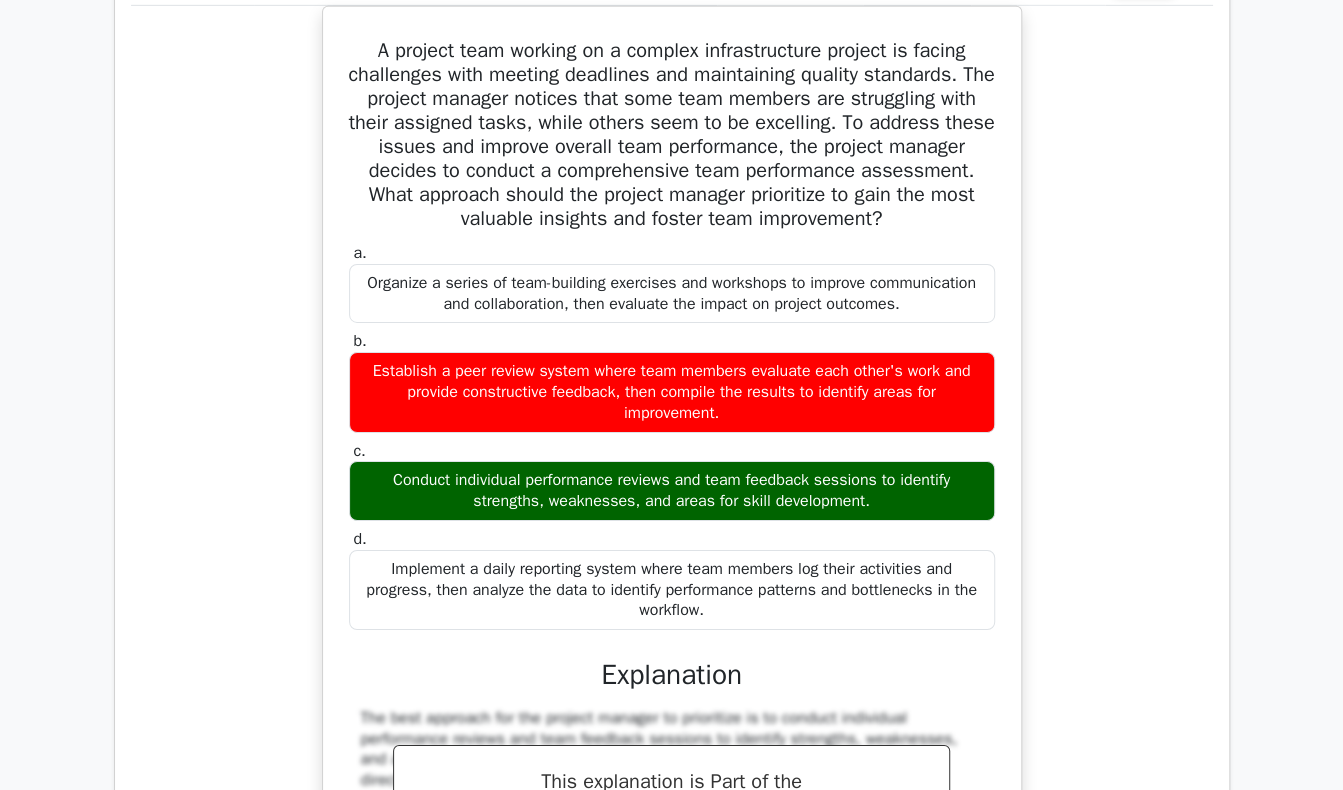click on "A project team working on a complex infrastructure project is facing challenges with meeting deadlines and maintaining quality standards. The project manager notices that some team members are struggling with their assigned tasks, while others seem to be excelling. To address these issues and improve overall team performance, the project manager decides to conduct a comprehensive team performance assessment. What approach should the project manager prioritize to gain the most valuable insights and foster team improvement?
a.
b. c." at bounding box center [672, 795] 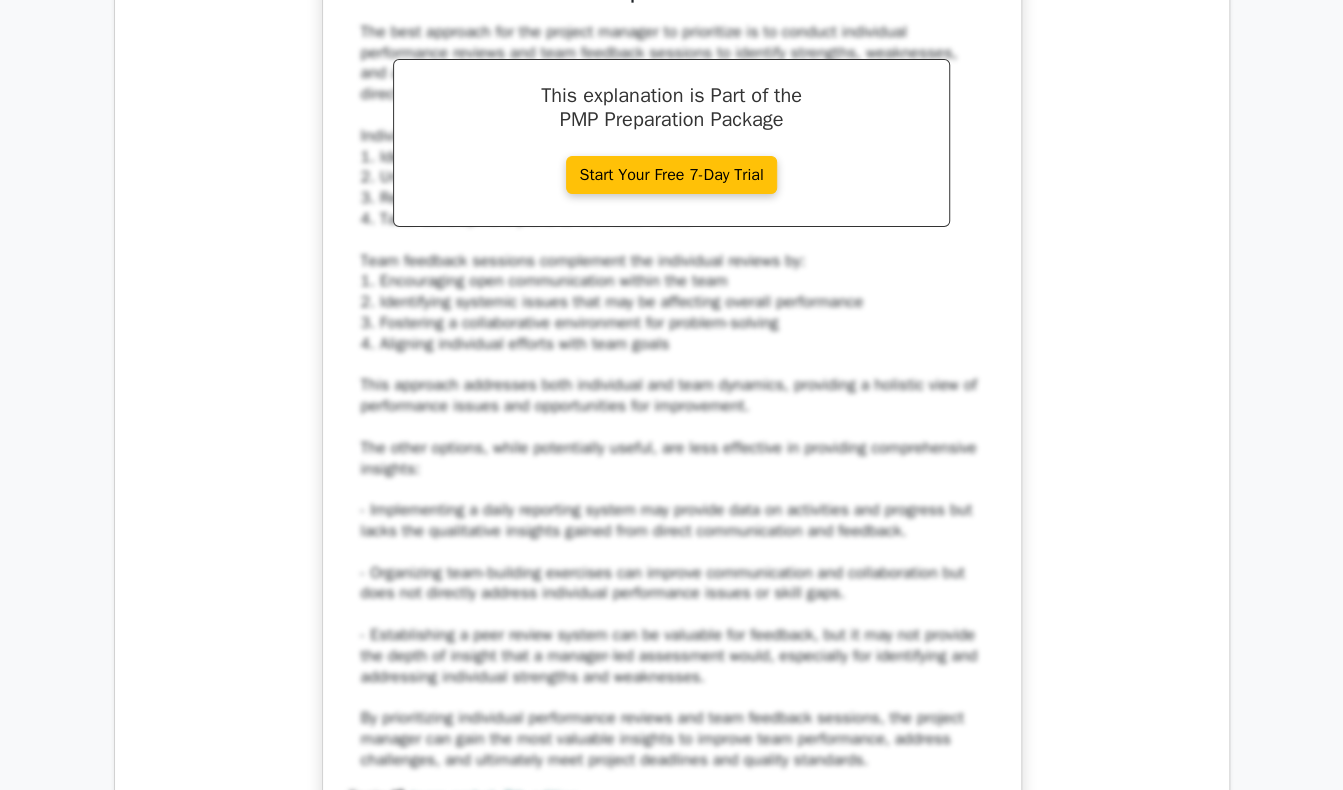scroll, scrollTop: 24920, scrollLeft: 0, axis: vertical 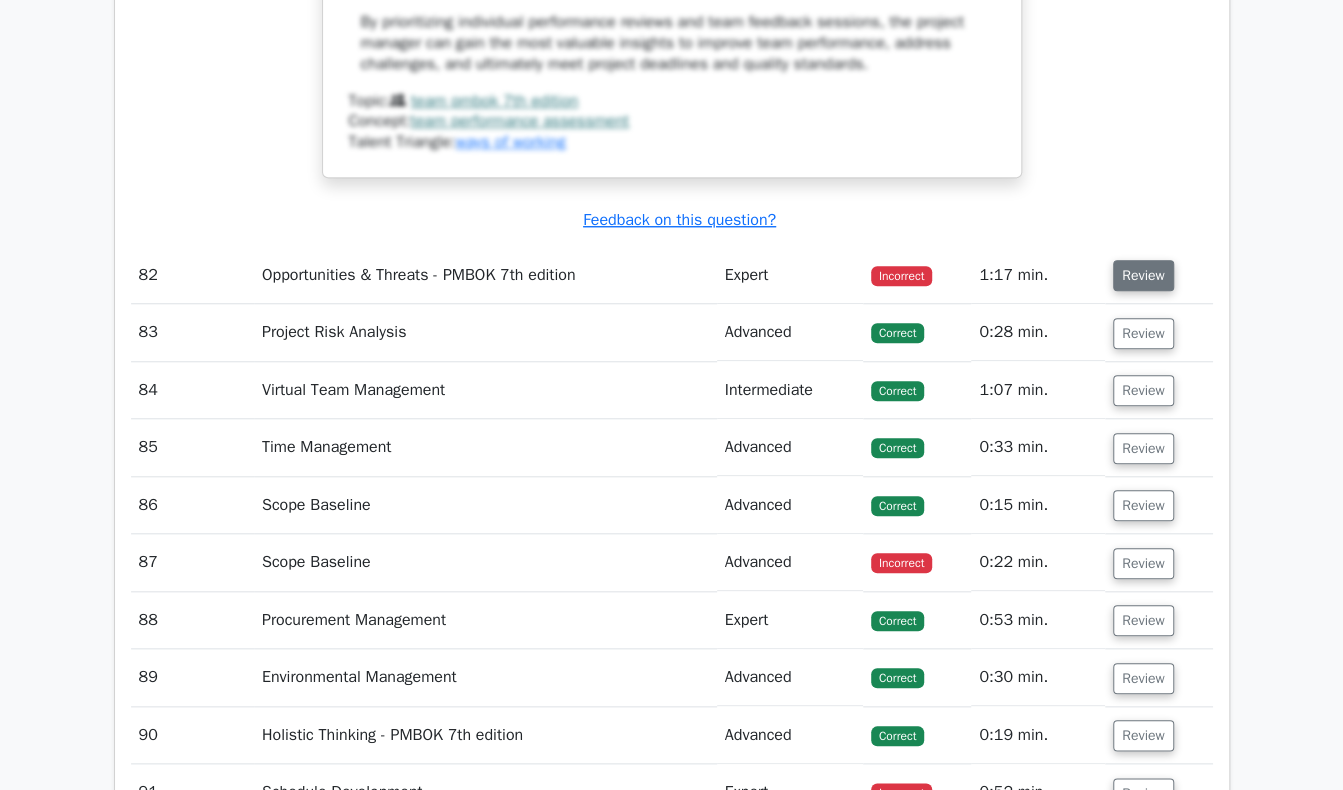 click on "Review" at bounding box center [1143, 275] 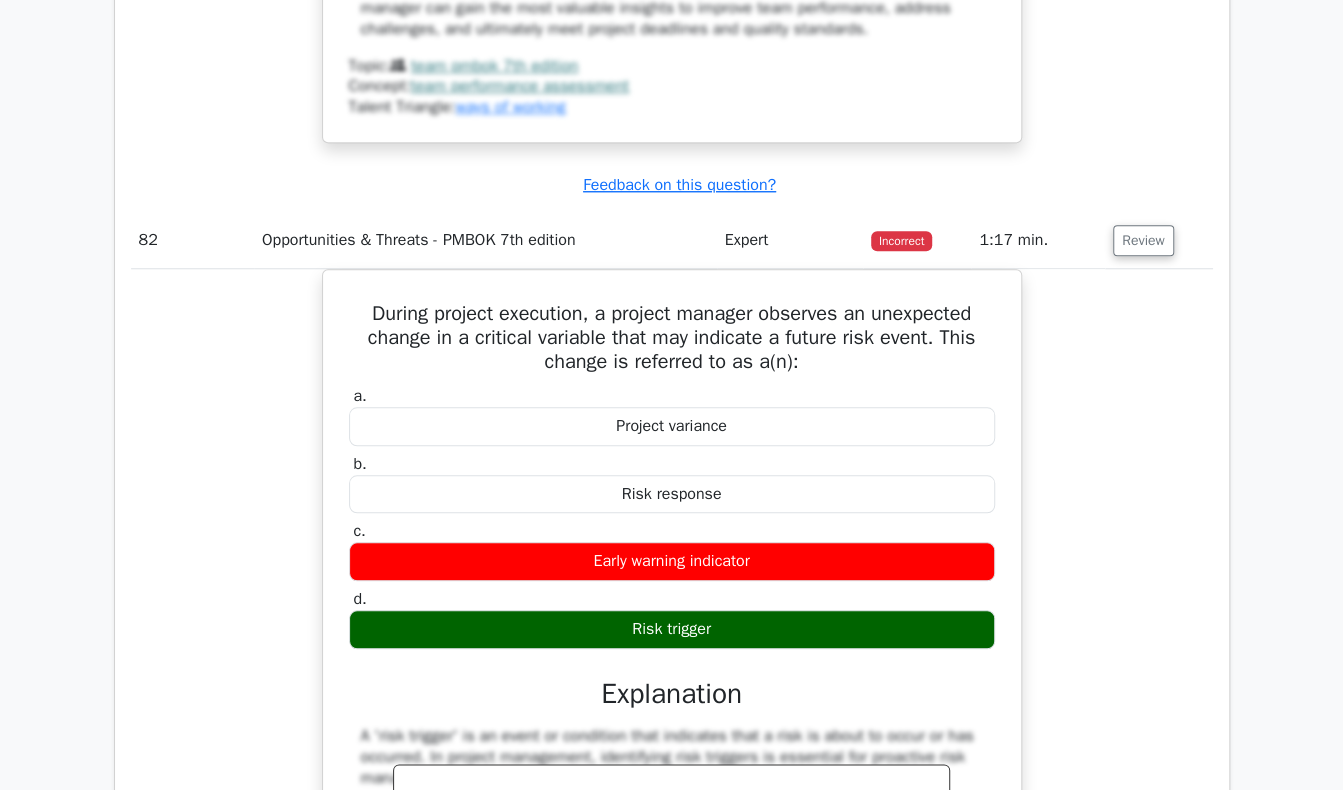 scroll, scrollTop: 25080, scrollLeft: 0, axis: vertical 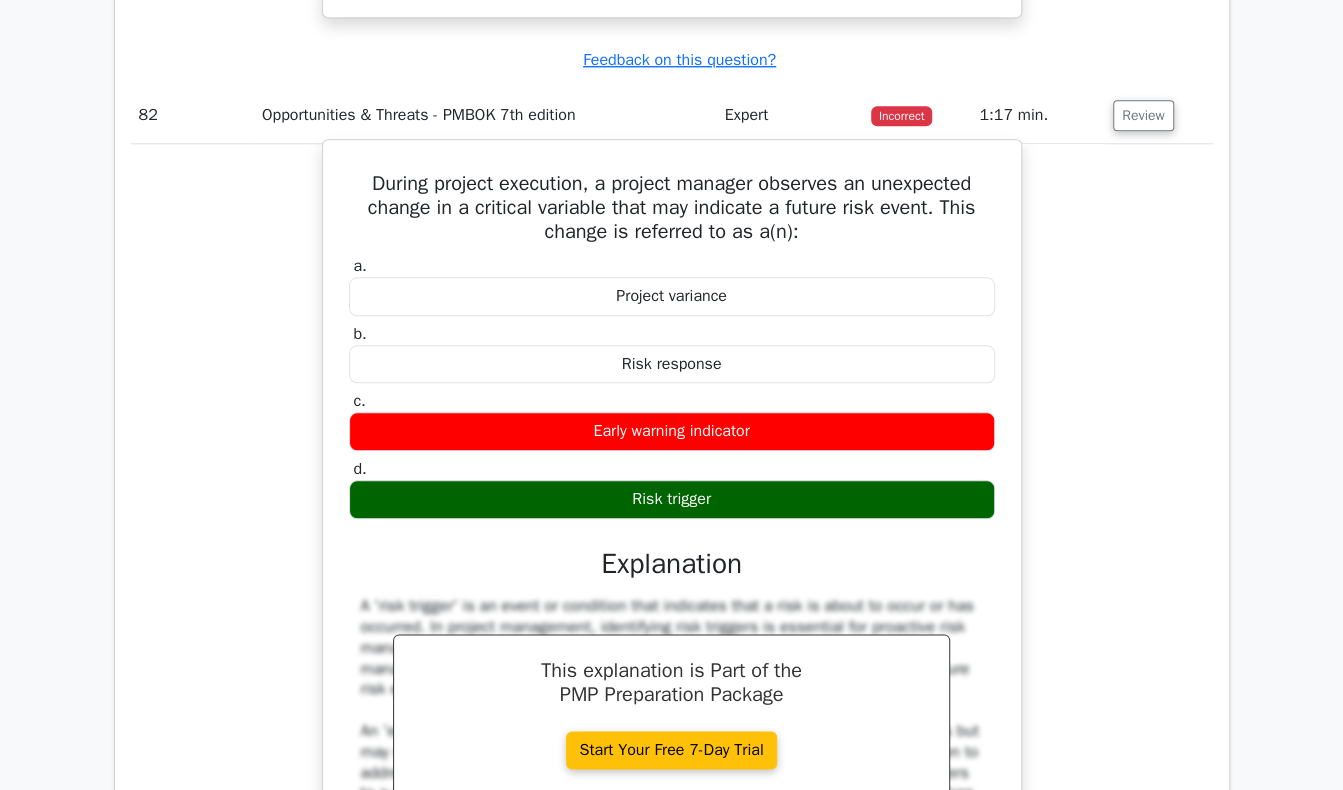 drag, startPoint x: 350, startPoint y: 231, endPoint x: 776, endPoint y: 551, distance: 532.8002 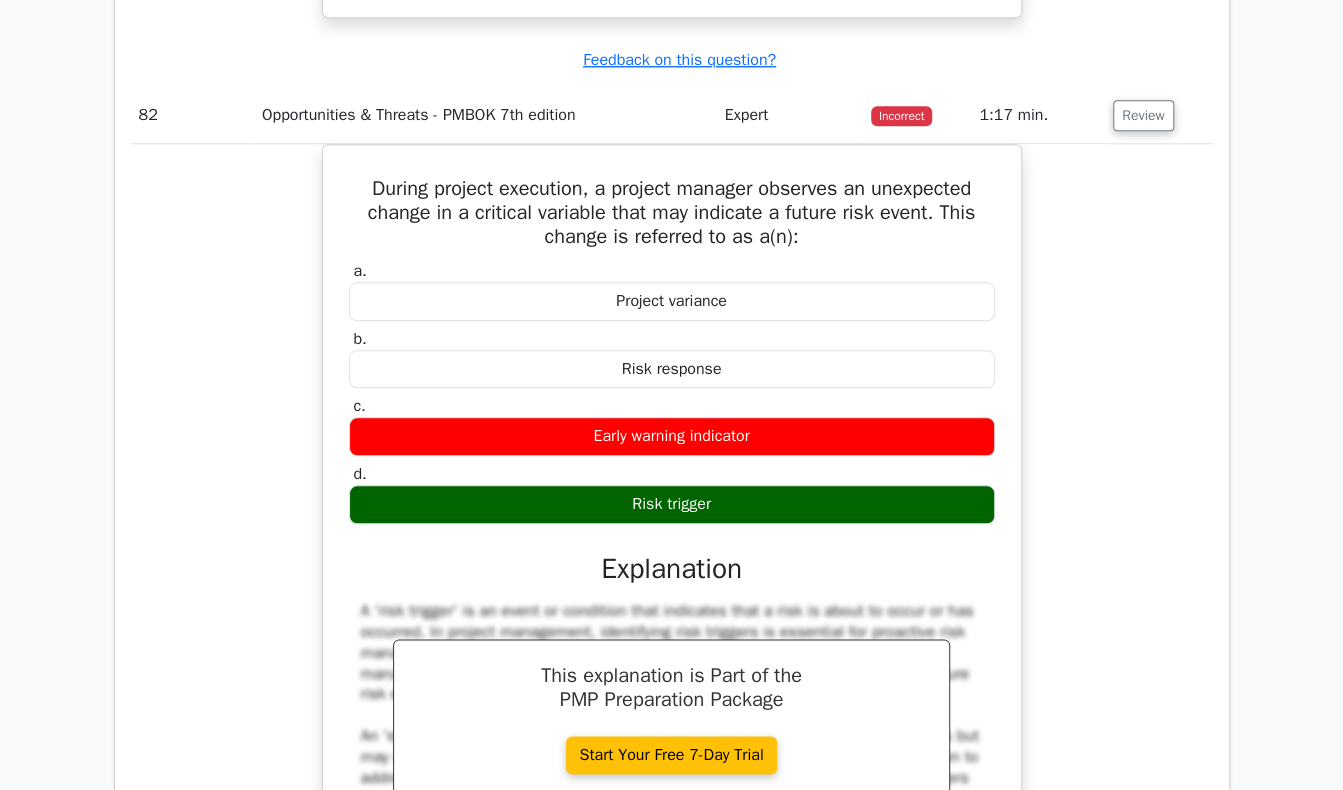click on "During project execution, a project manager observes an unexpected change in a critical variable that may indicate a future risk event. This change is referred to as a(n):
a.
Project variance
b.
c. d." at bounding box center [672, 592] 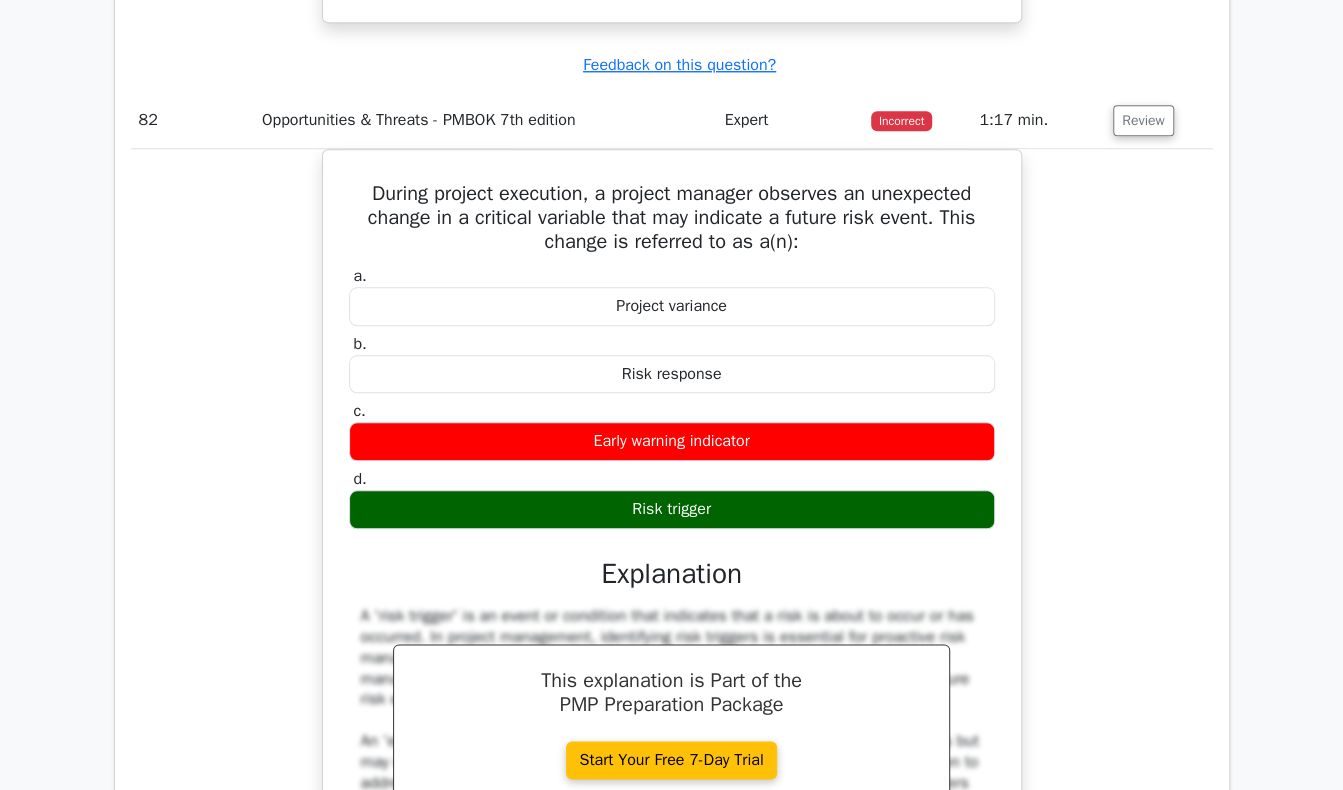 scroll, scrollTop: 25770, scrollLeft: 0, axis: vertical 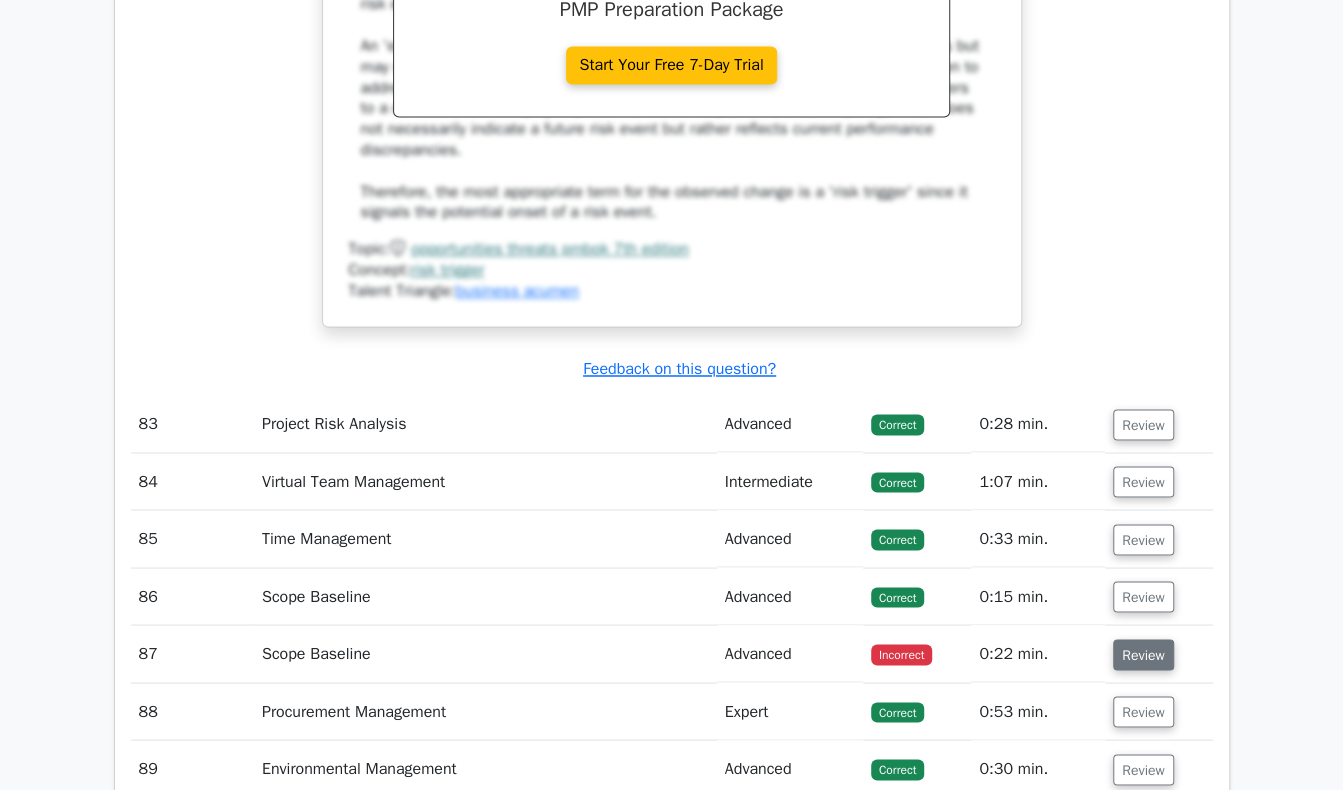 click on "Review" at bounding box center (1143, 654) 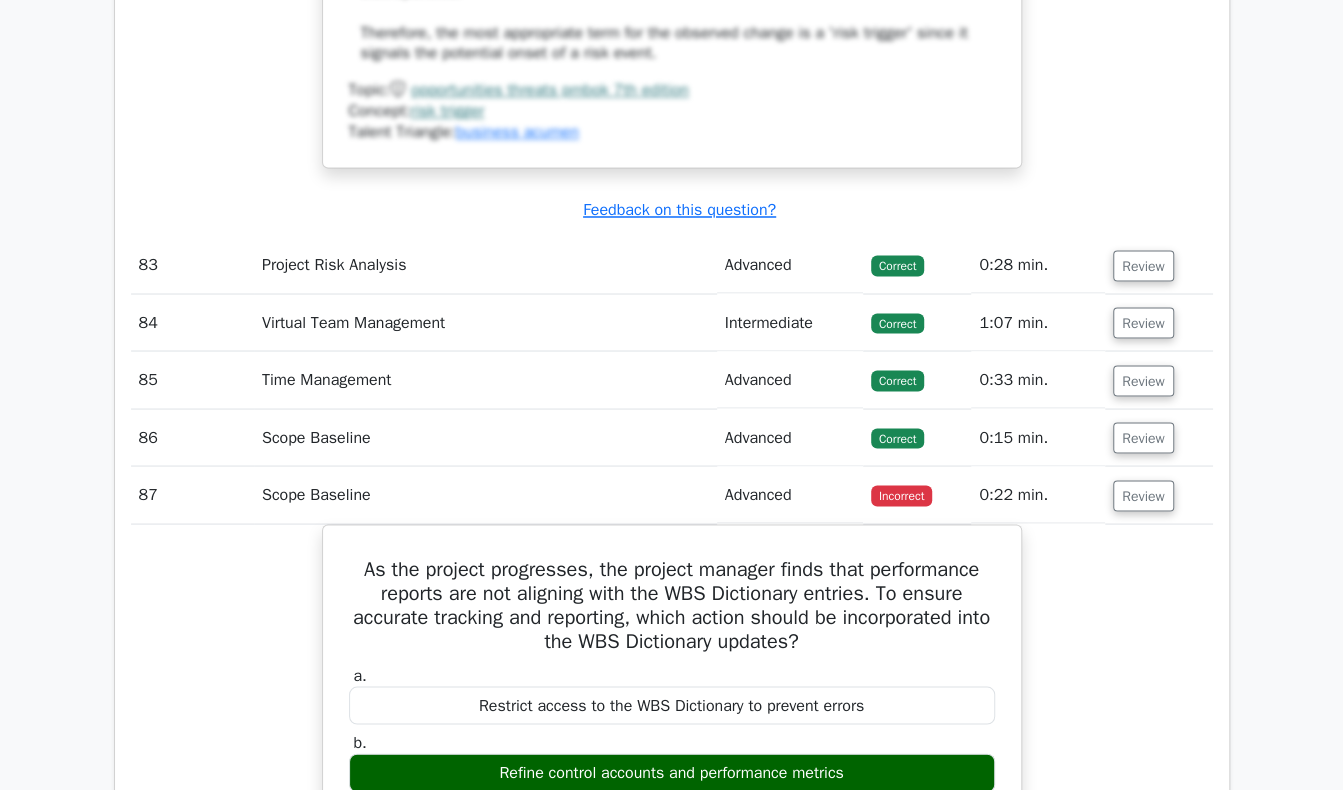 scroll, scrollTop: 26461, scrollLeft: 0, axis: vertical 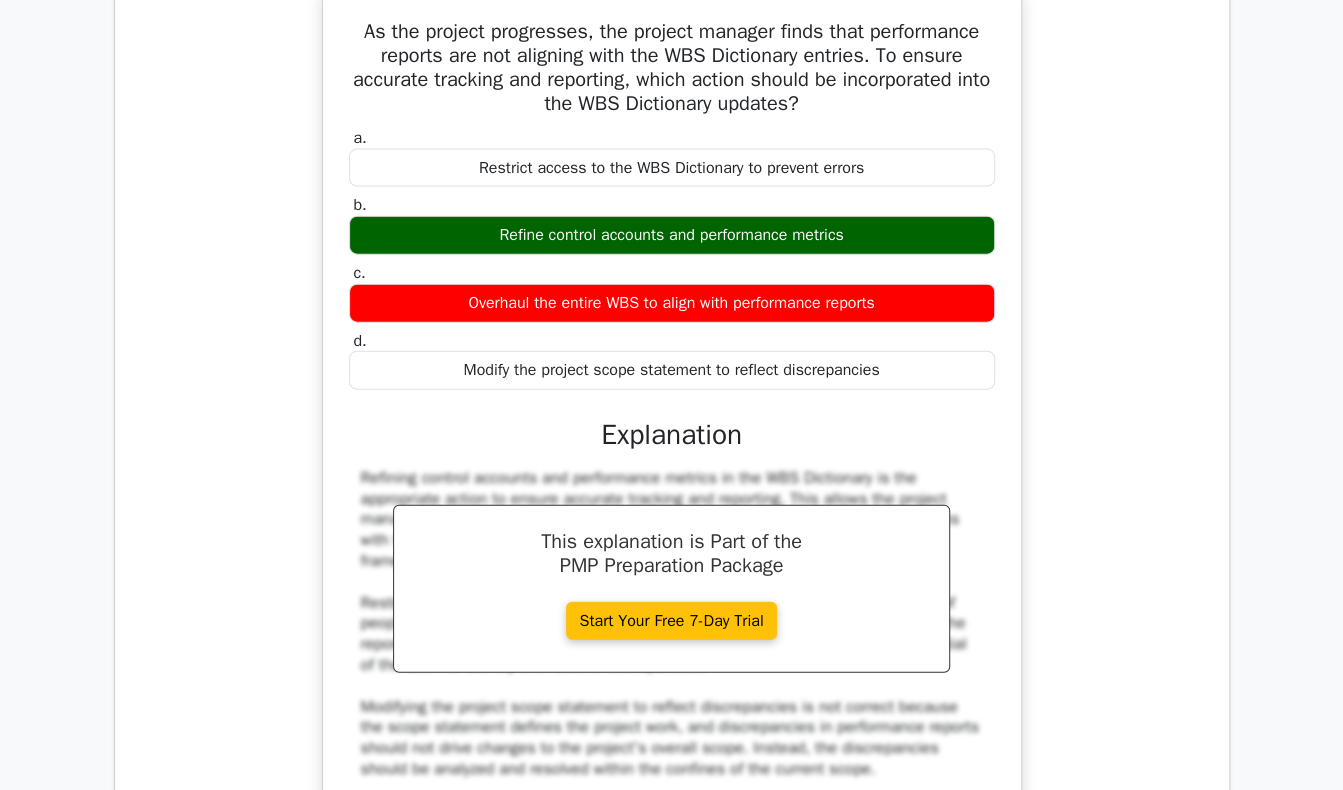 drag, startPoint x: 350, startPoint y: 76, endPoint x: 898, endPoint y: 409, distance: 641.24335 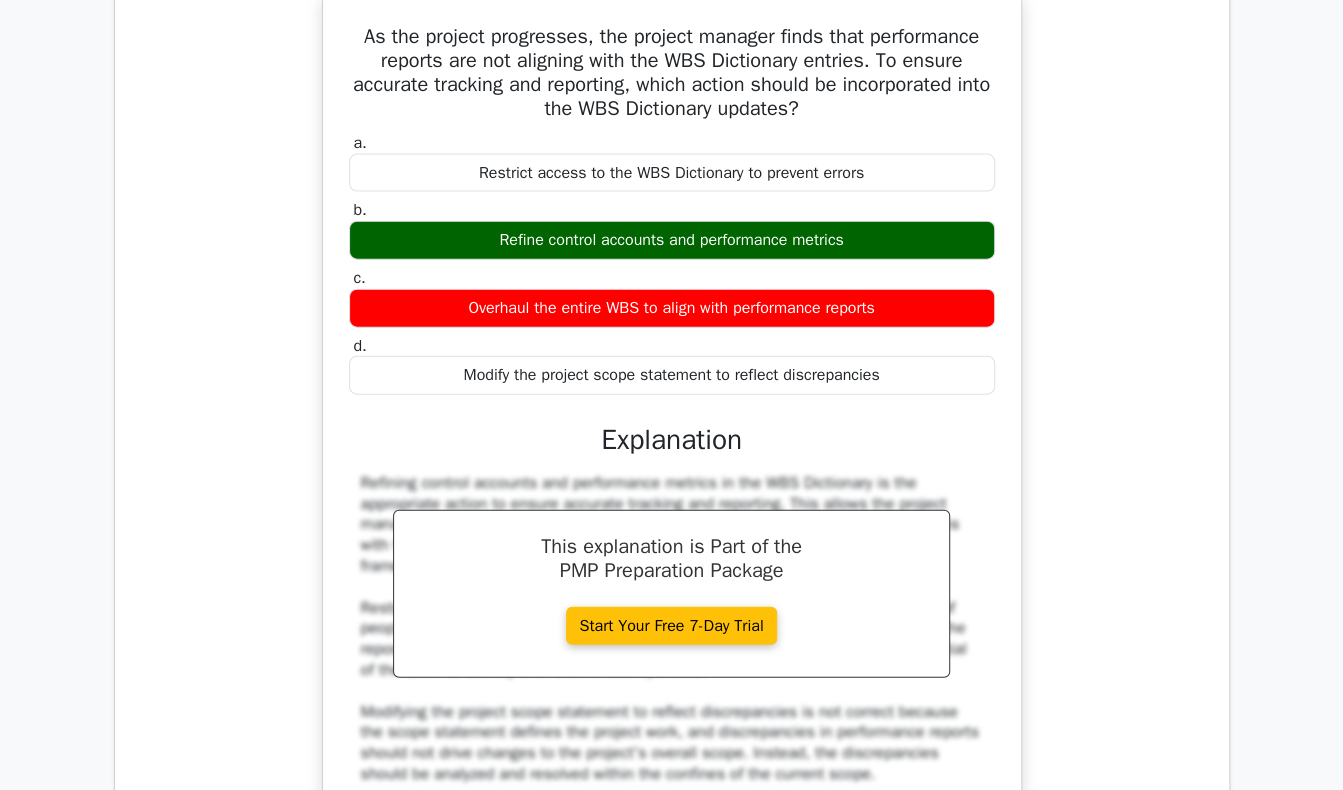click on "As the project progresses, the project manager finds that performance reports are not aligning with the WBS Dictionary entries. To ensure accurate tracking and reporting, which action should be incorporated into the WBS Dictionary updates?
a.
Restrict access to the WBS Dictionary to prevent errors
b." at bounding box center [672, 504] 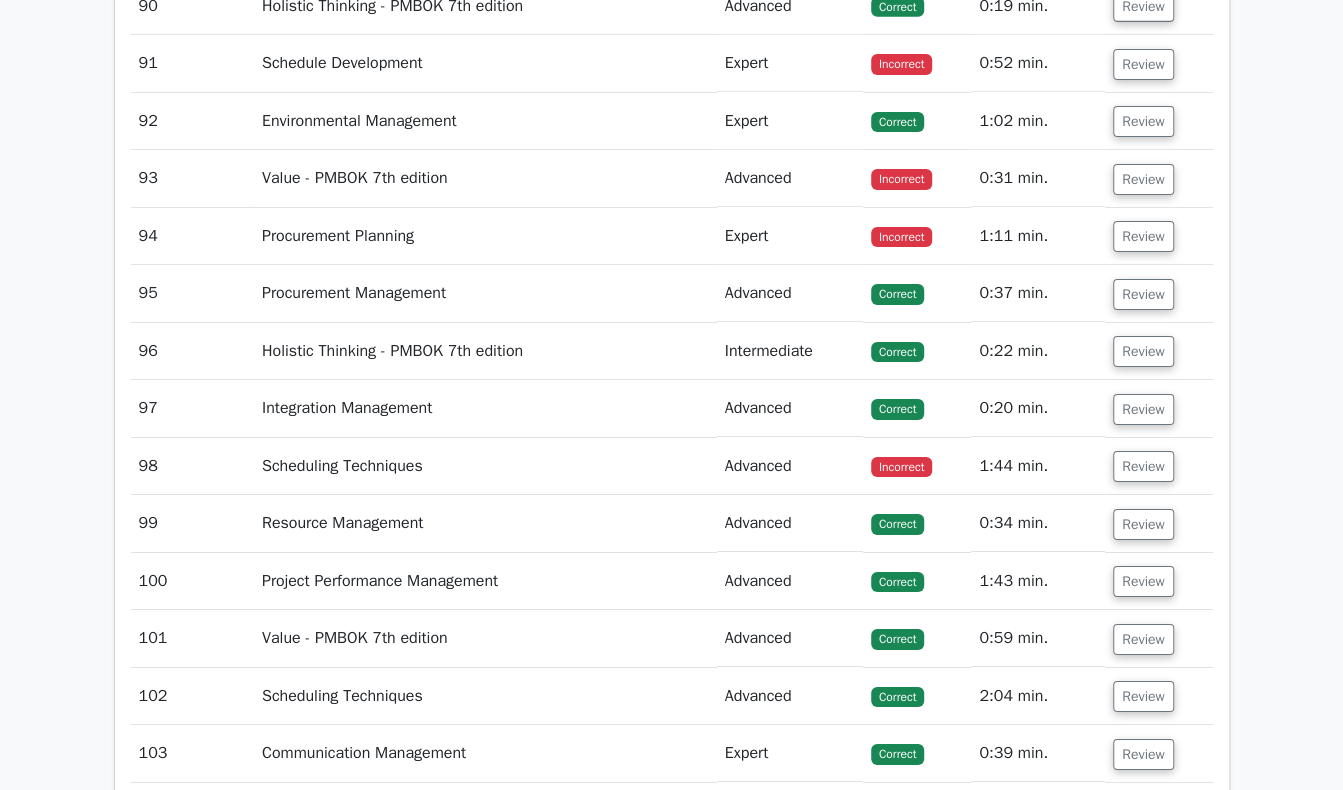 scroll, scrollTop: 27661, scrollLeft: 0, axis: vertical 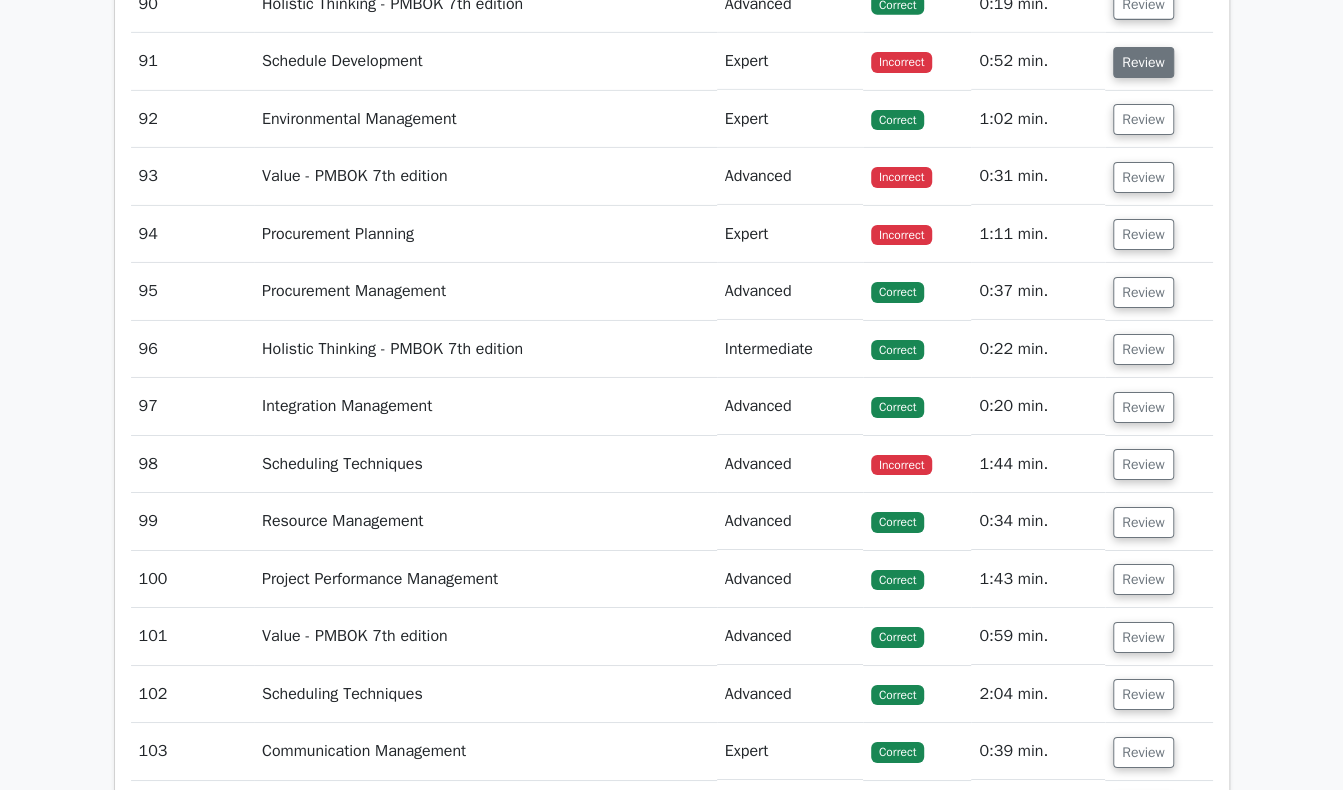 click on "Review" at bounding box center [1143, 62] 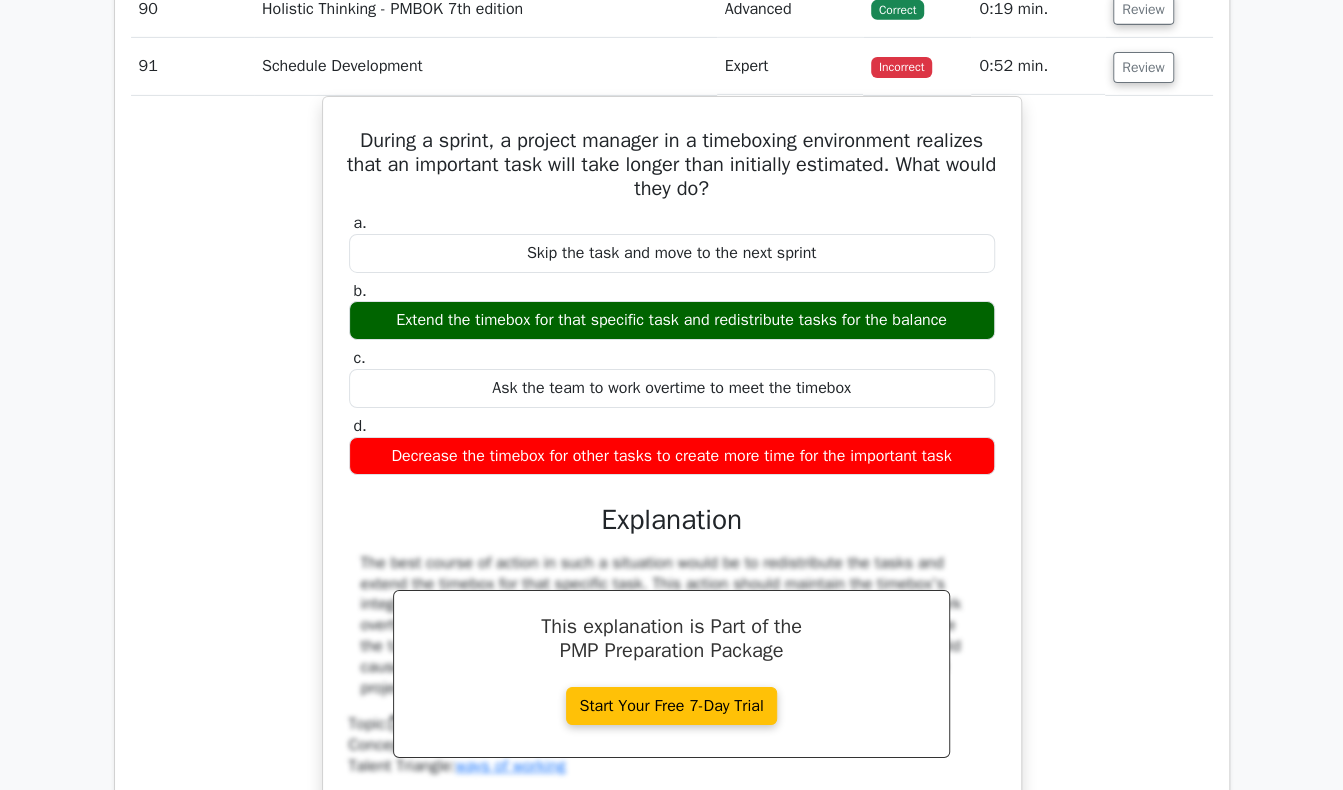 click on "Go Premium
Project Management Professional Preparation Package (2025)
Earn 35 PDUs needed for your PMP certification
13651 Superior-grade  Project Management Professional practice questions.
Accelerated Mastery: Deep dive into critical topics to fast-track your mastery.
Unlock Effortless PMP preparation: 5 full exams.
100% Satisfaction Guaranteed: Full refund with no questions if unsatisfied.
Bonus: all courses" at bounding box center (671, -12268) 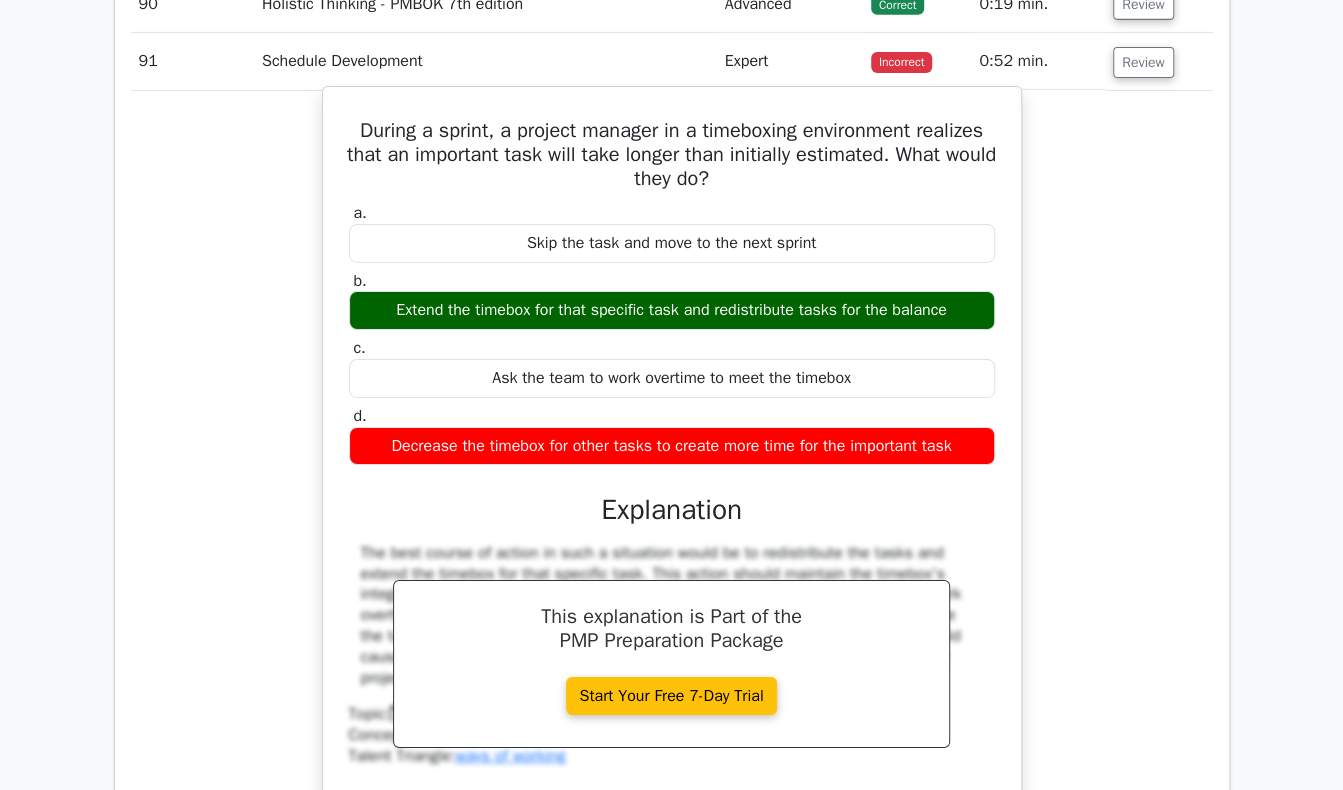 drag, startPoint x: 380, startPoint y: 174, endPoint x: 963, endPoint y: 492, distance: 664.0881 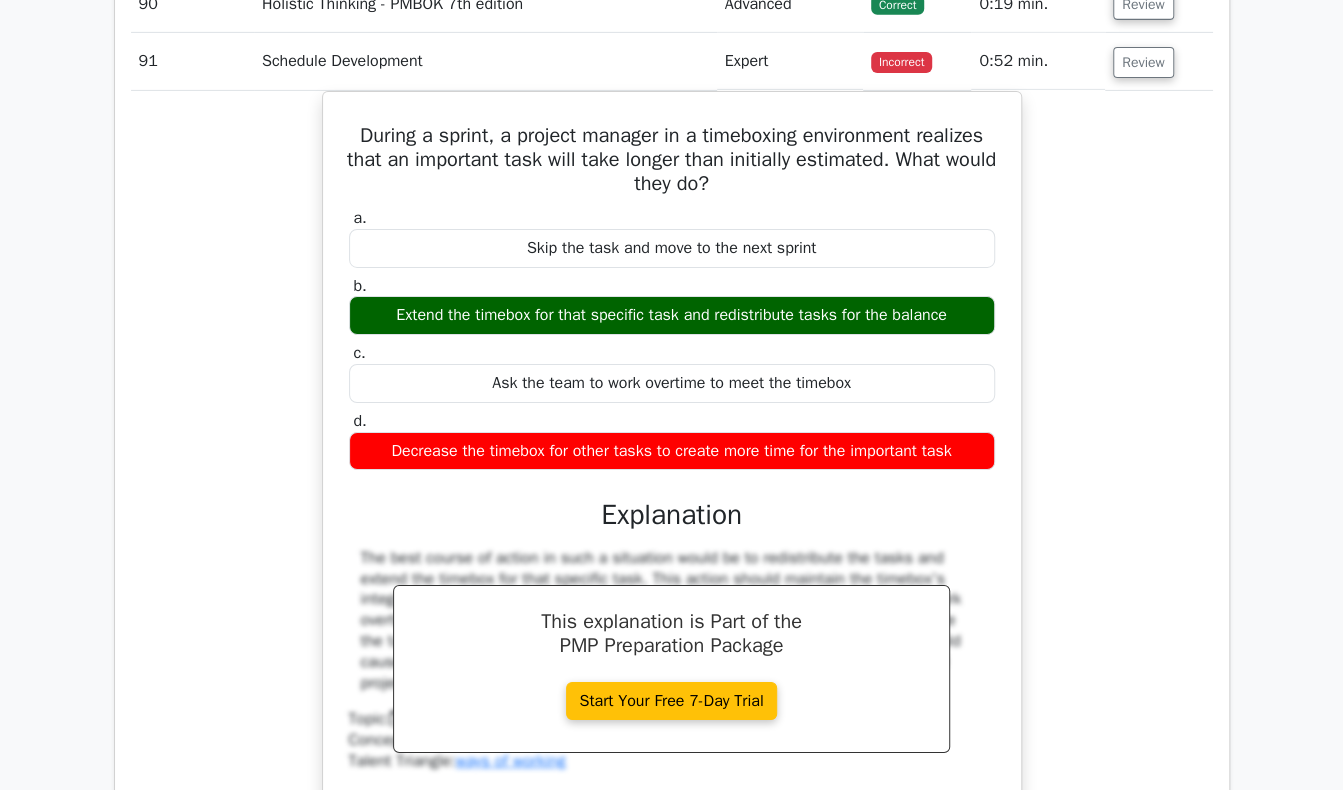 click on "During a sprint, a project manager in a timeboxing environment realizes that an important task will take longer than initially estimated. What would they do?
a.
Skip the task and move to the next sprint
b." at bounding box center (672, 484) 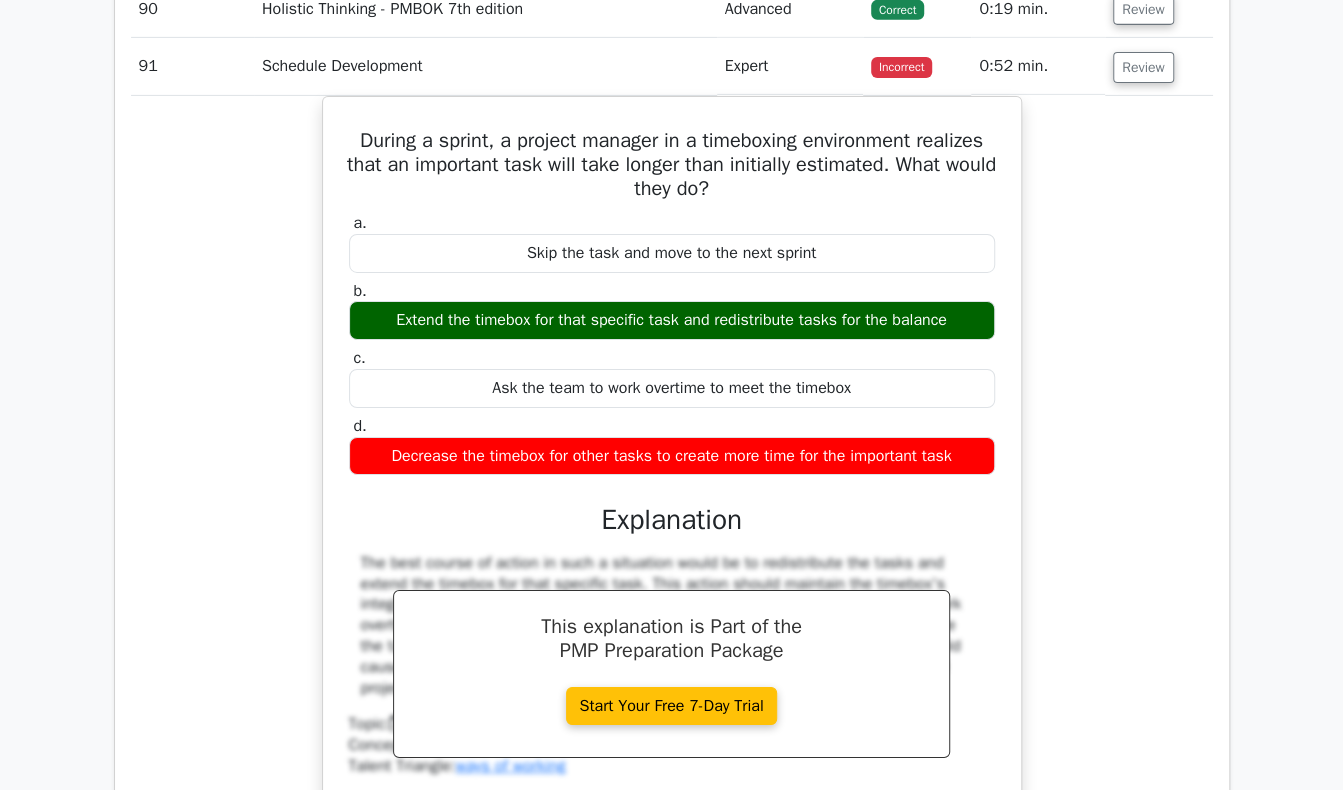 scroll, scrollTop: 28352, scrollLeft: 0, axis: vertical 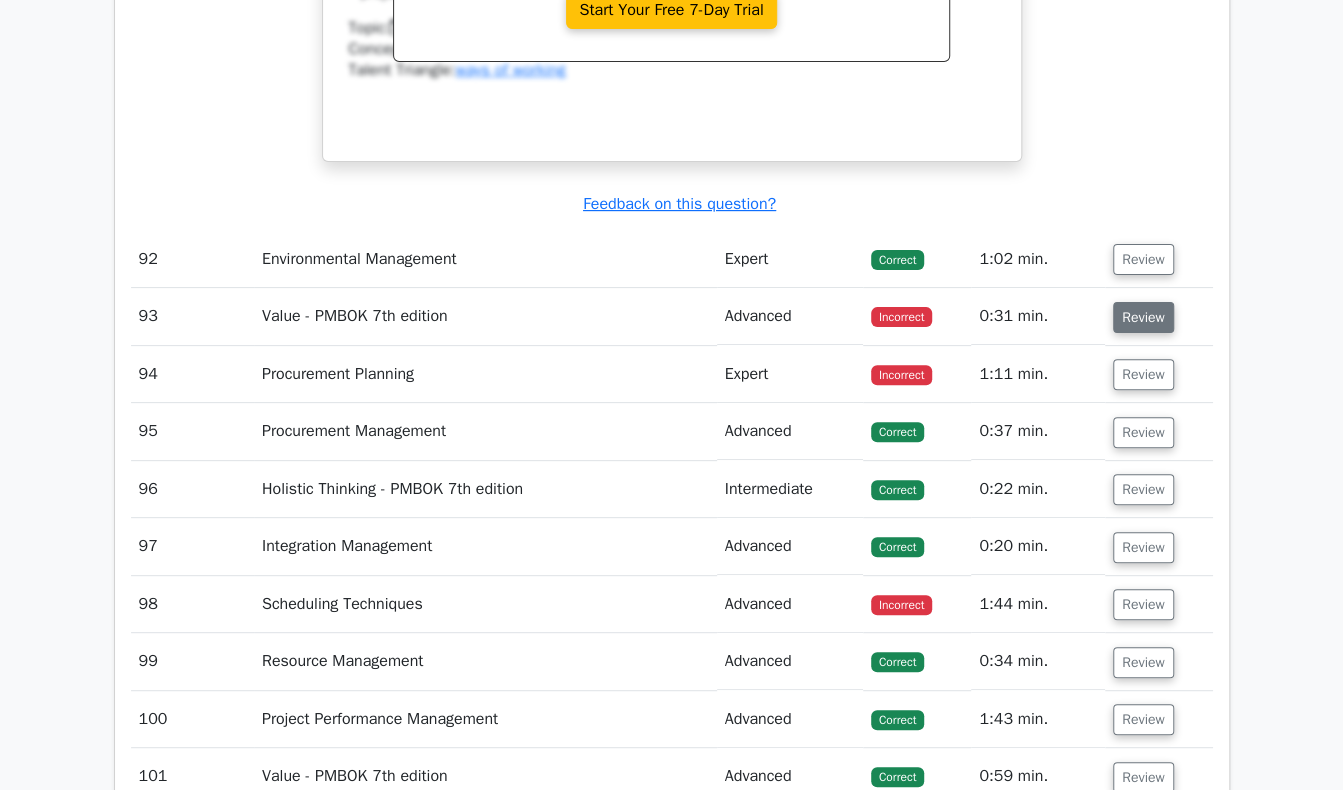 click on "Review" at bounding box center [1143, 317] 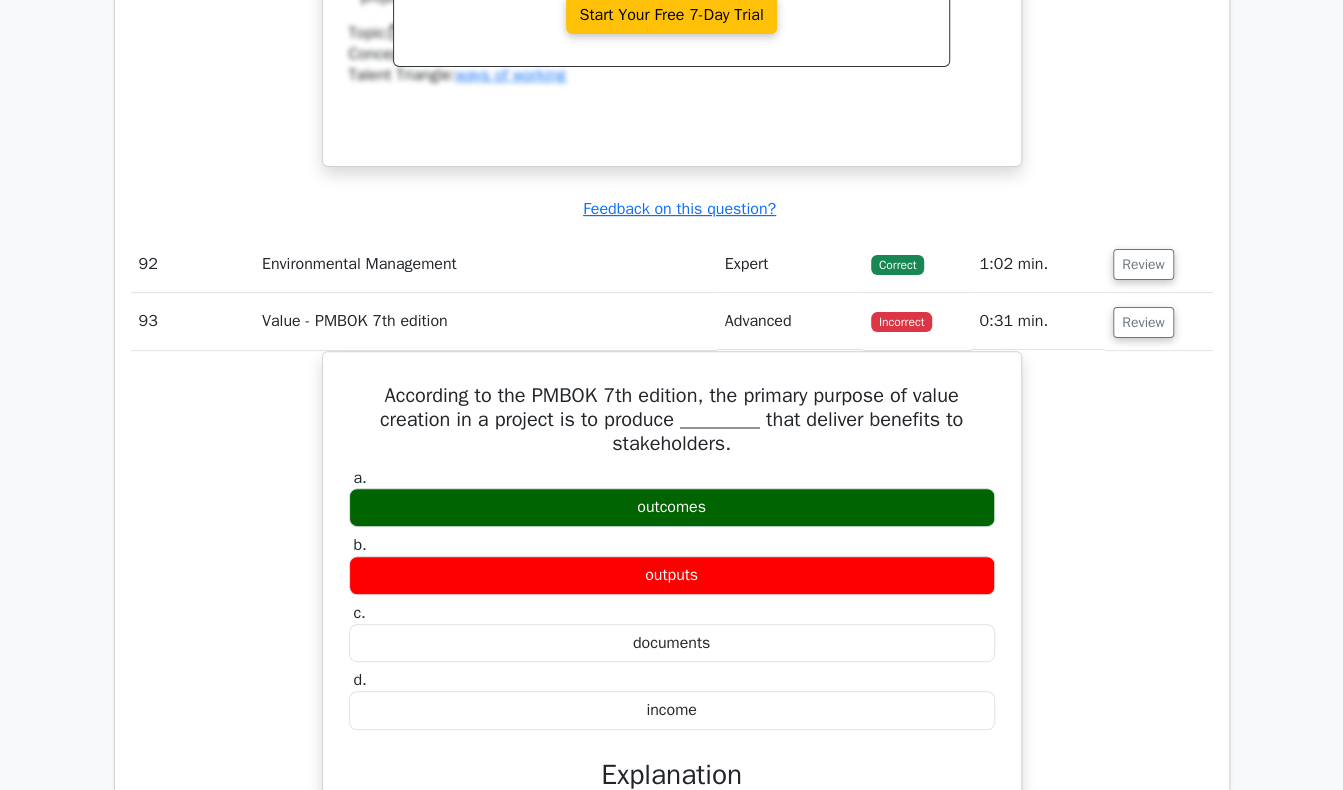 click on "Go Premium
Project Management Professional Preparation Package (2025)
Earn 35 PDUs needed for your PMP certification
13651 Superior-grade  Project Management Professional practice questions.
Accelerated Mastery: Deep dive into critical topics to fast-track your mastery.
Unlock Effortless PMP preparation: 5 full exams.
100% Satisfaction Guaranteed: Full refund with no questions if unsatisfied.
Bonus: all courses" at bounding box center (671, -12489) 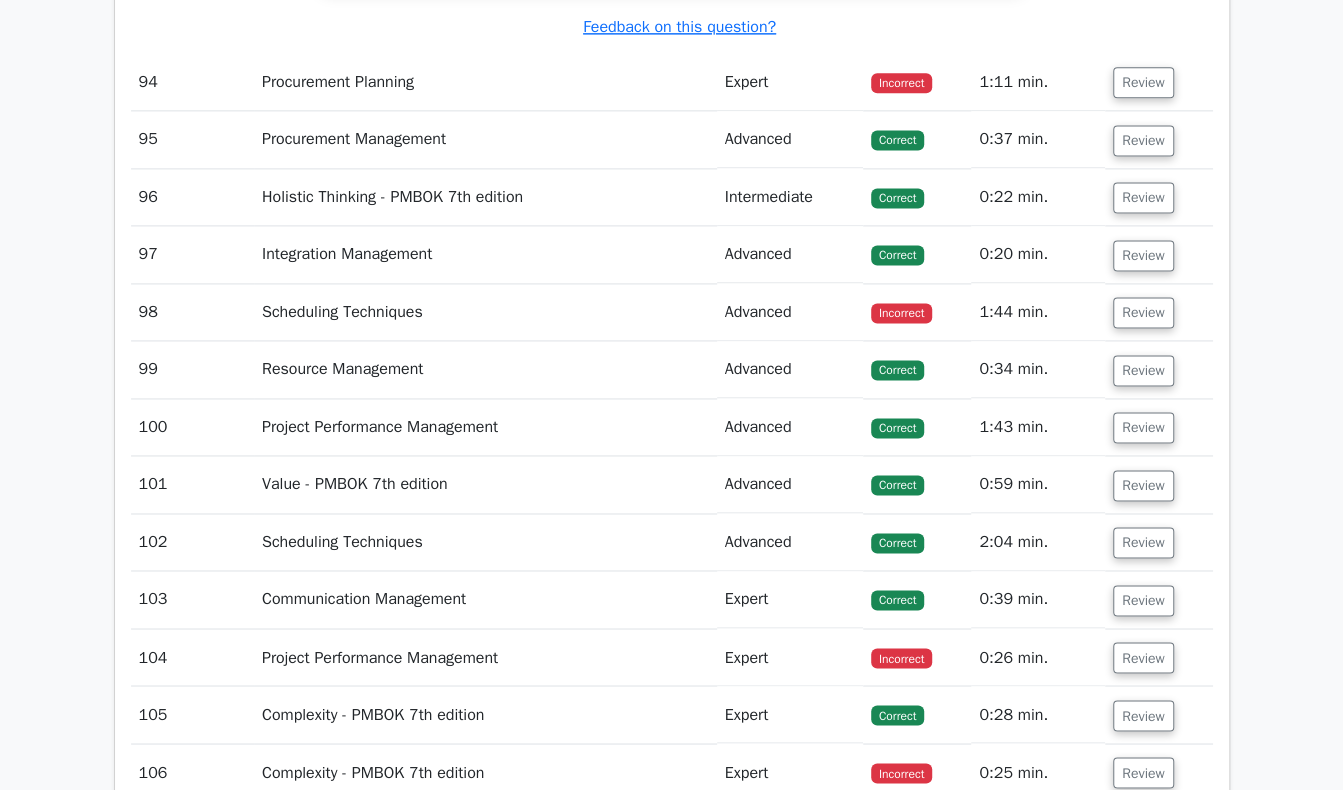 scroll, scrollTop: 29592, scrollLeft: 0, axis: vertical 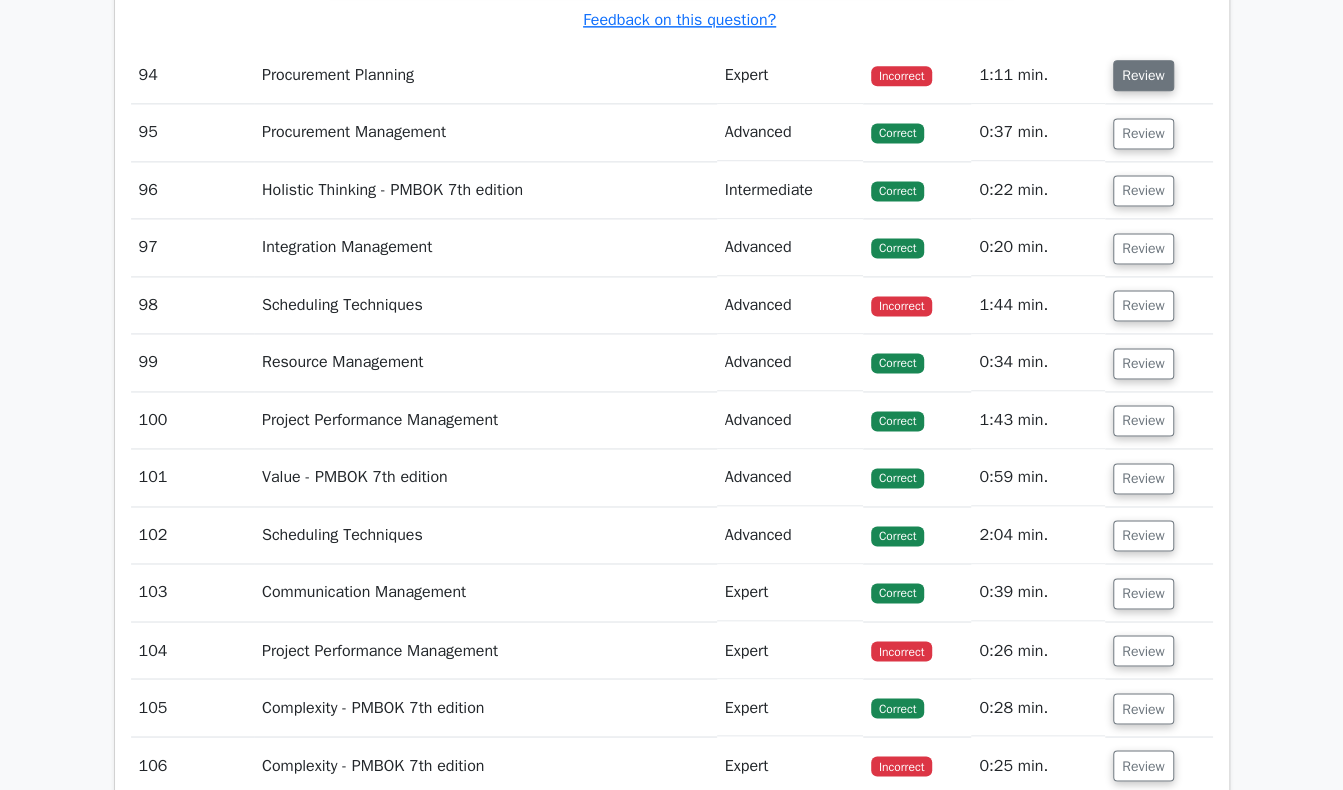 click on "Review" at bounding box center (1143, 75) 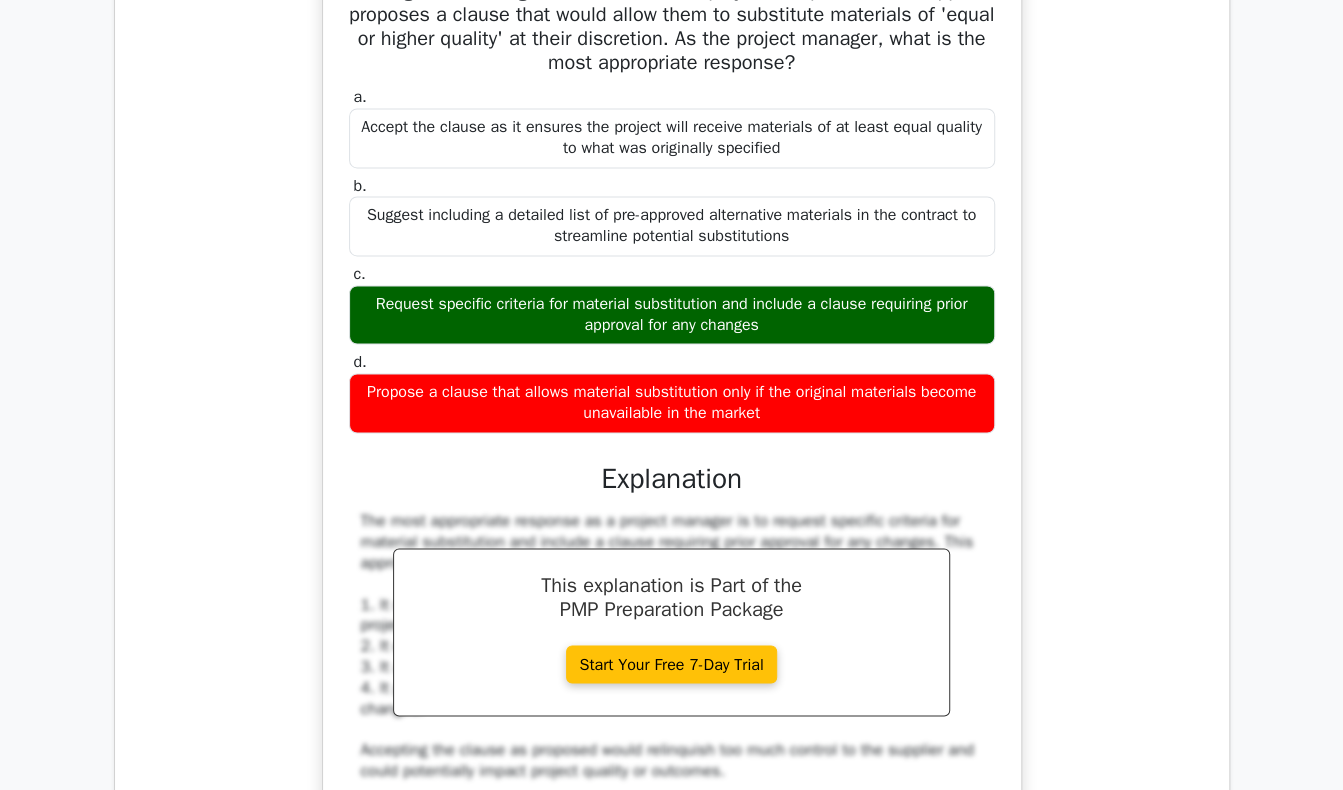 scroll, scrollTop: 29752, scrollLeft: 0, axis: vertical 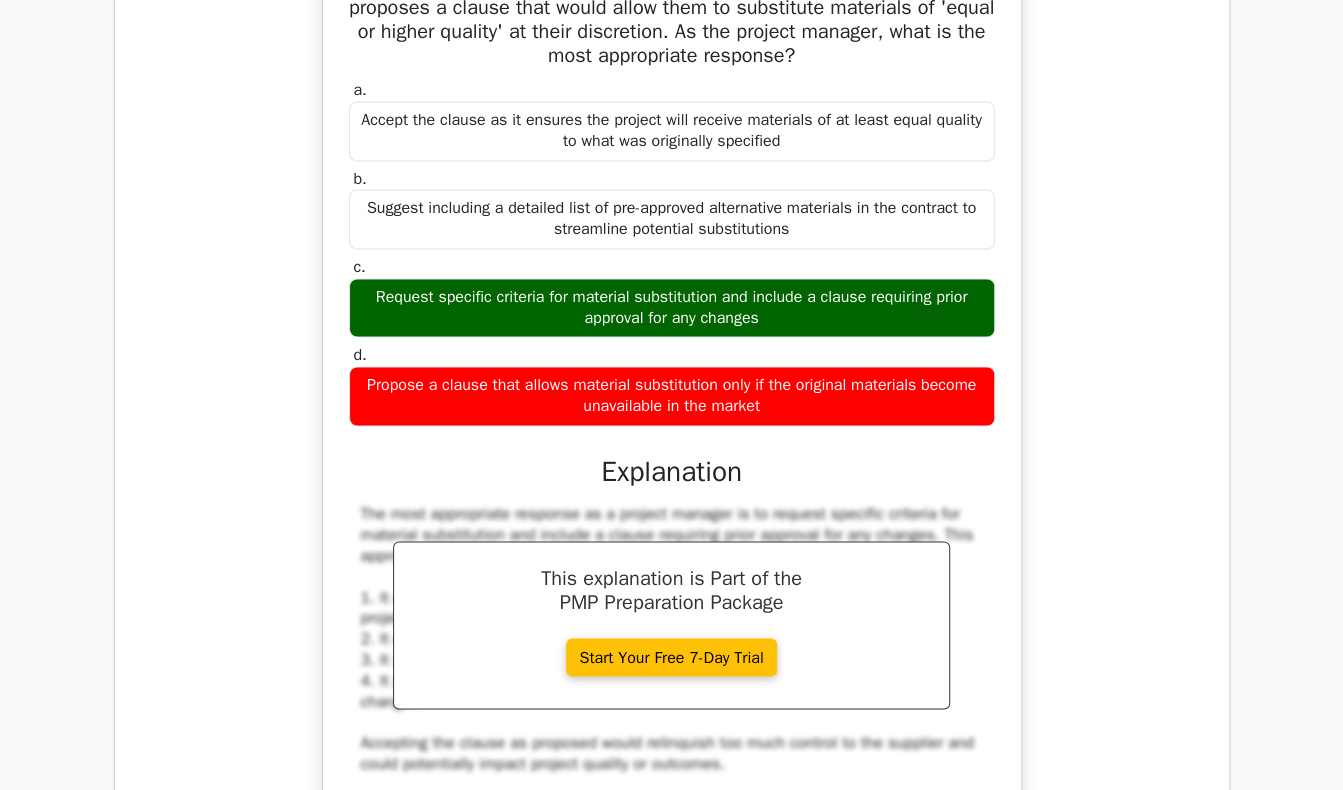 drag, startPoint x: 375, startPoint y: 19, endPoint x: 808, endPoint y: 439, distance: 603.2321 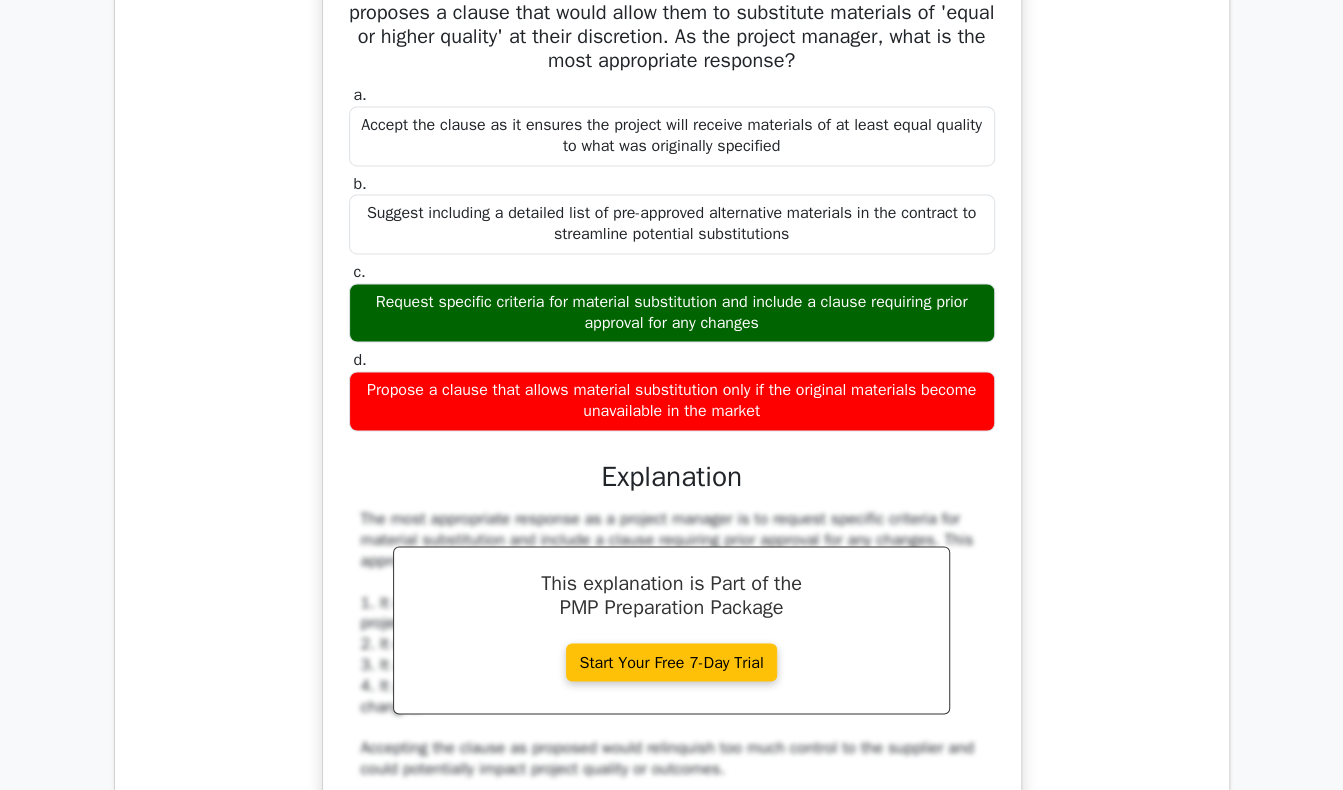 click on "During contract negotiation for a critical project component, the supplier proposes a clause that would allow them to substitute materials of 'equal or higher quality' at their discretion. As the project manager, what is the most appropriate response?
a.
Accept the clause as it ensures the project will receive materials of at least equal quality to what was originally specified
b. c. d." at bounding box center [672, 529] 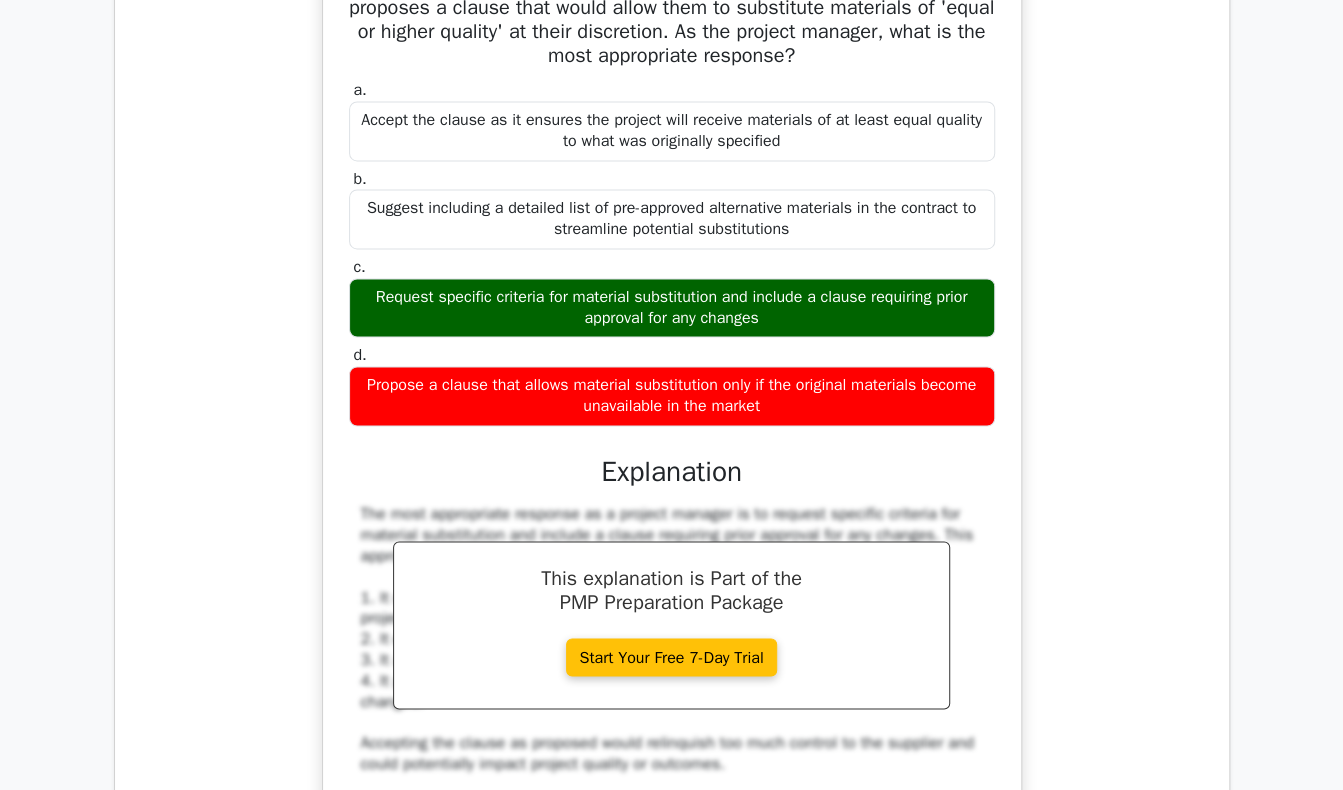 click on "a.
Accept the clause as it ensures the project will receive materials of at least equal quality to what was originally specified
b.
c.
d." at bounding box center (672, 253) 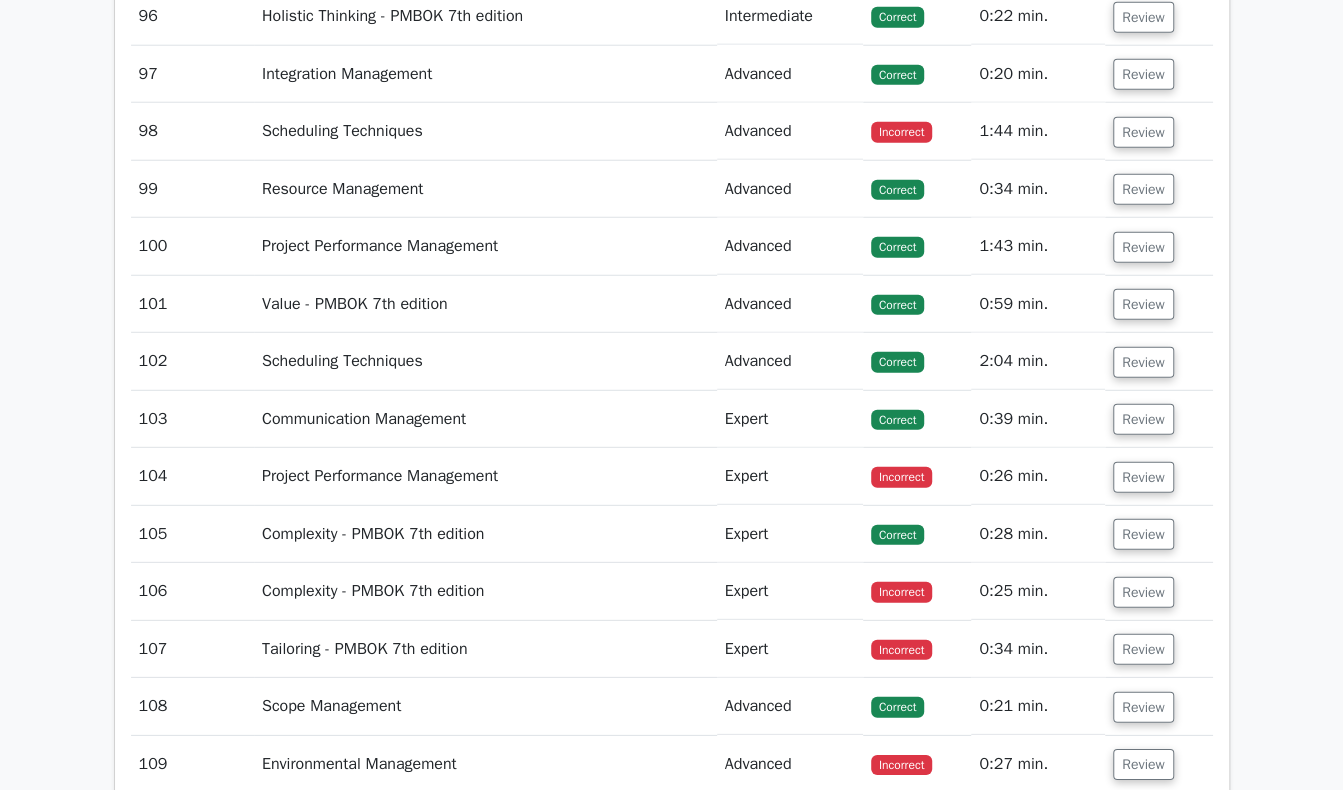 scroll, scrollTop: 31072, scrollLeft: 0, axis: vertical 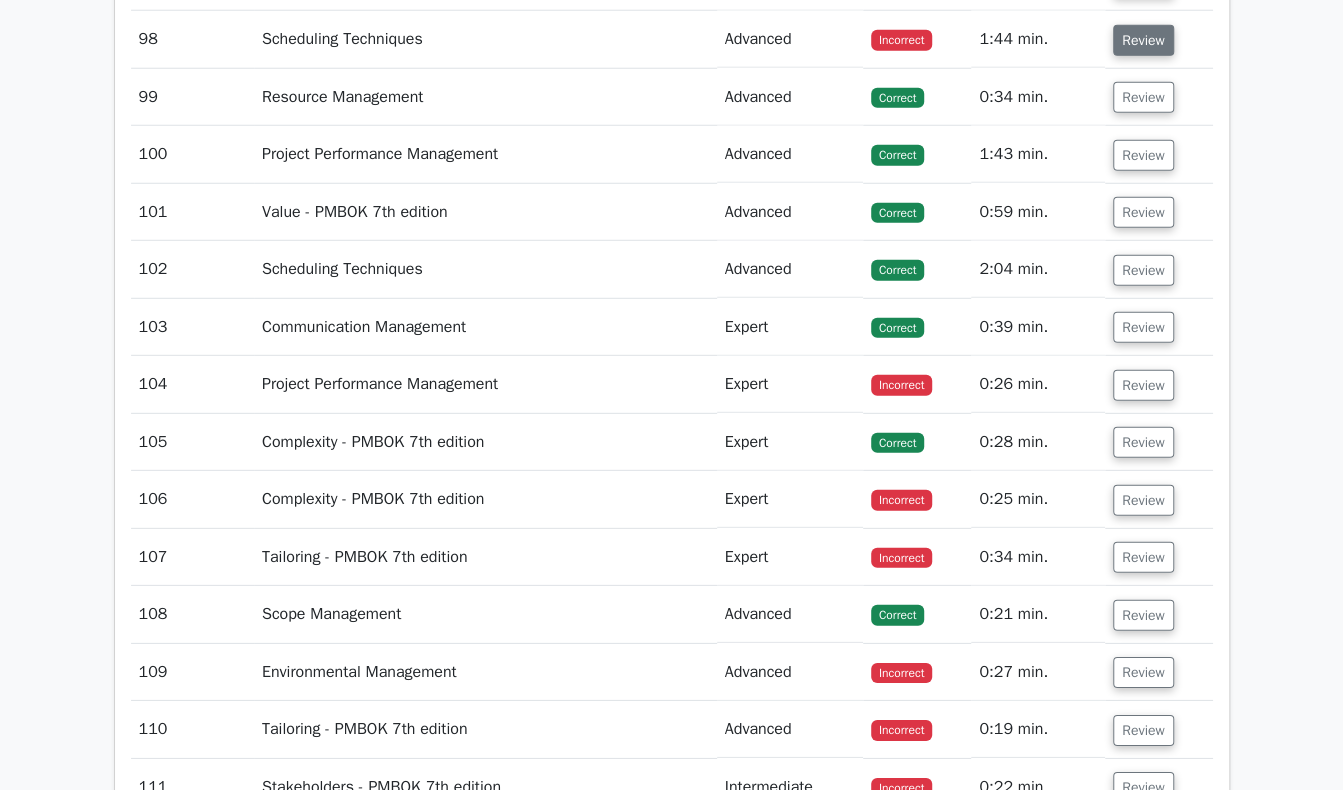 click on "Review" at bounding box center [1143, 40] 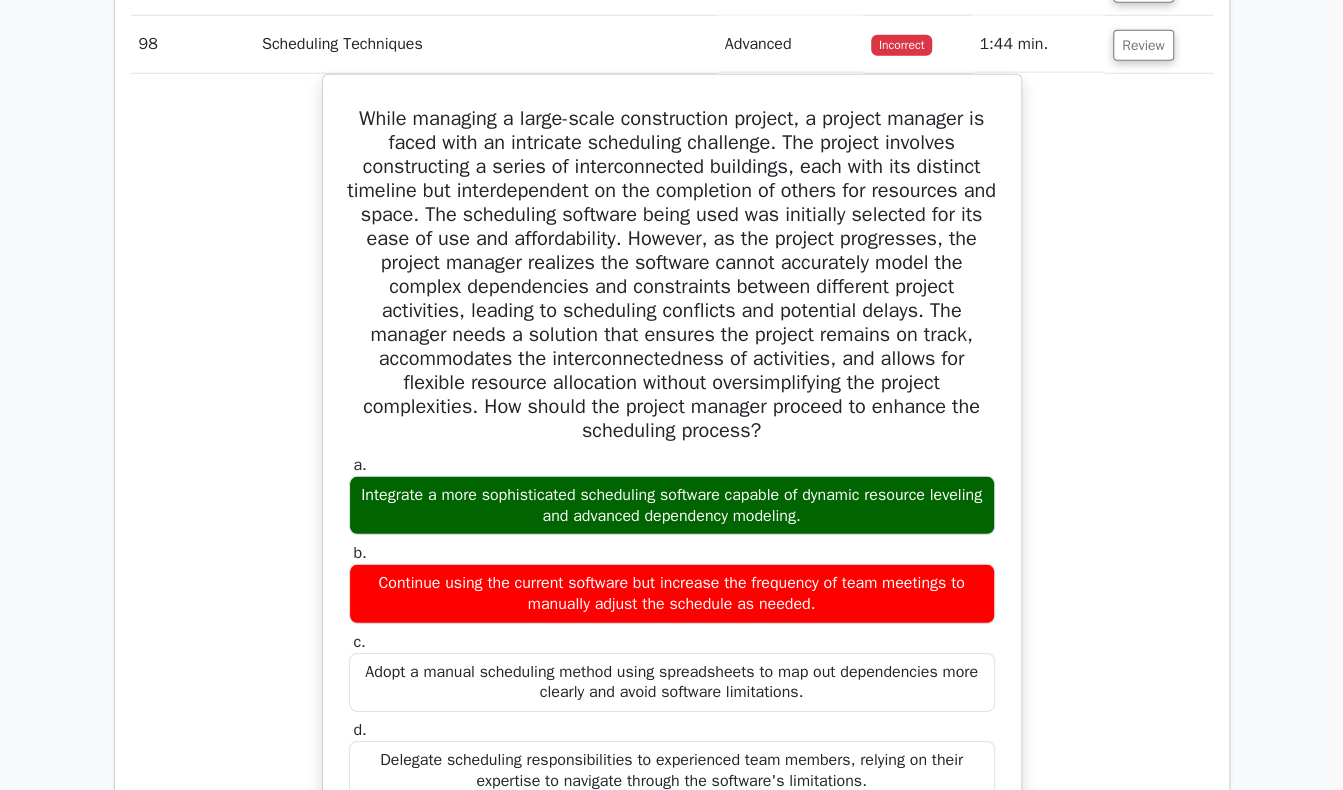 click on "Question Analysis
Question  #
Topic
Difficulty
Result
Time Spent
Action
1
Stakeholders - PMBOK 7th edition
Advanced
Correct
a. b." at bounding box center [672, -12634] 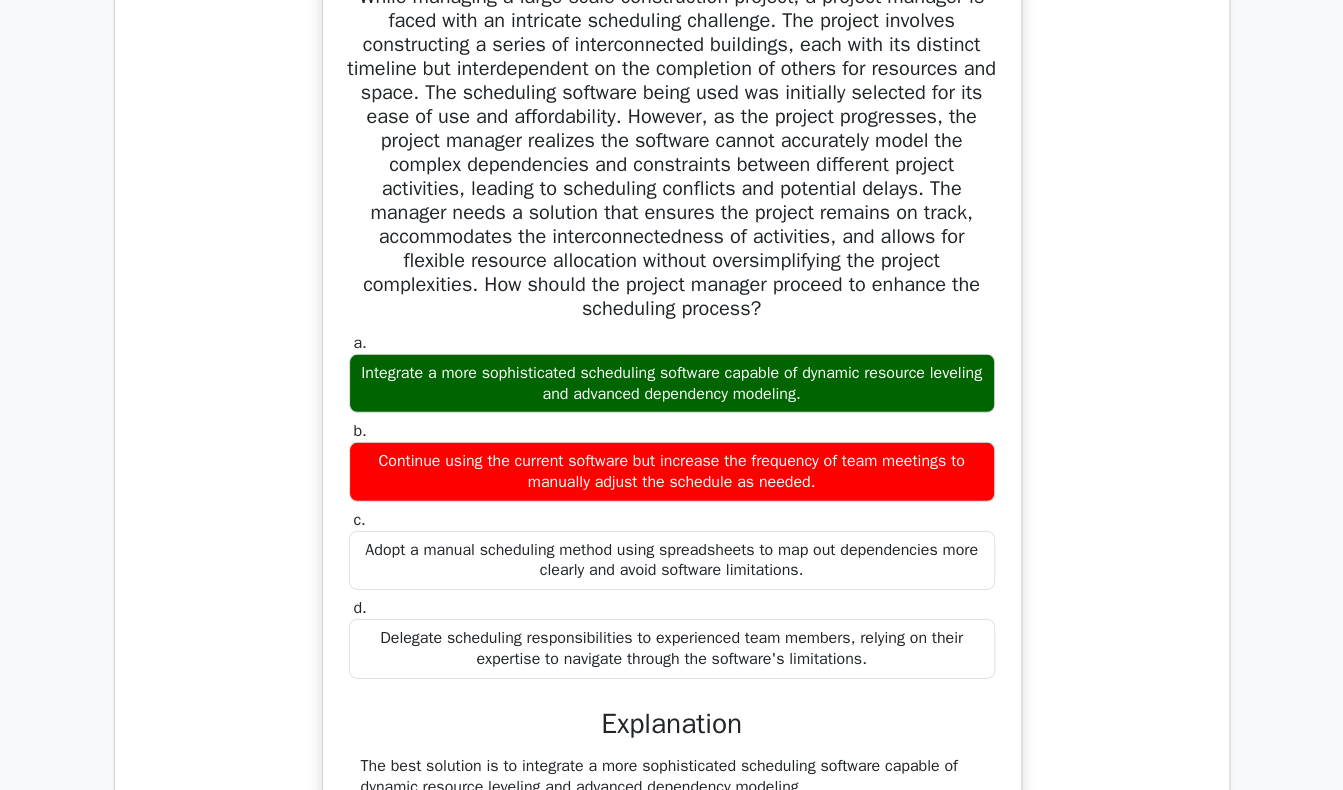 scroll, scrollTop: 31192, scrollLeft: 0, axis: vertical 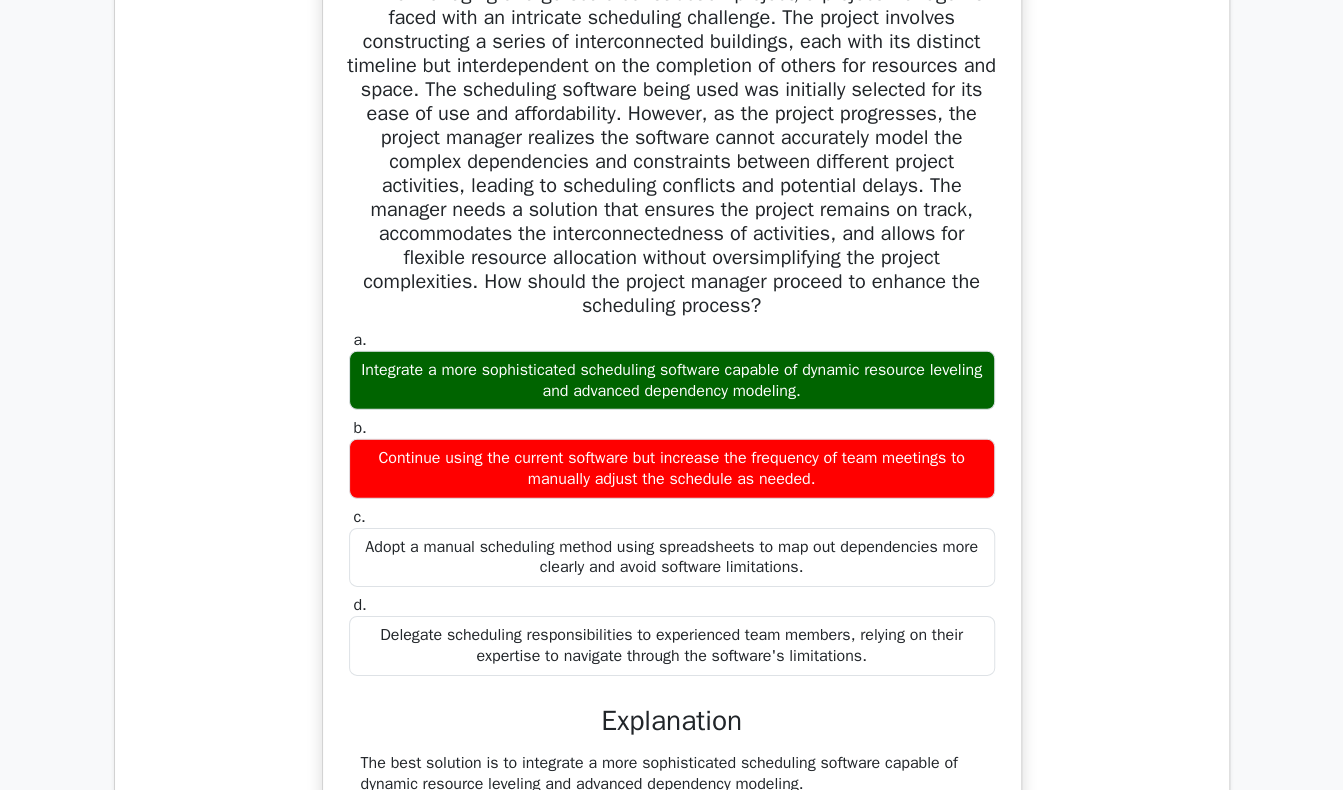 click on "While managing a large-scale construction project, a project manager is faced with an intricate scheduling challenge. The project involves constructing a series of interconnected buildings, each with its distinct timeline but interdependent on the completion of others for resources and space. The scheduling software being used was initially selected for its ease of use and affordability. However, as the project progresses, the project manager realizes the software cannot accurately model the complex dependencies and constraints between different project activities, leading to scheduling conflicts and potential delays. The manager needs a solution that ensures the project remains on track, accommodates the interconnectedness of activities, and allows for flexible resource allocation without oversimplifying the project complexities. How should the project manager proceed to enhance the scheduling process?
a. b." at bounding box center (672, 654) 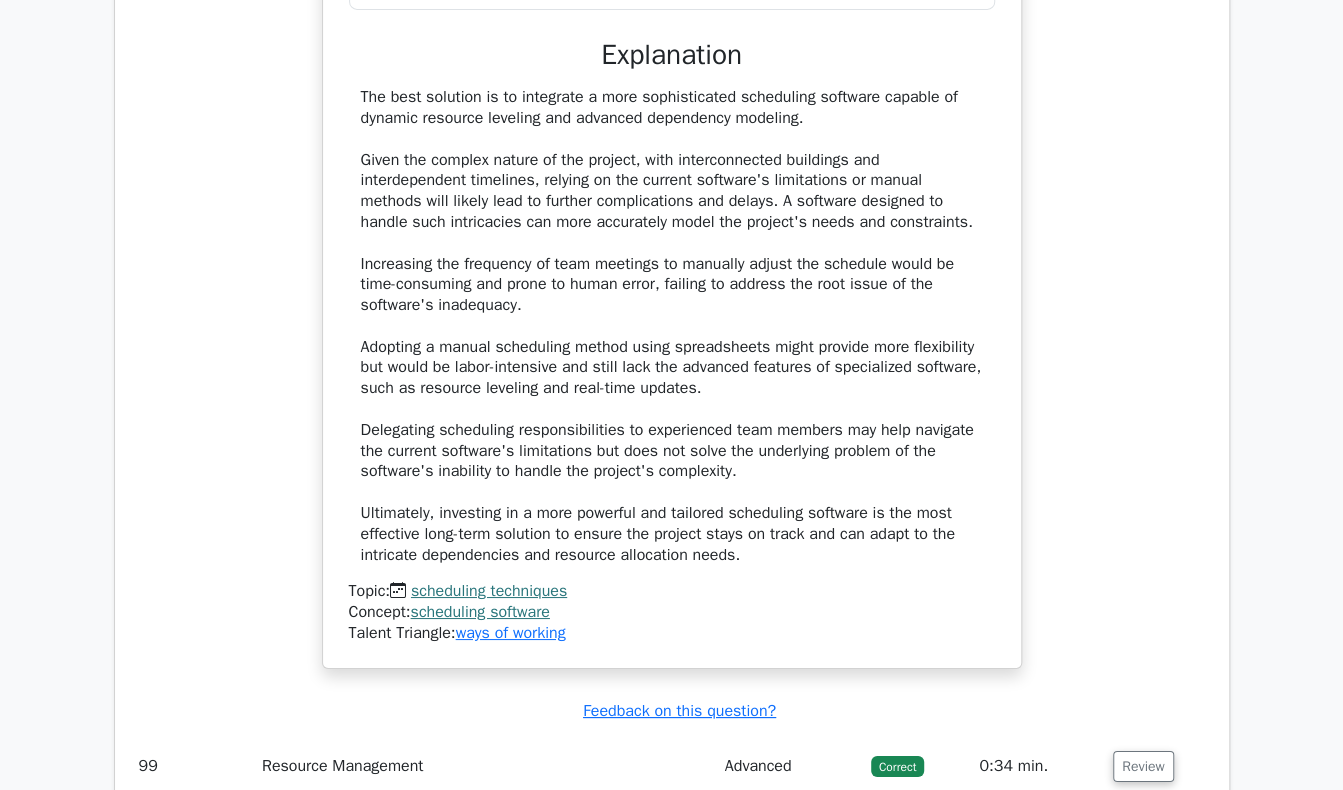 scroll, scrollTop: 31752, scrollLeft: 0, axis: vertical 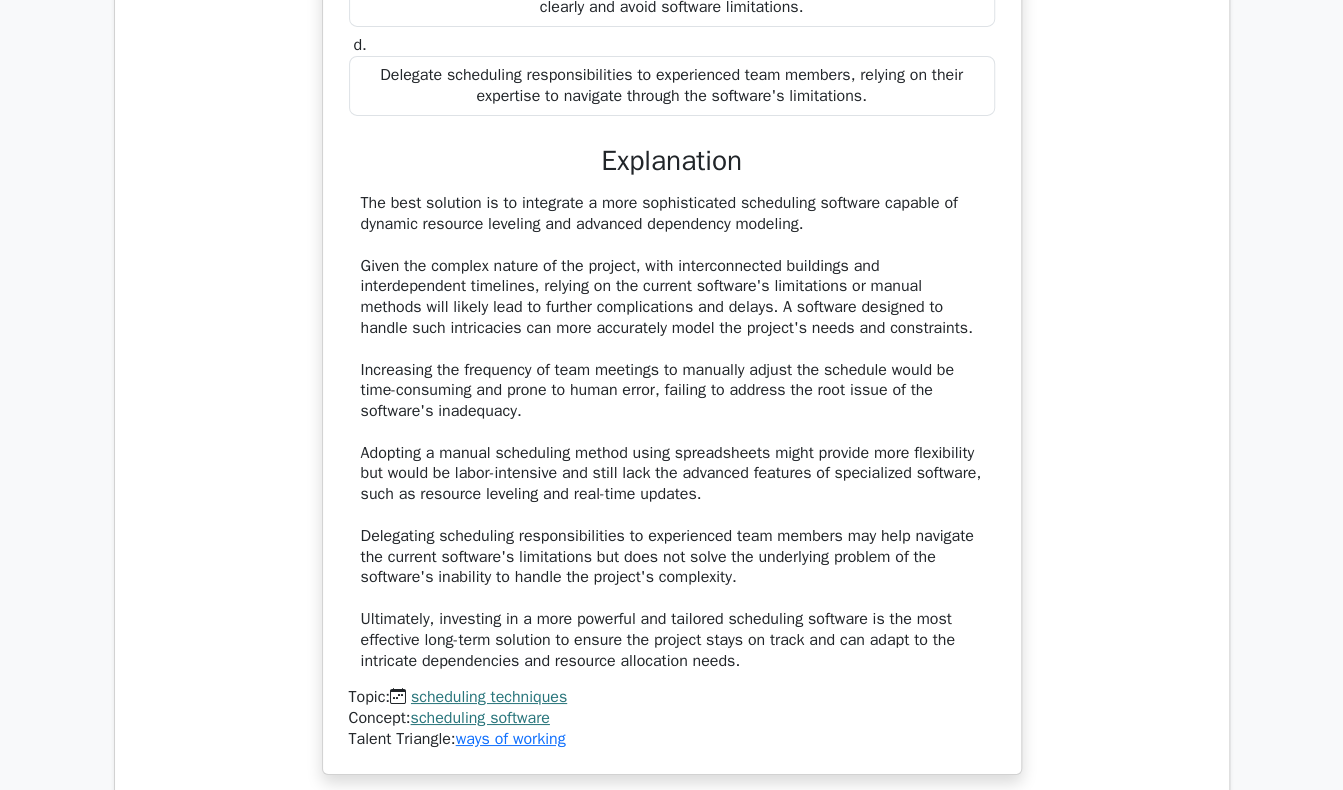 click on "Question Analysis
Question  #
Topic
Difficulty
Result
Time Spent
Action
1
Stakeholders - PMBOK 7th edition
Advanced
Correct" at bounding box center (672, -13331) 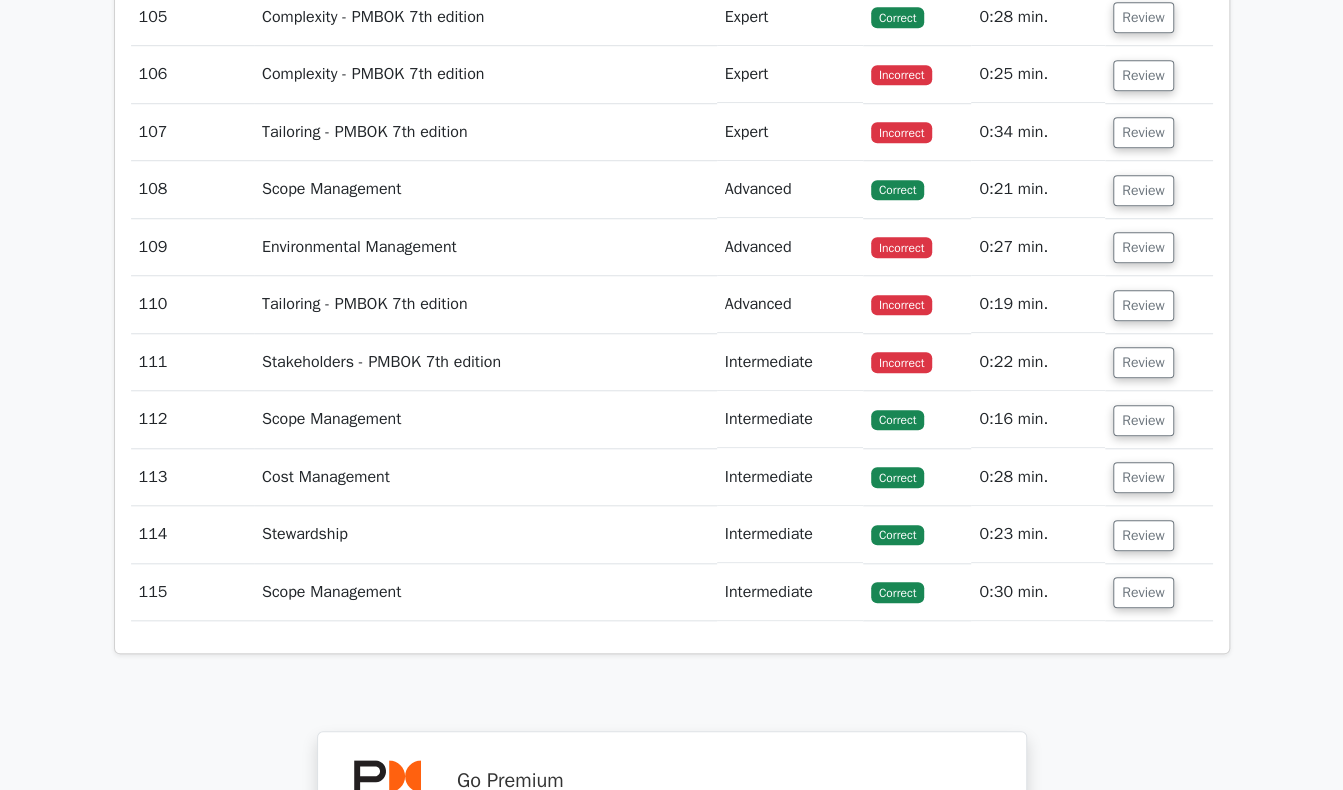 scroll, scrollTop: 32912, scrollLeft: 0, axis: vertical 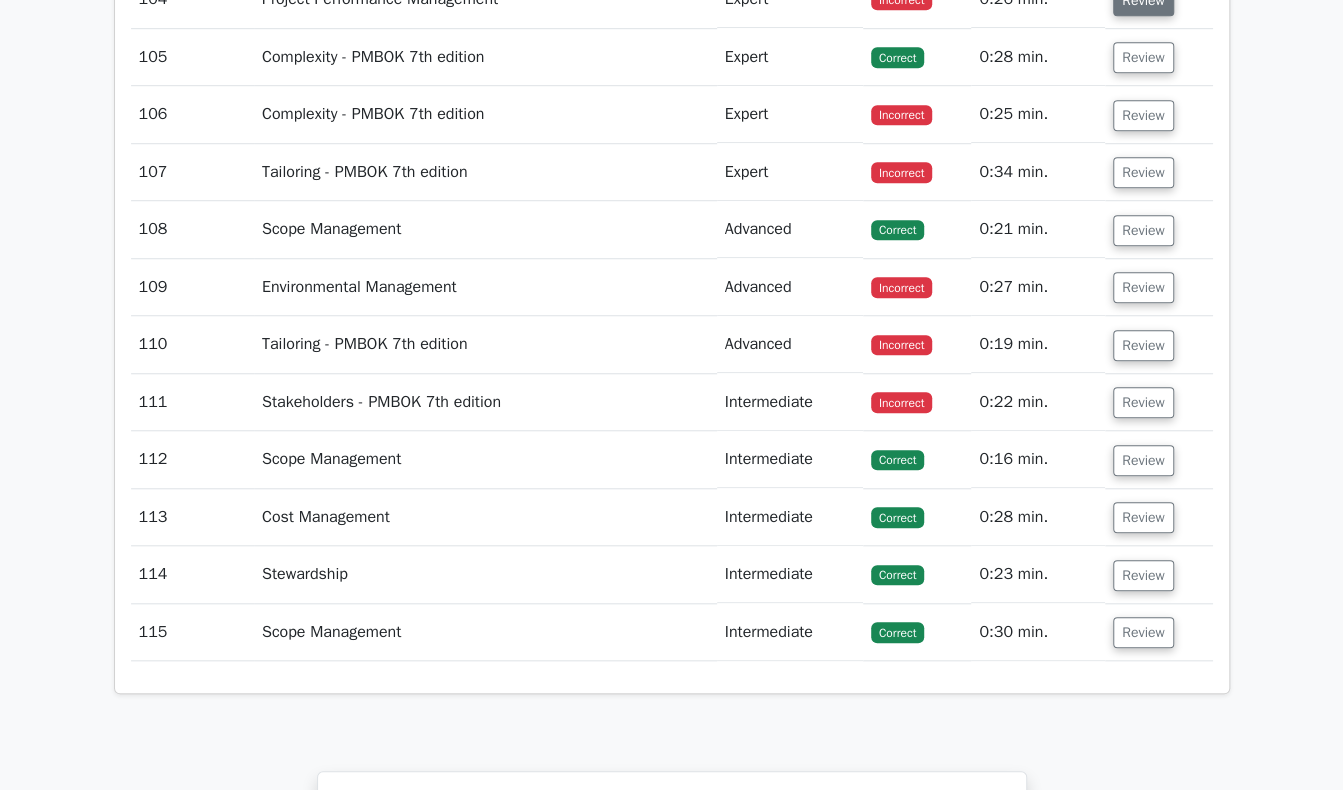 click on "Review" at bounding box center [1143, 0] 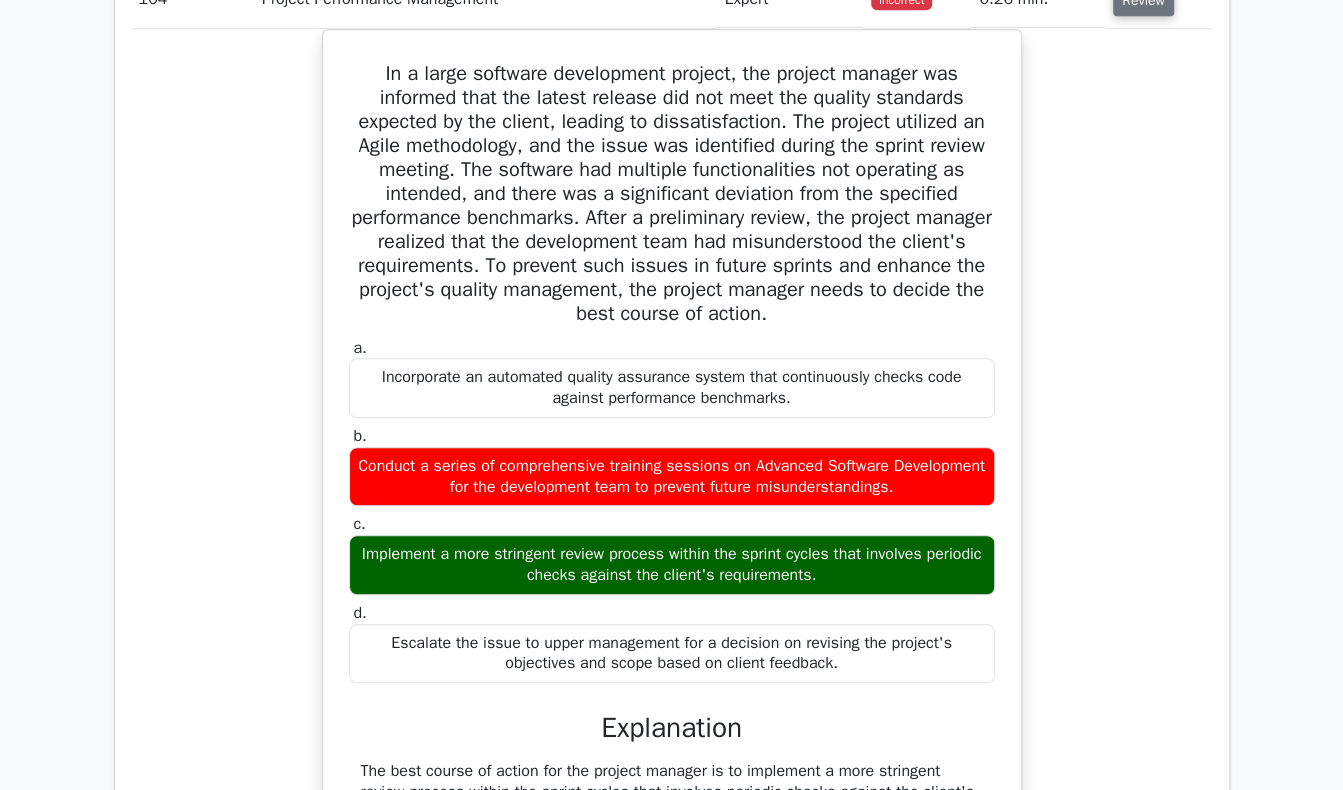type 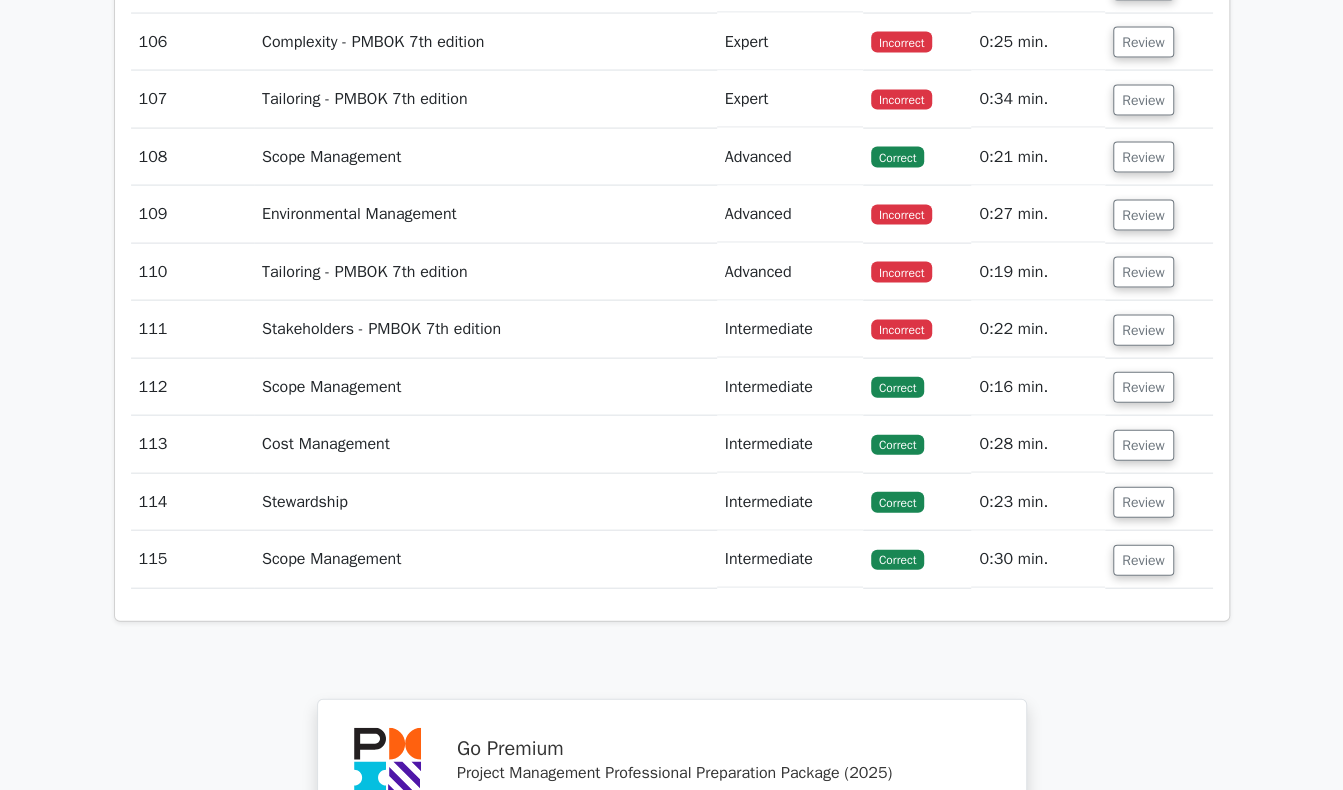 scroll, scrollTop: 34392, scrollLeft: 0, axis: vertical 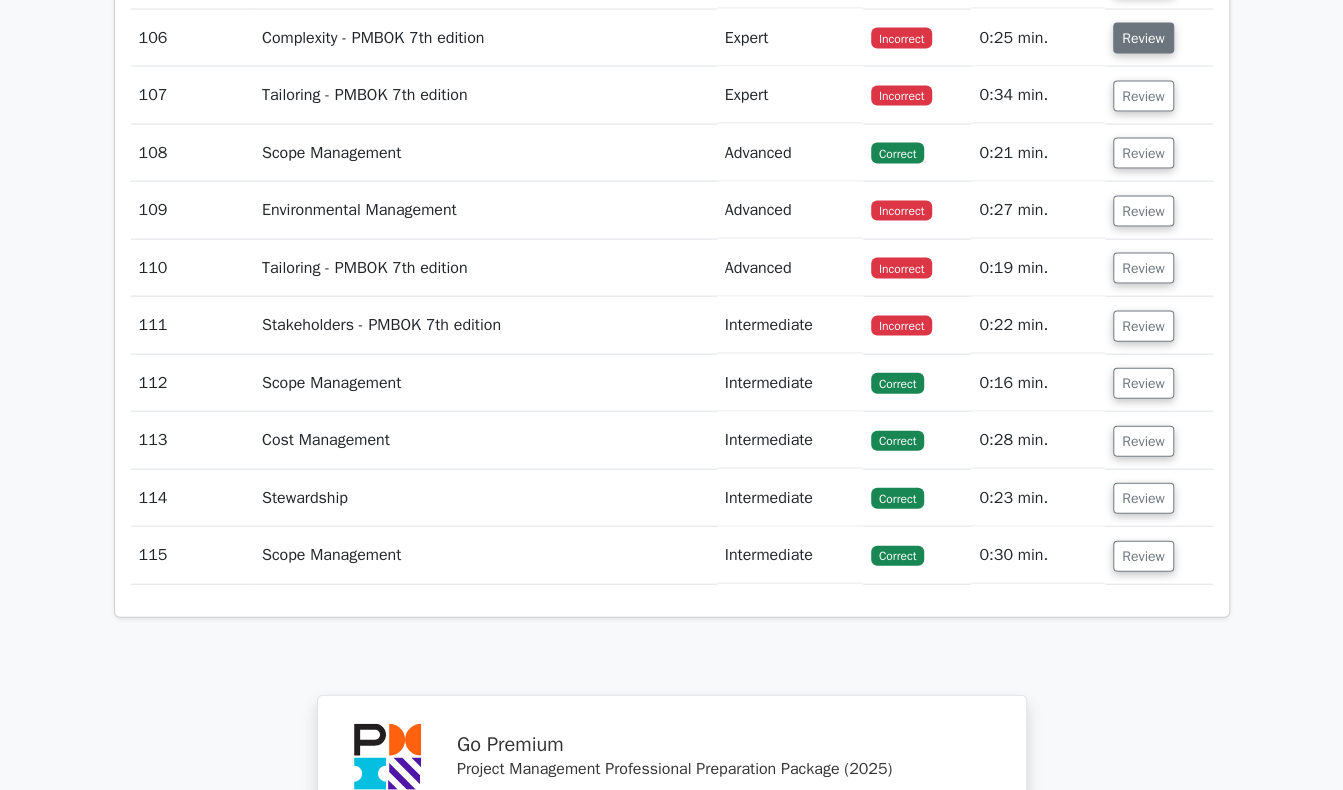 click on "Review" at bounding box center (1143, 38) 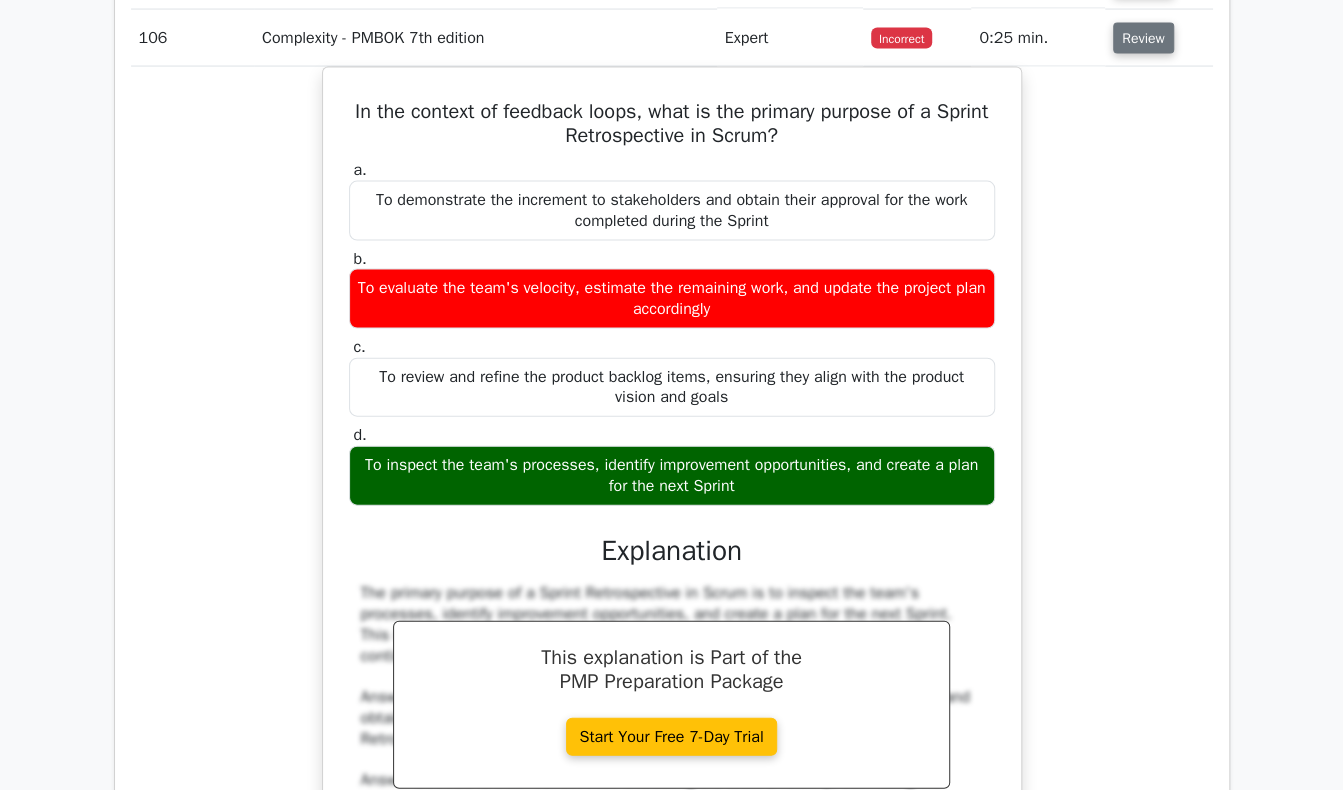 scroll, scrollTop: 34292, scrollLeft: 0, axis: vertical 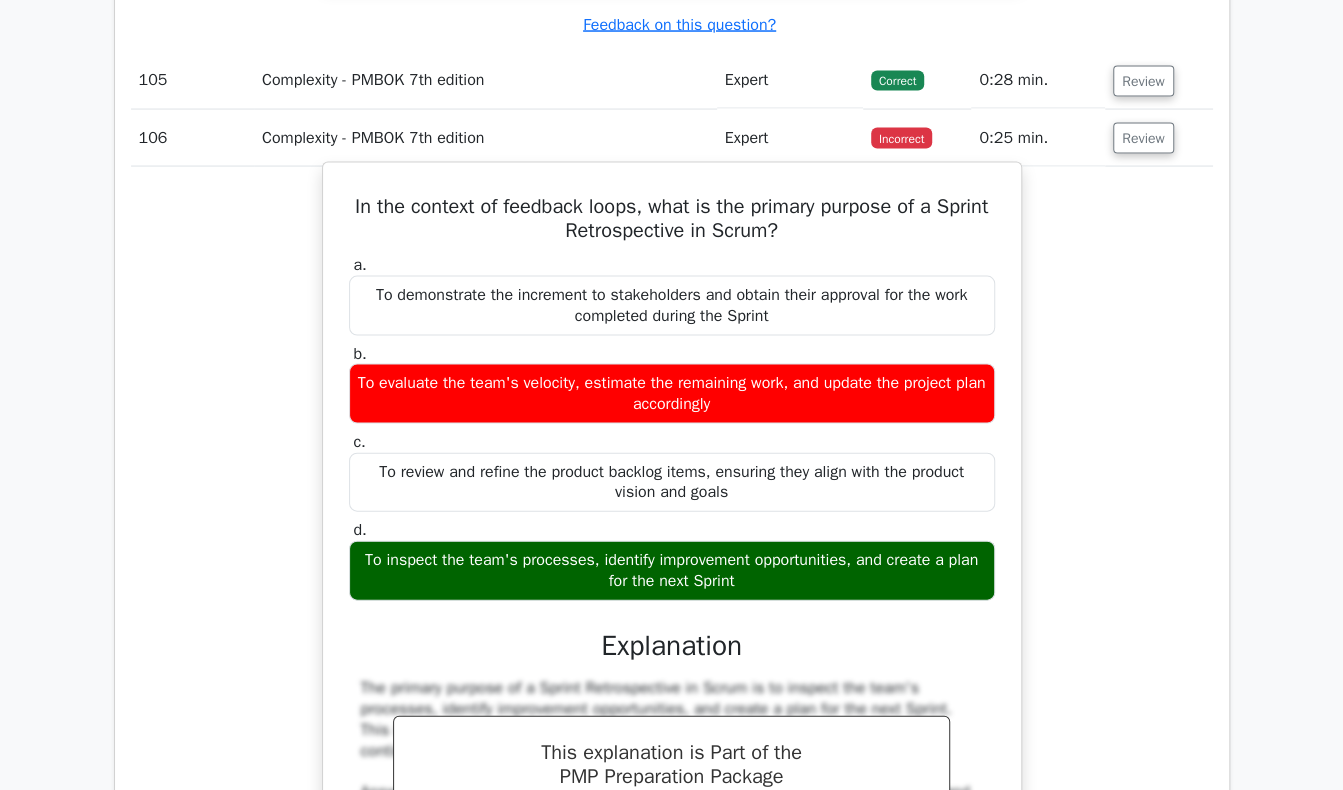 drag, startPoint x: 372, startPoint y: 226, endPoint x: 836, endPoint y: 614, distance: 604.8471 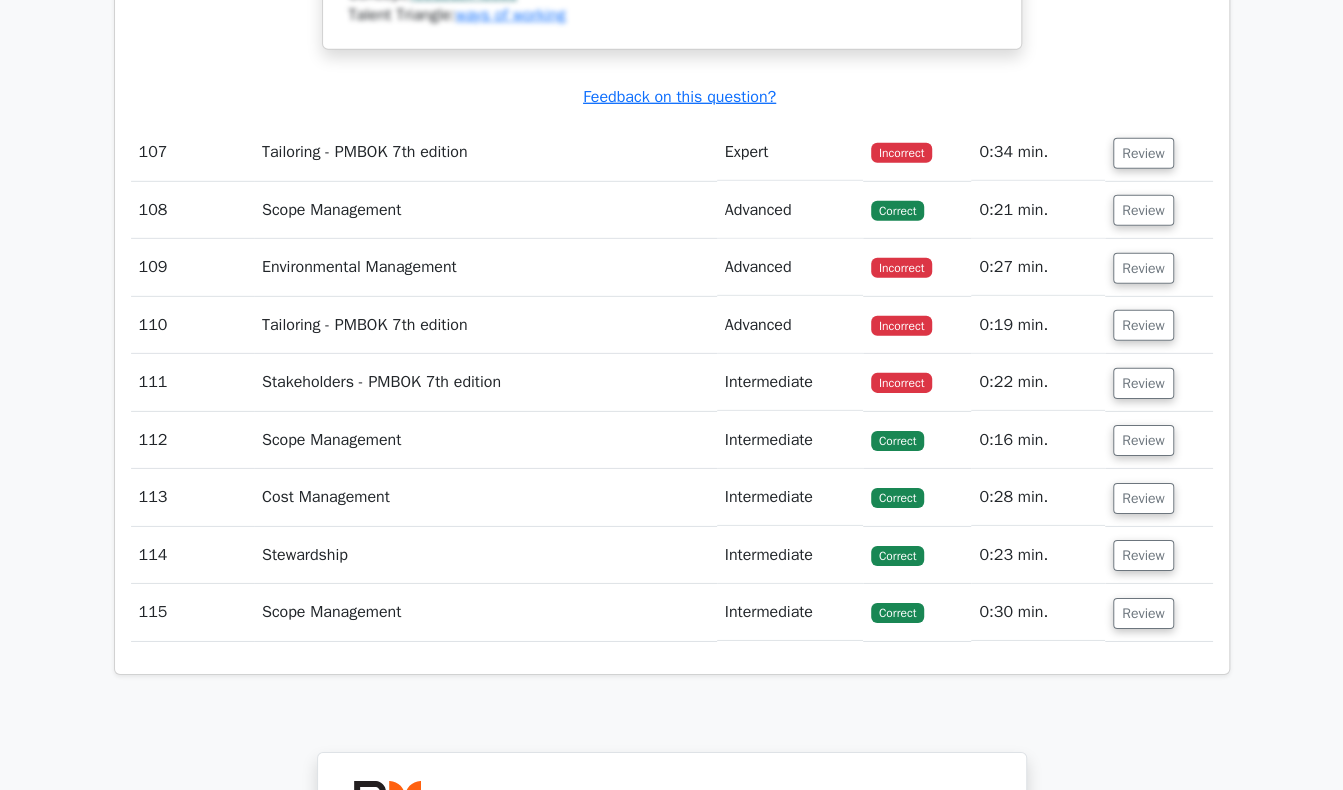 scroll, scrollTop: 35412, scrollLeft: 0, axis: vertical 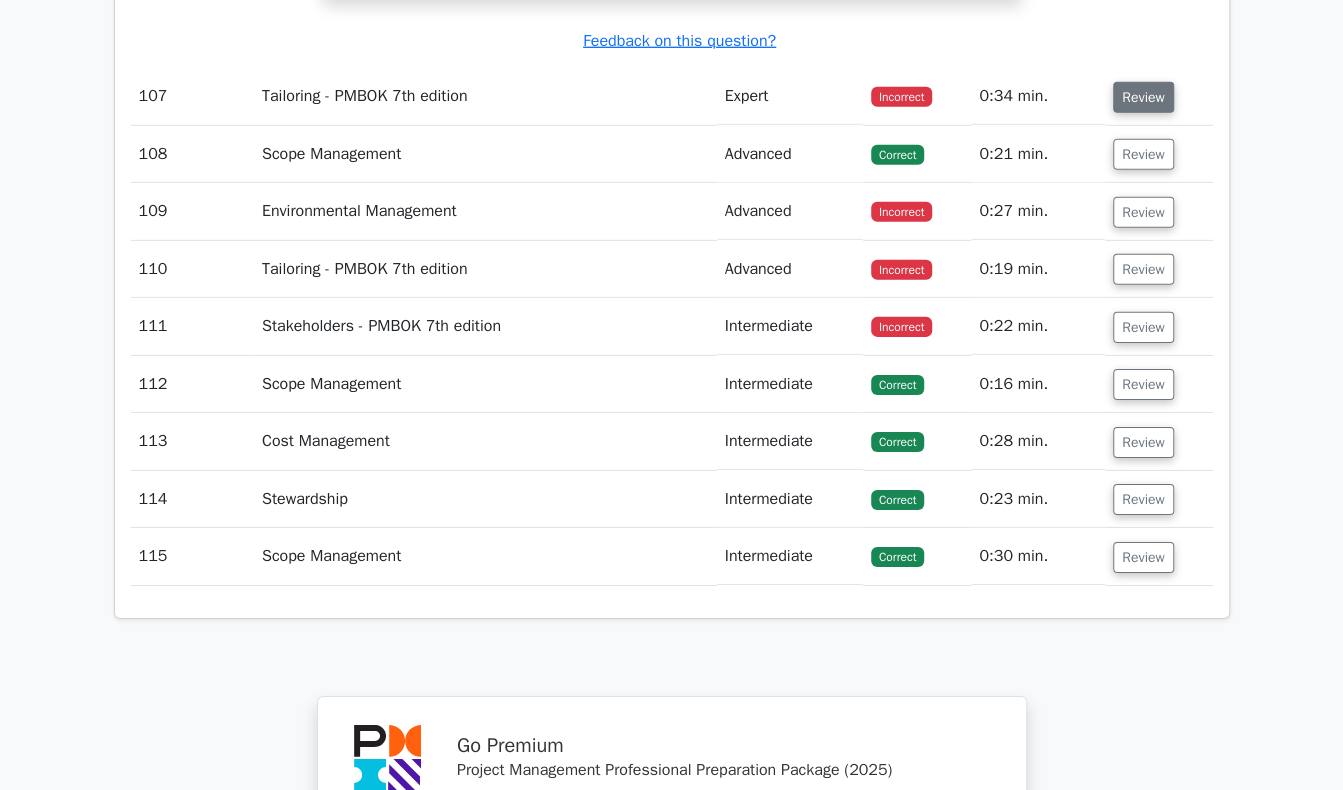 click on "Review" at bounding box center [1143, 97] 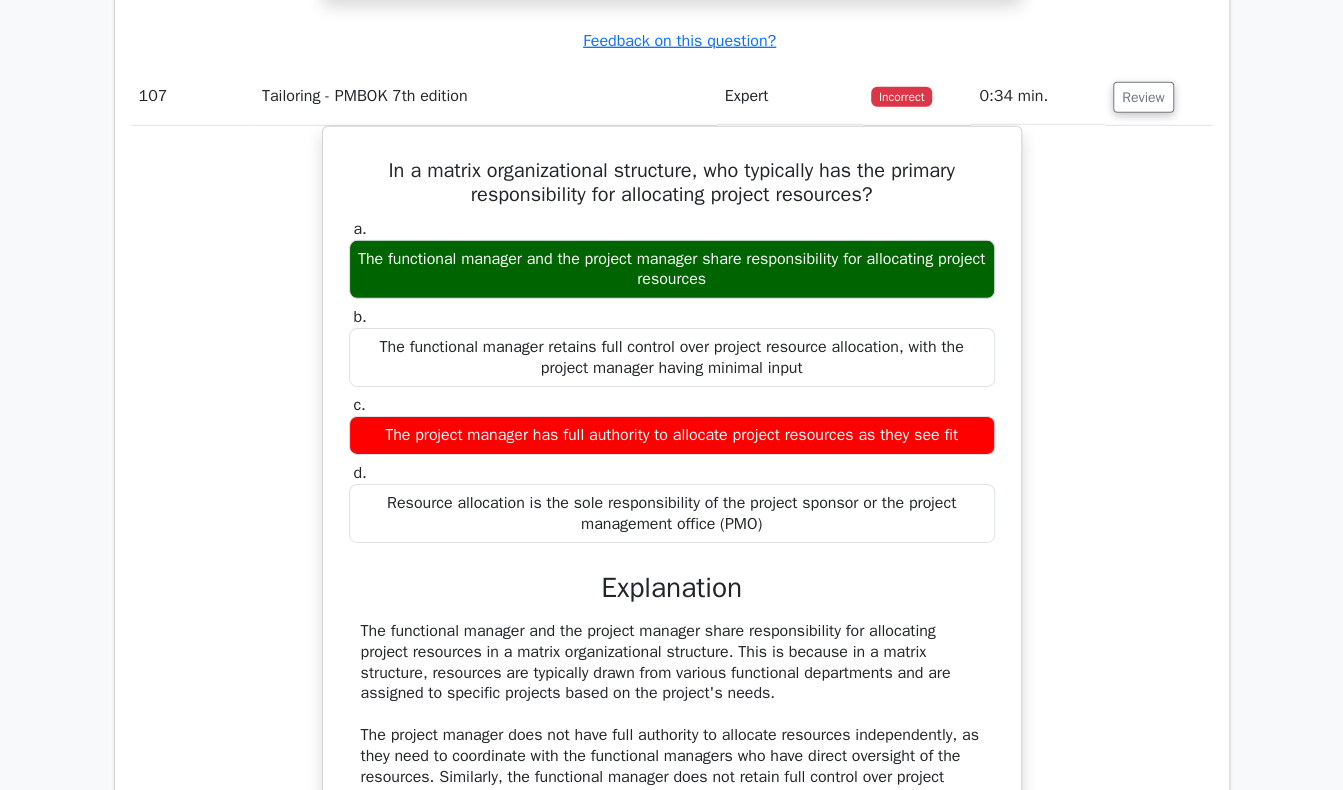 click on "In a matrix organizational structure, who typically has the primary responsibility for allocating project resources?
a.
The functional manager and the project manager share responsibility for allocating project resources
b." at bounding box center (672, 583) 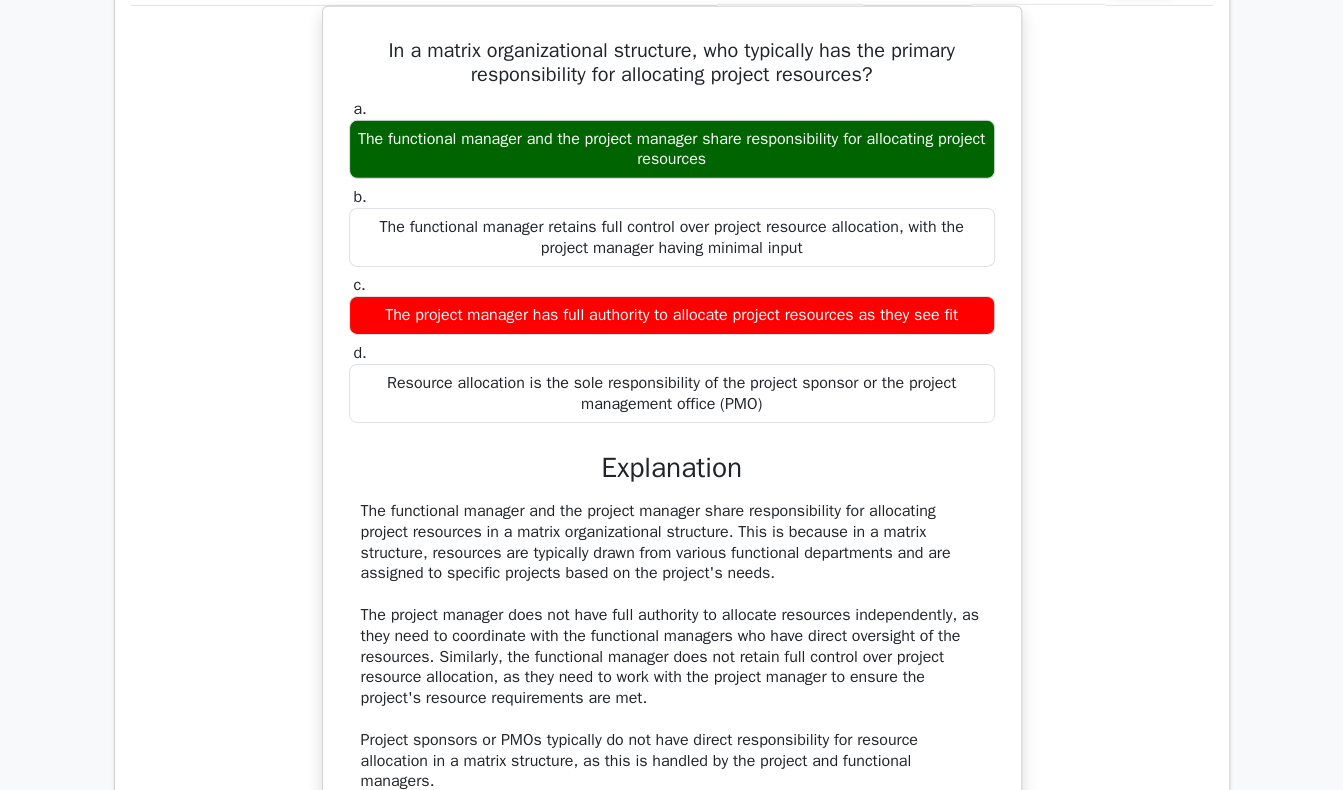 scroll, scrollTop: 35572, scrollLeft: 0, axis: vertical 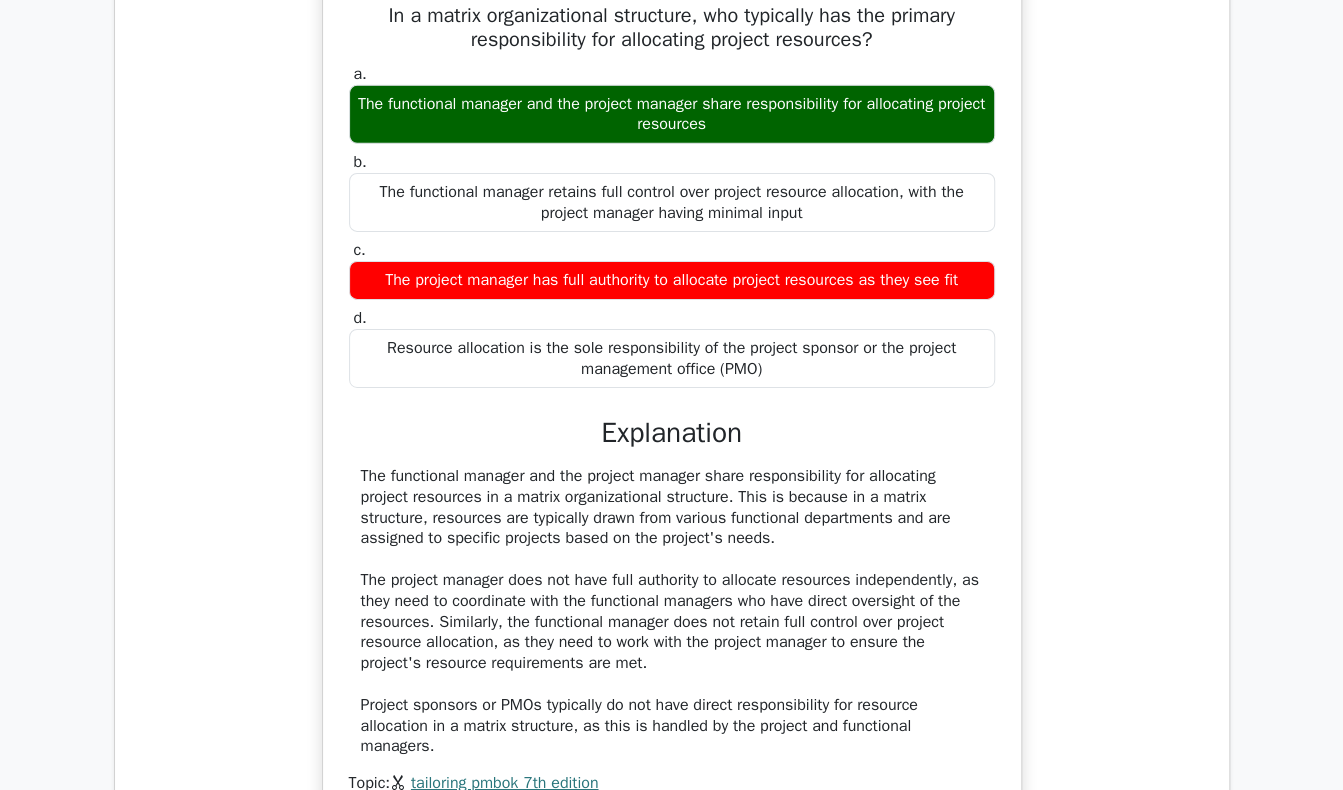 click on "Go Premium
Project Management Professional Preparation Package (2025)
Earn 35 PDUs needed for your PMP certification
13651 Superior-grade  Project Management Professional practice questions.
Accelerated Mastery: Deep dive into critical topics to fast-track your mastery.
Unlock Effortless PMP preparation: 5 full exams.
100% Satisfaction Guaranteed: Full refund with no questions if unsatisfied.
Bonus: all courses" at bounding box center (671, -16682) 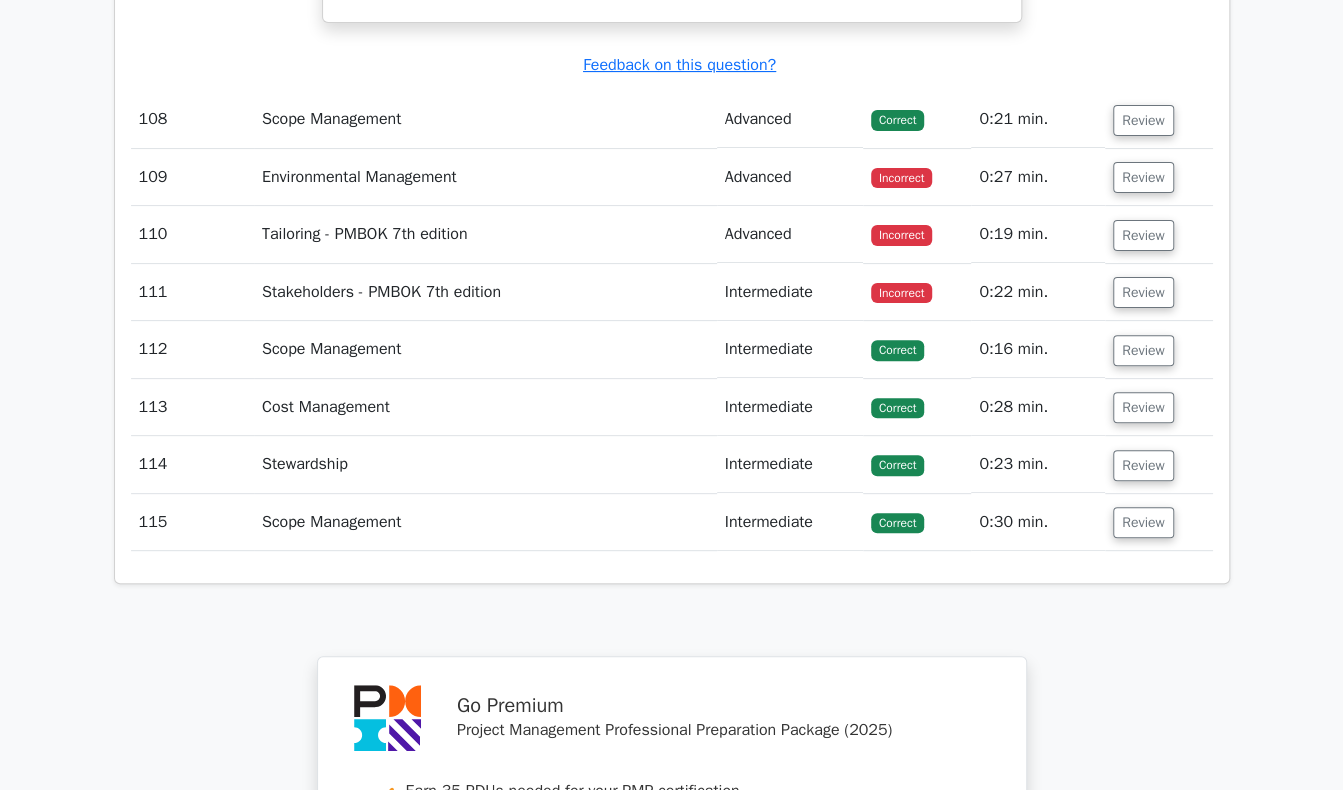 scroll, scrollTop: 36412, scrollLeft: 0, axis: vertical 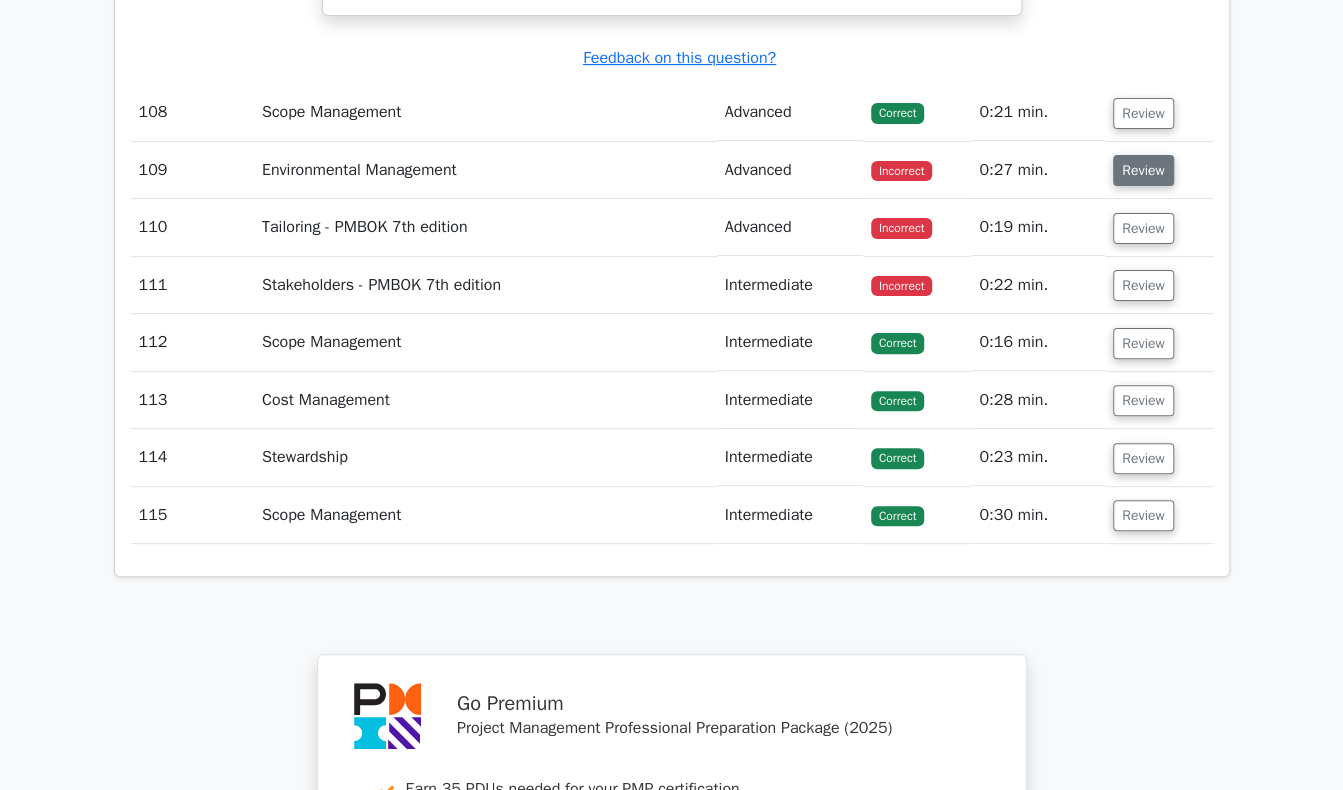 click on "Review" at bounding box center (1143, 170) 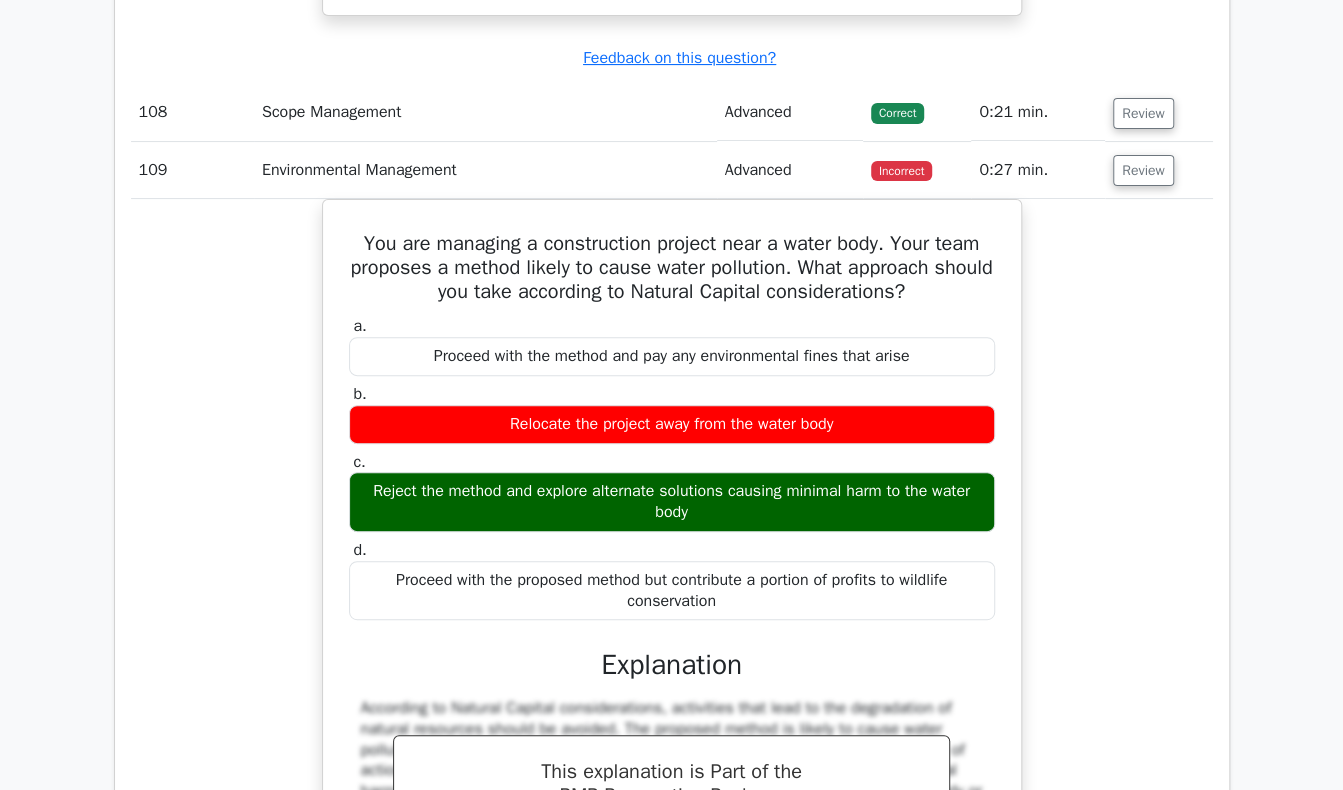 click on "Question Analysis
Question  #
Topic
Difficulty
Result
Time Spent
Action
1
Stakeholders - PMBOK 7th edition
Advanced
Correct" at bounding box center (672, -15860) 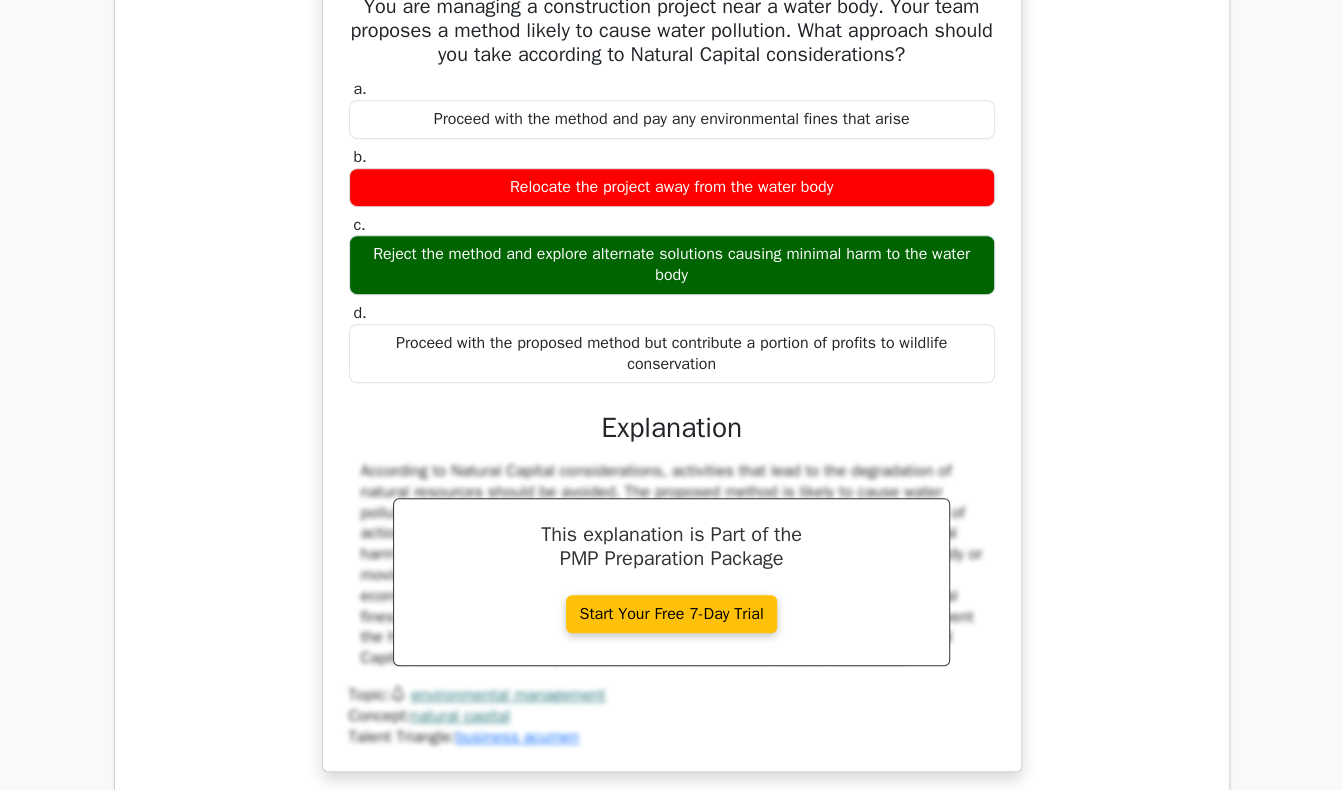 scroll, scrollTop: 36652, scrollLeft: 0, axis: vertical 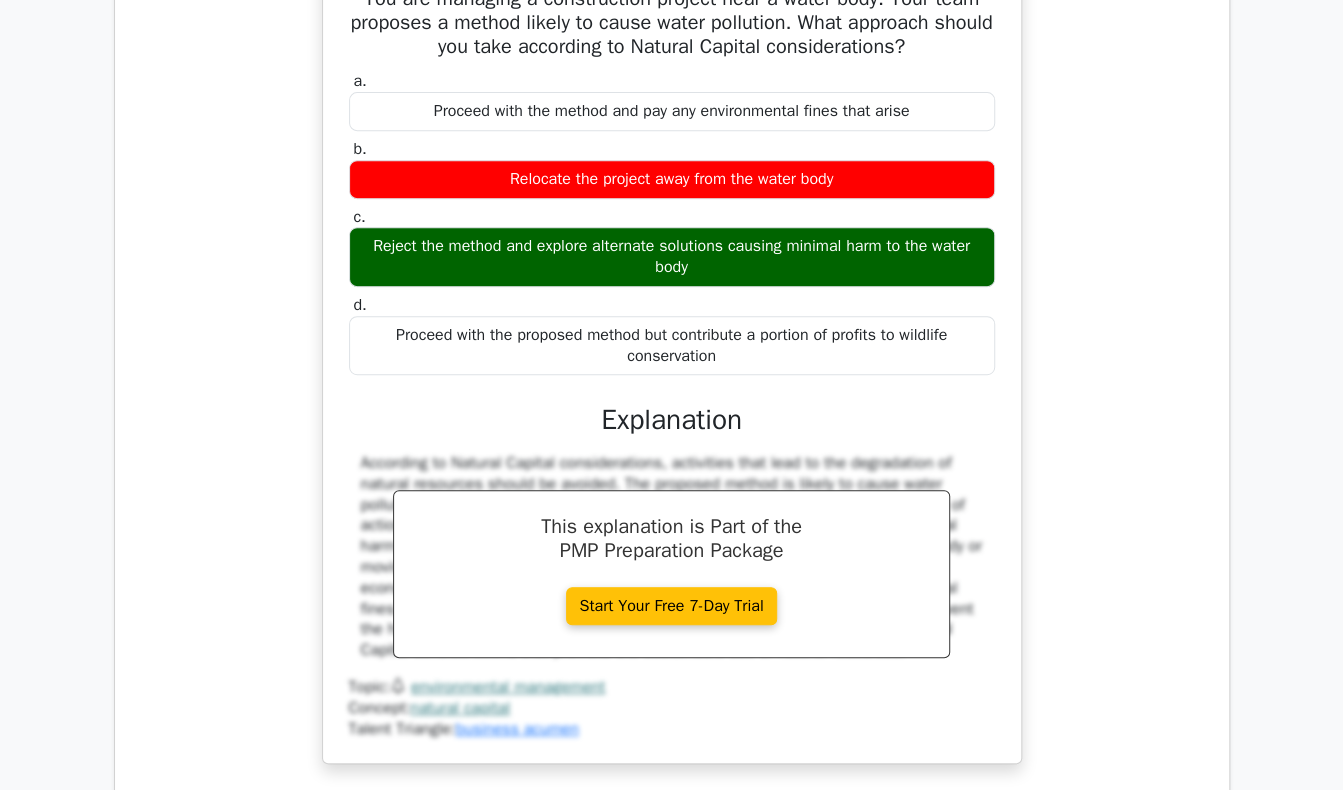 drag, startPoint x: 354, startPoint y: 7, endPoint x: 748, endPoint y: 367, distance: 533.7003 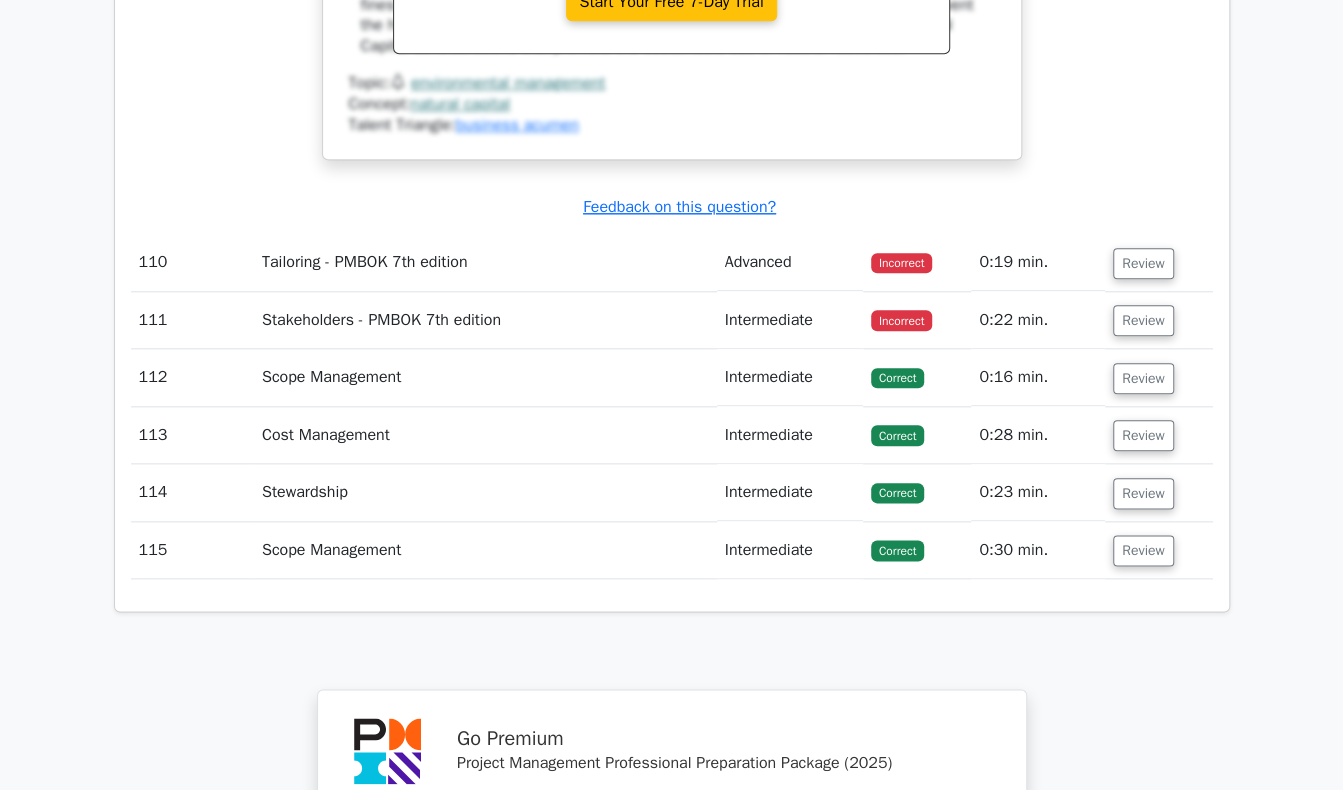 scroll, scrollTop: 37332, scrollLeft: 0, axis: vertical 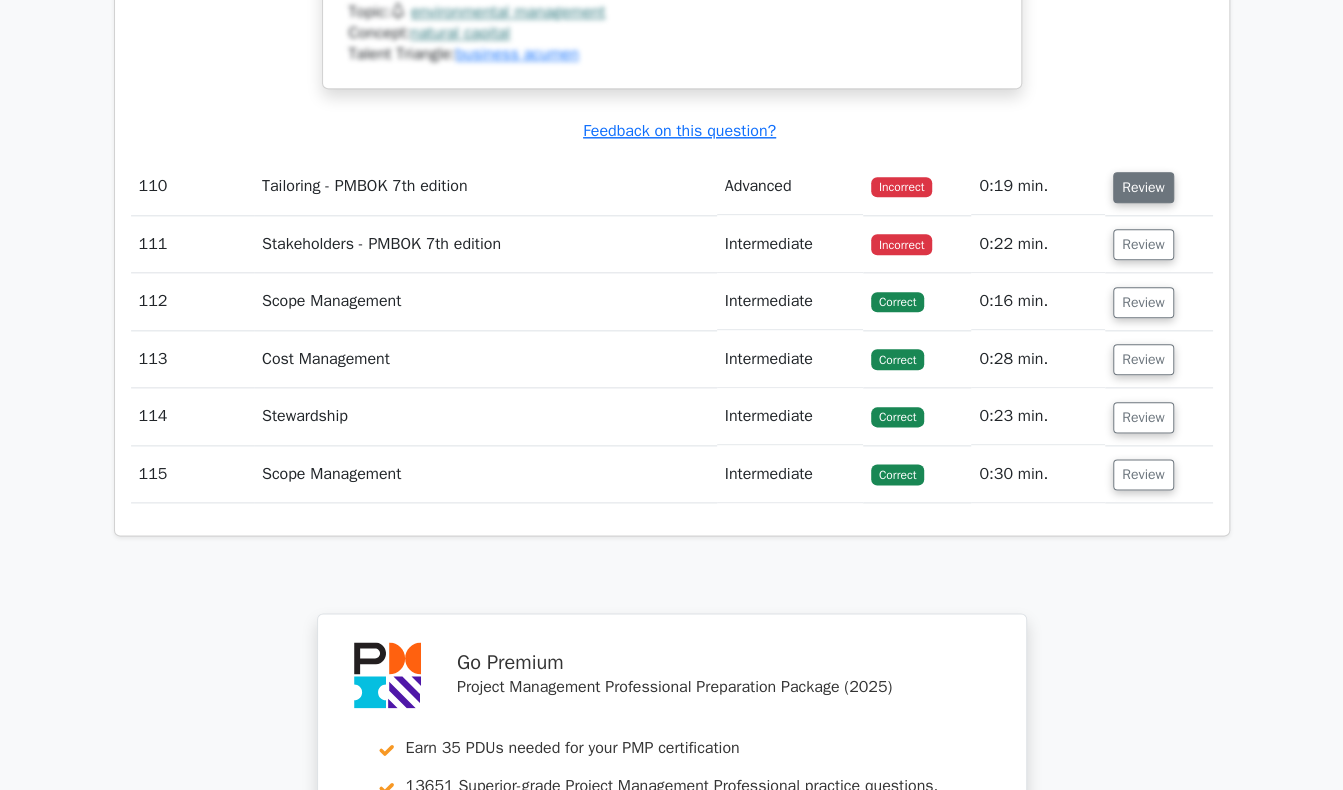 click on "Review" at bounding box center [1143, 187] 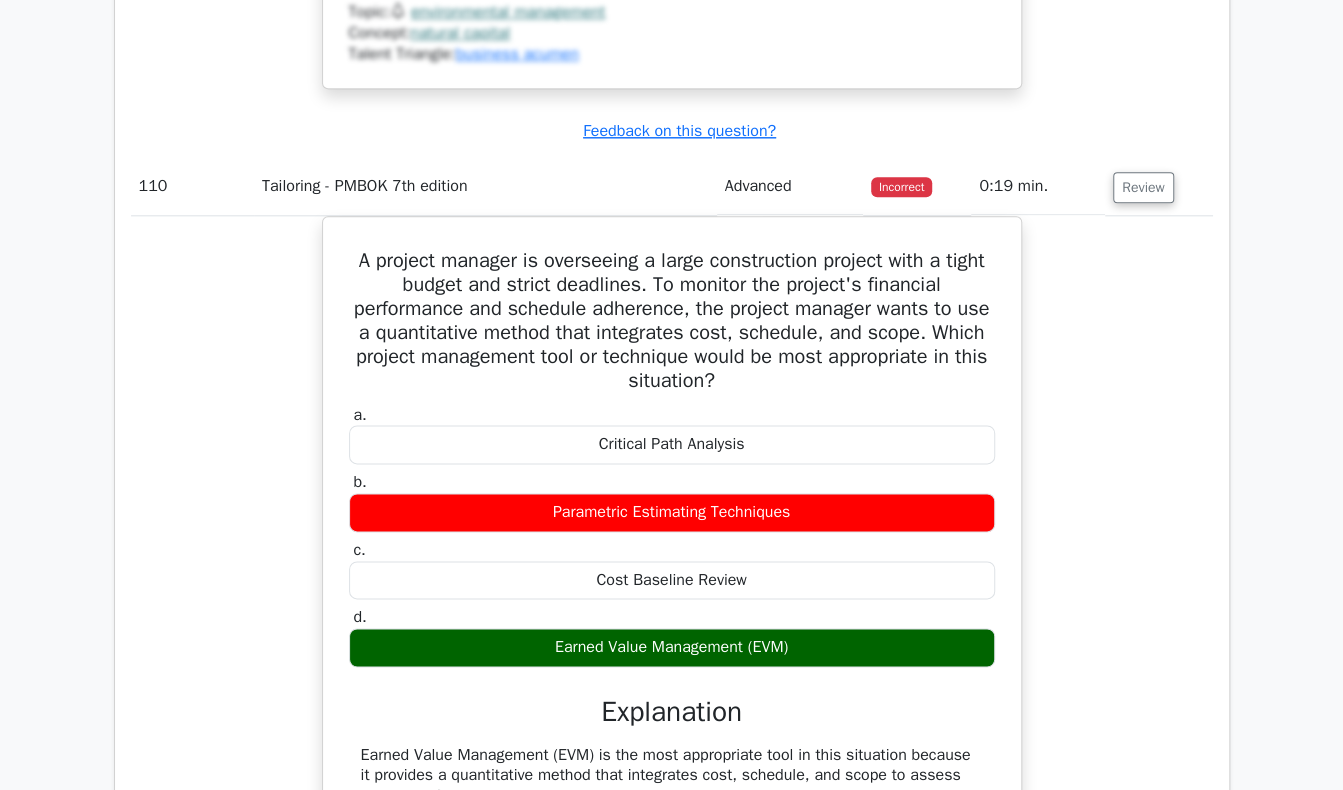 click on "Submit feedback
Feedback on this question?" at bounding box center (680, 131) 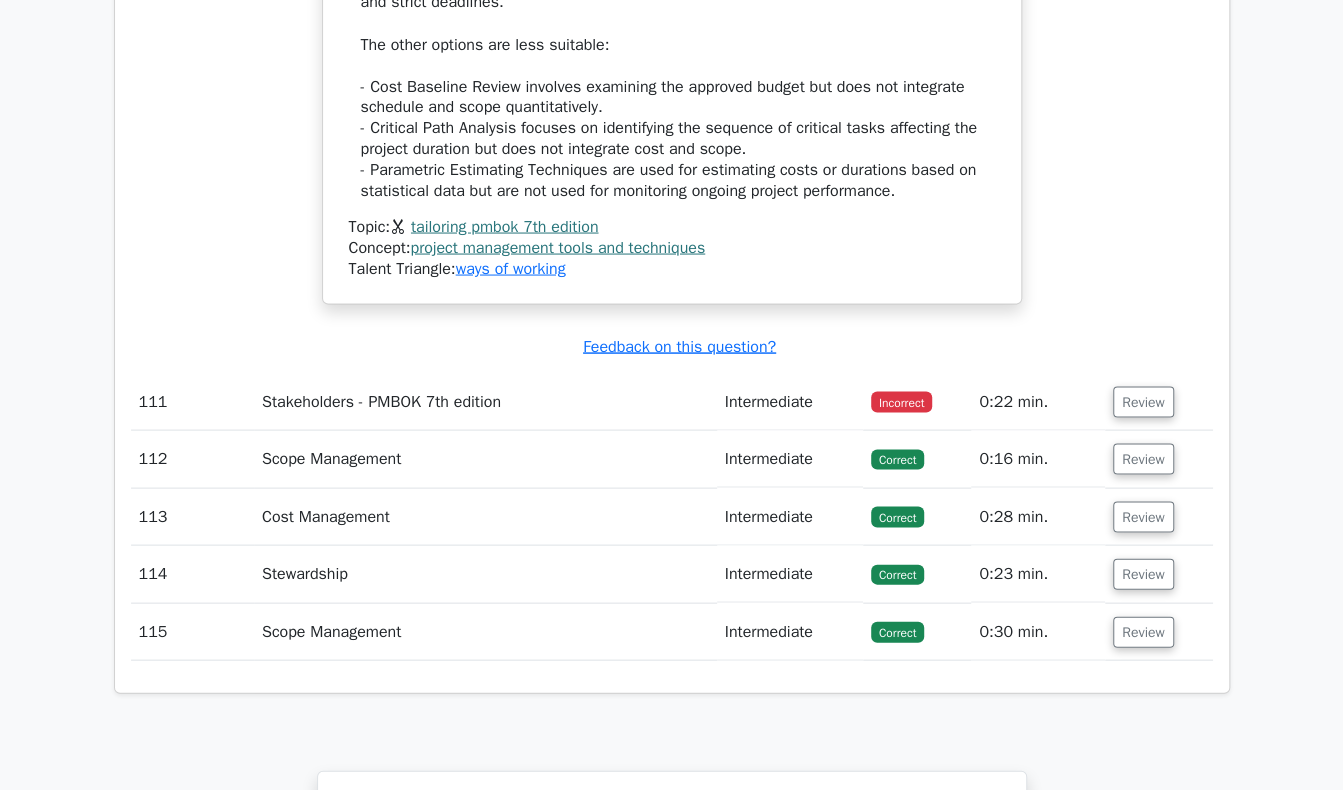 scroll, scrollTop: 38212, scrollLeft: 0, axis: vertical 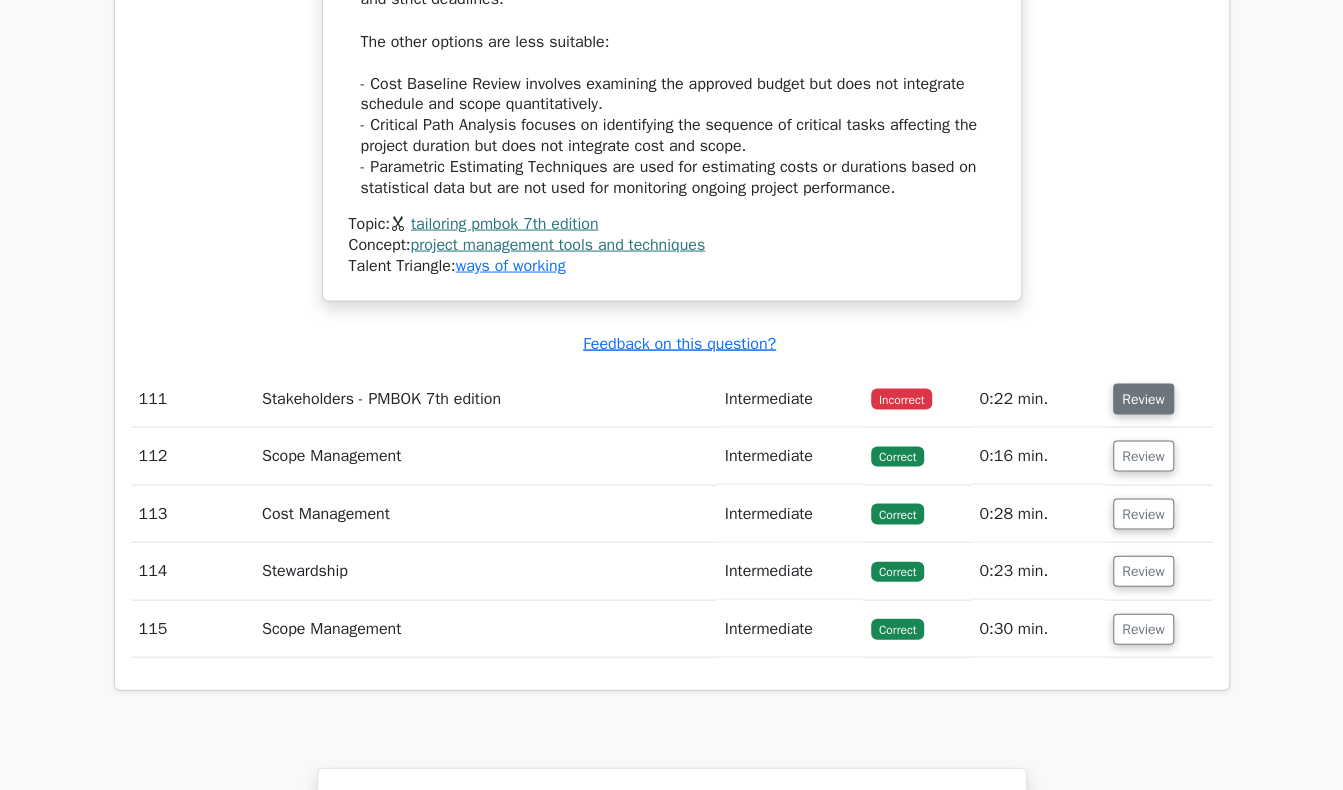 click on "Review" at bounding box center [1143, 398] 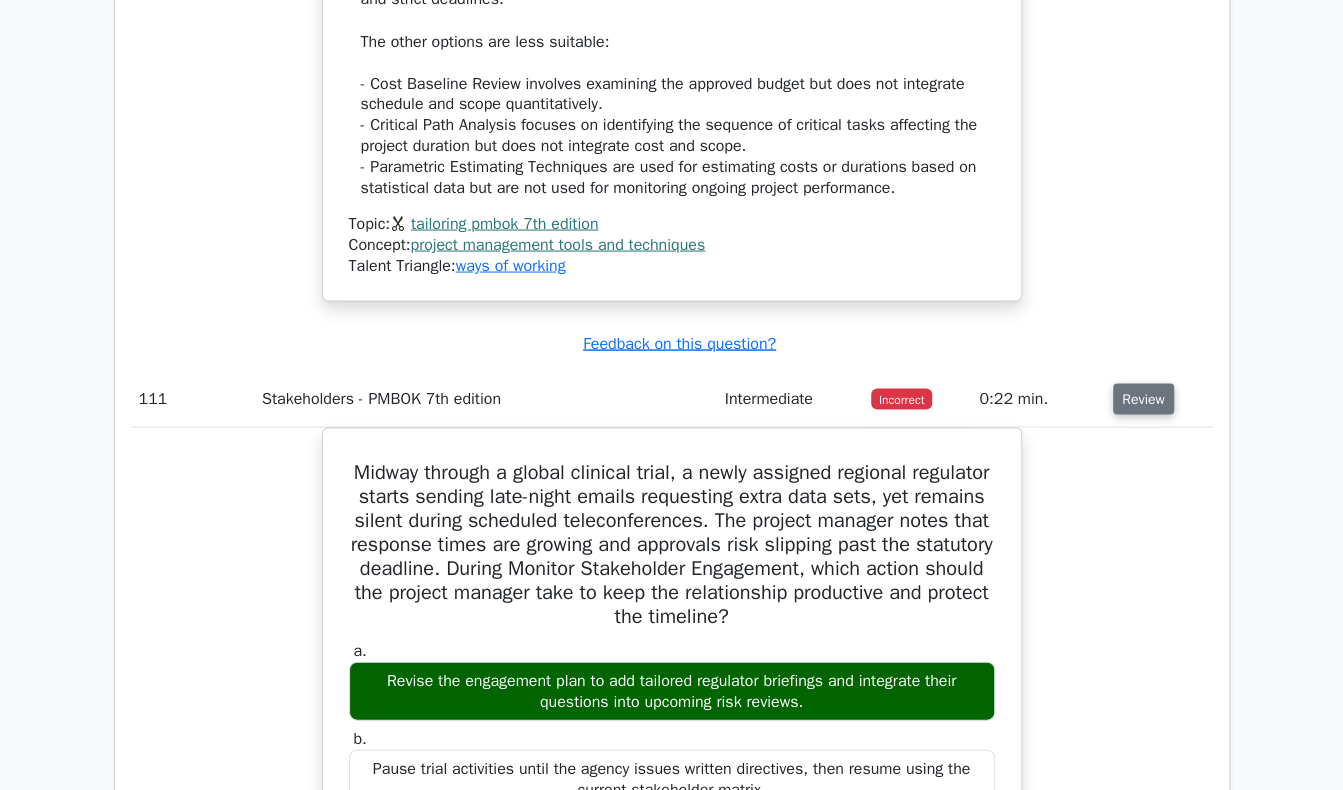 type 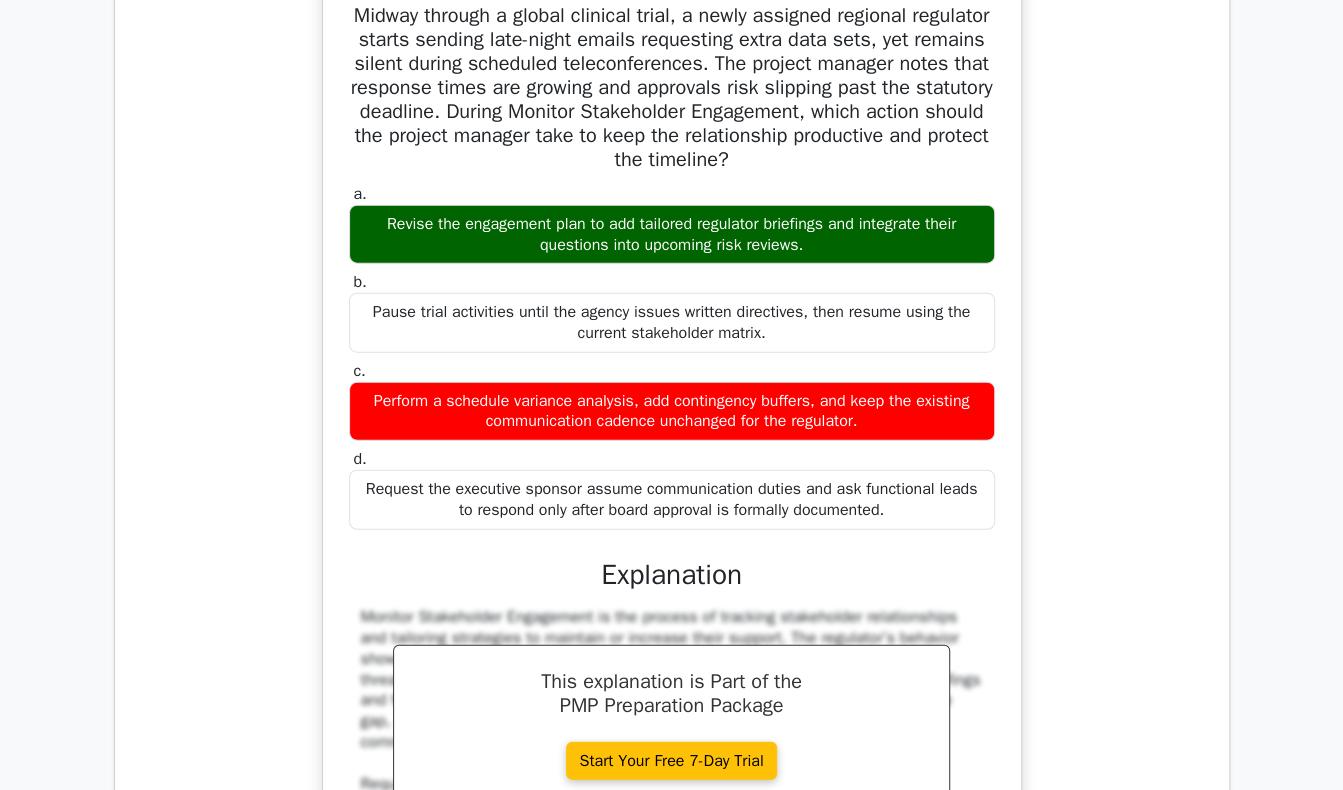 scroll, scrollTop: 38672, scrollLeft: 0, axis: vertical 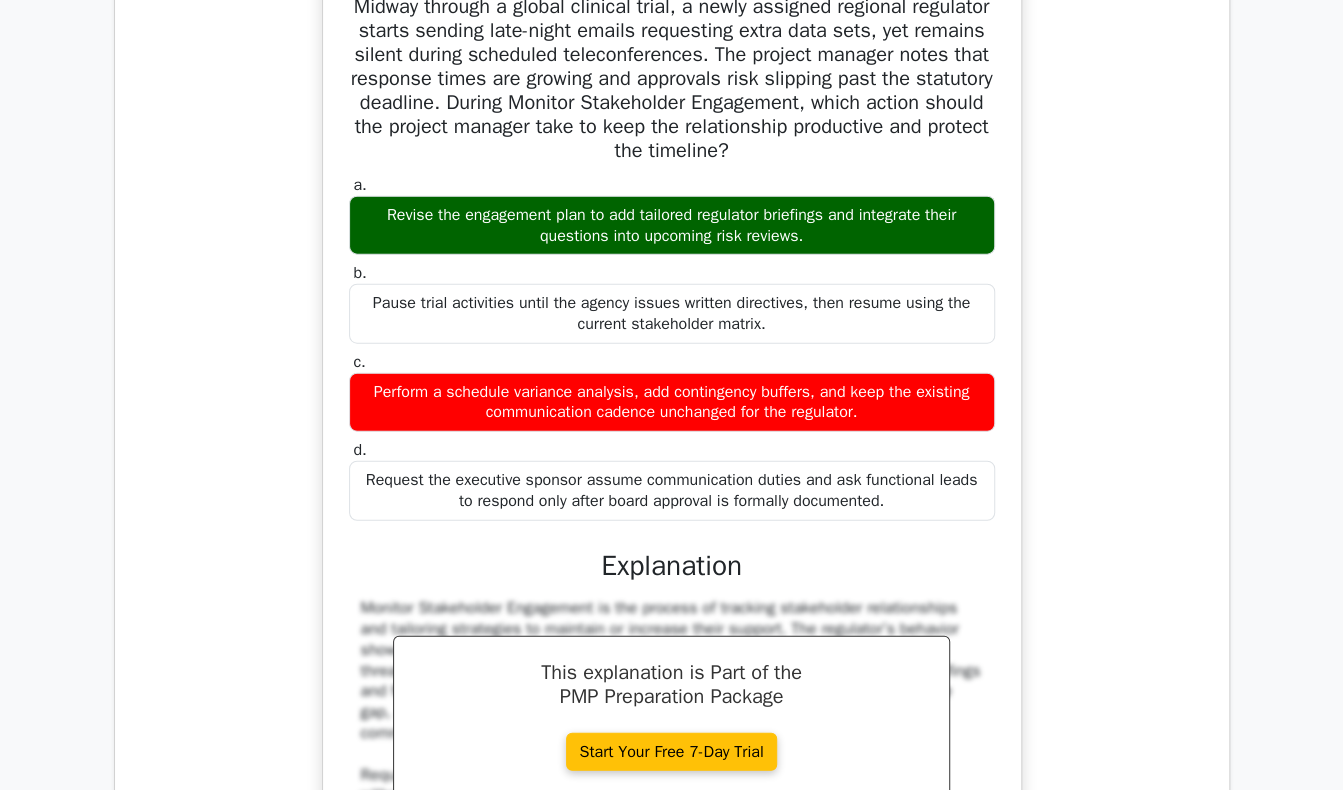 drag, startPoint x: 378, startPoint y: 13, endPoint x: 893, endPoint y: 515, distance: 719.18634 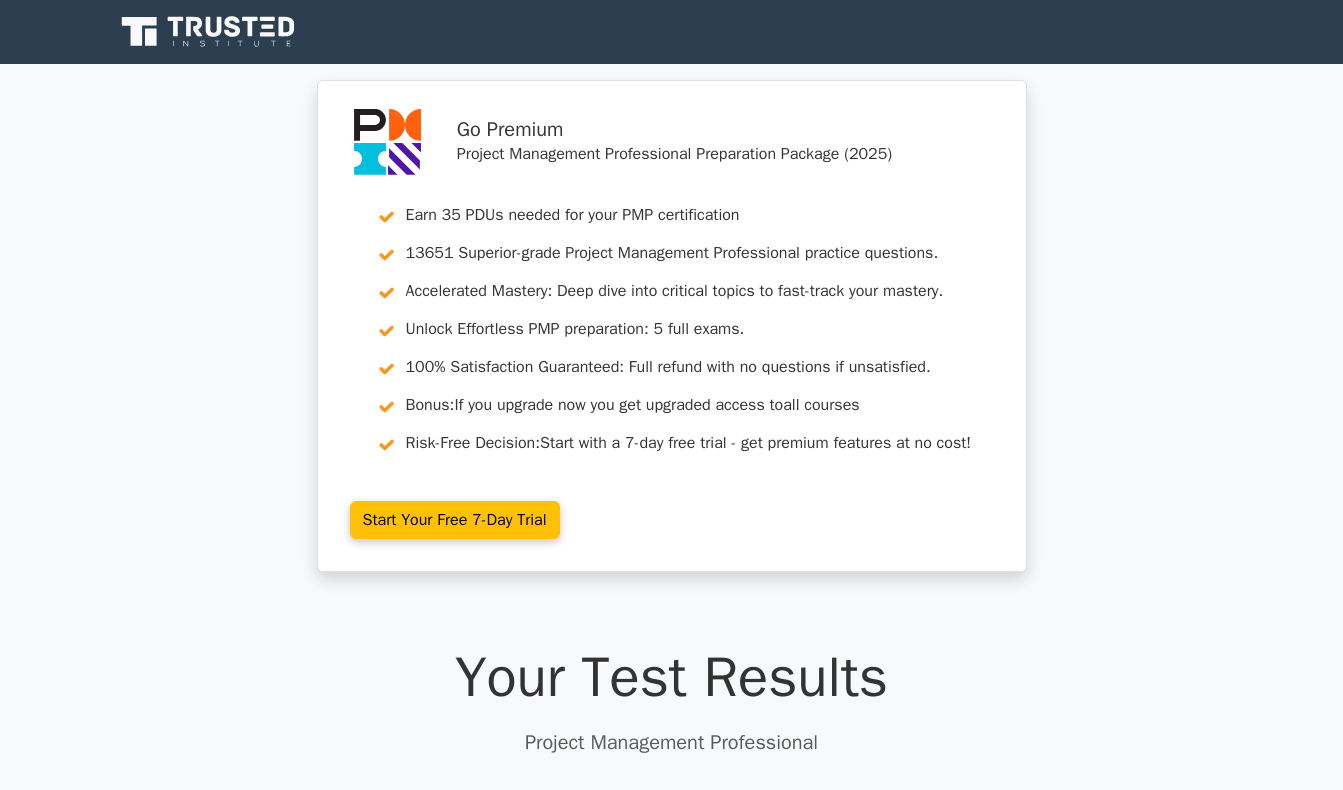 scroll, scrollTop: 0, scrollLeft: 0, axis: both 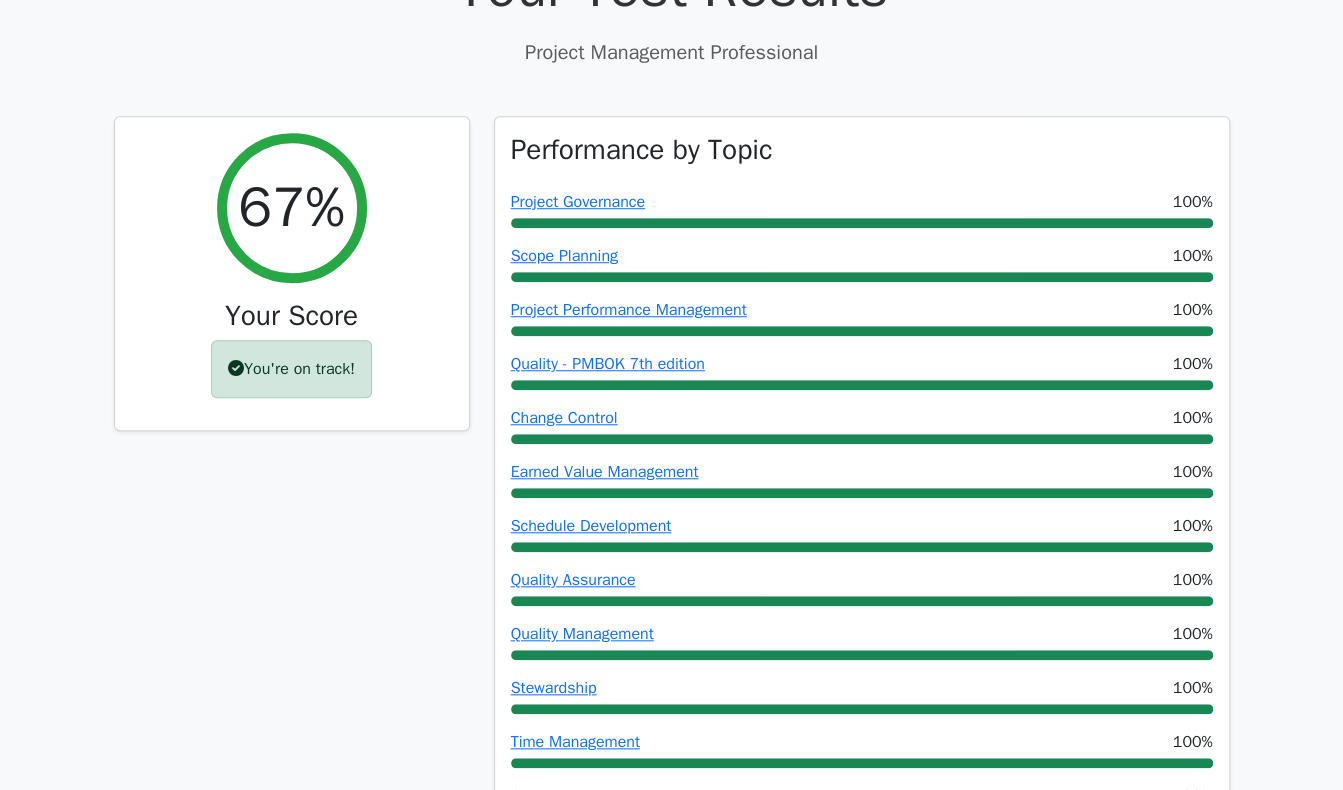 click on "Go Premium
Project Management Professional Preparation Package (2025)
Earn 35 PDUs needed for your PMP certification
13651 Superior-grade  Project Management Professional practice questions.
Accelerated Mastery: Deep dive into critical topics to fast-track your mastery.
Unlock Effortless PMP preparation: 5 full exams.
100% Satisfaction Guaranteed: Full refund with no questions if unsatisfied.
Bonus: all courses" at bounding box center (671, 5283) 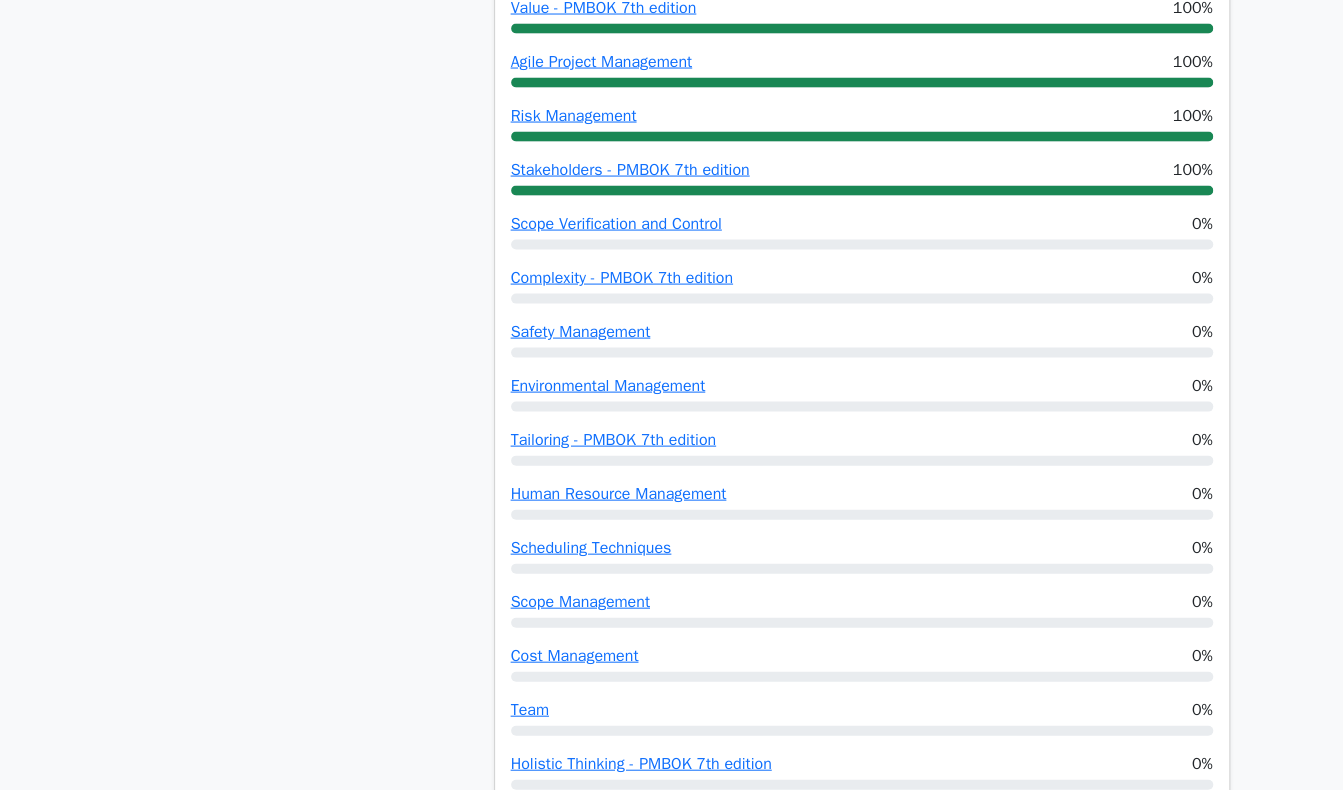 scroll, scrollTop: 2762, scrollLeft: 0, axis: vertical 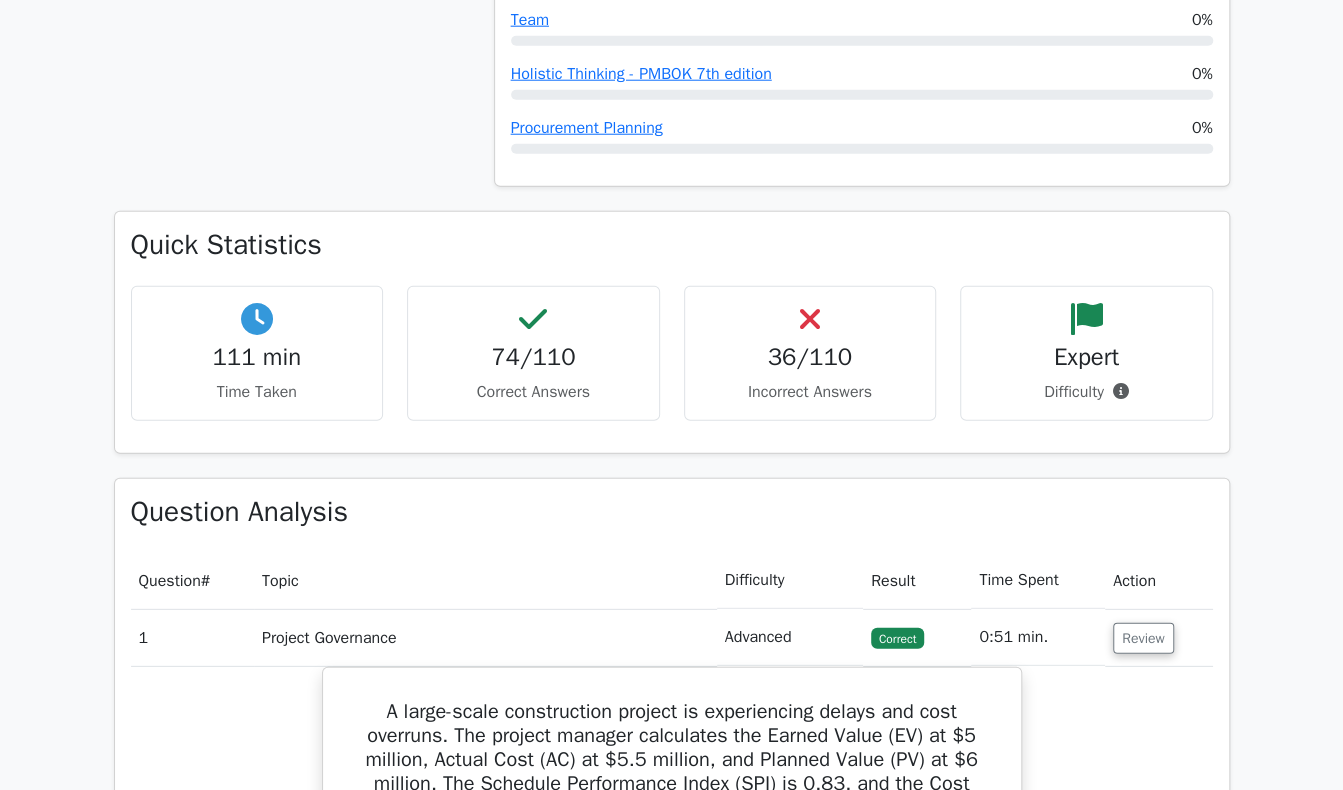click on "Go Premium
Project Management Professional Preparation Package (2025)
Earn 35 PDUs needed for your PMP certification
13651 Superior-grade  Project Management Professional practice questions.
Accelerated Mastery: Deep dive into critical topics to fast-track your mastery.
Unlock Effortless PMP preparation: 5 full exams.
100% Satisfaction Guaranteed: Full refund with no questions if unsatisfied.
Bonus: all courses" at bounding box center (671, 3211) 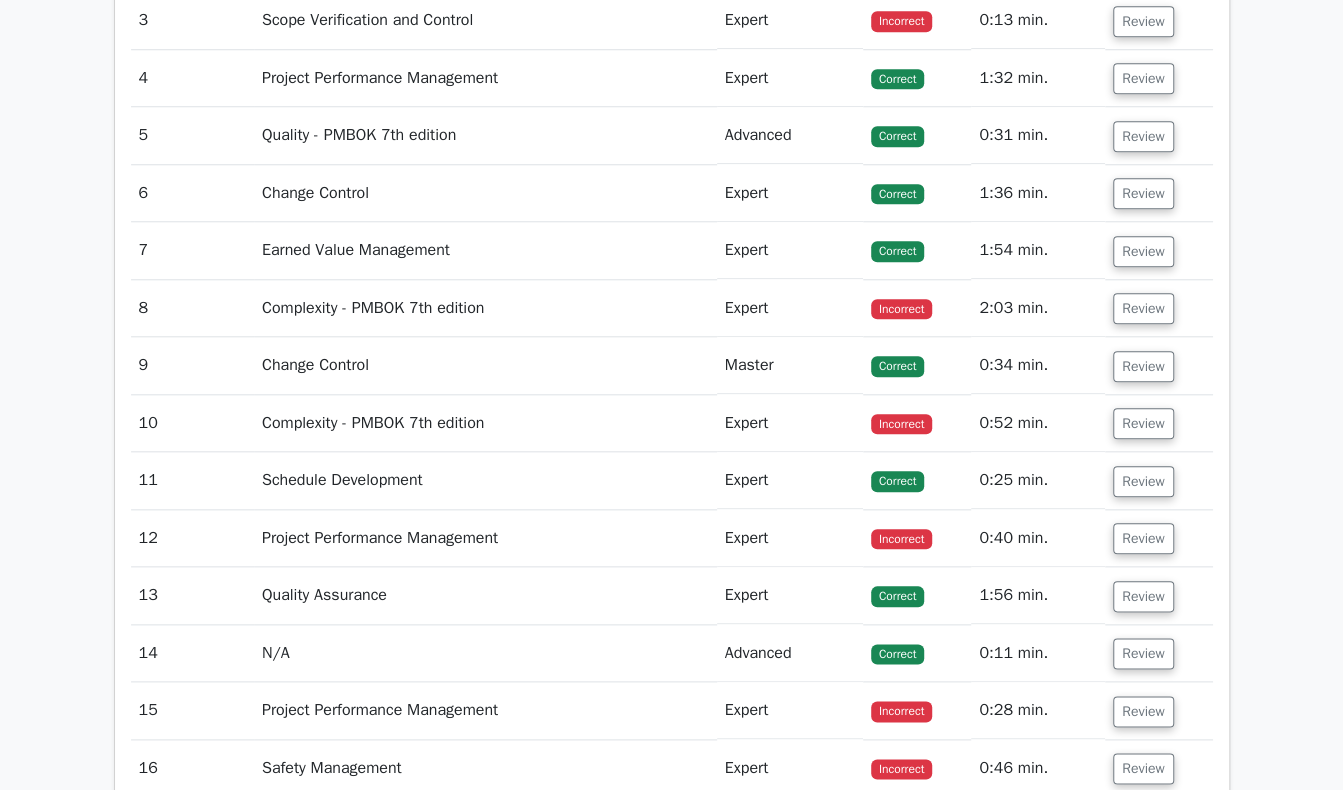 scroll, scrollTop: 4962, scrollLeft: 0, axis: vertical 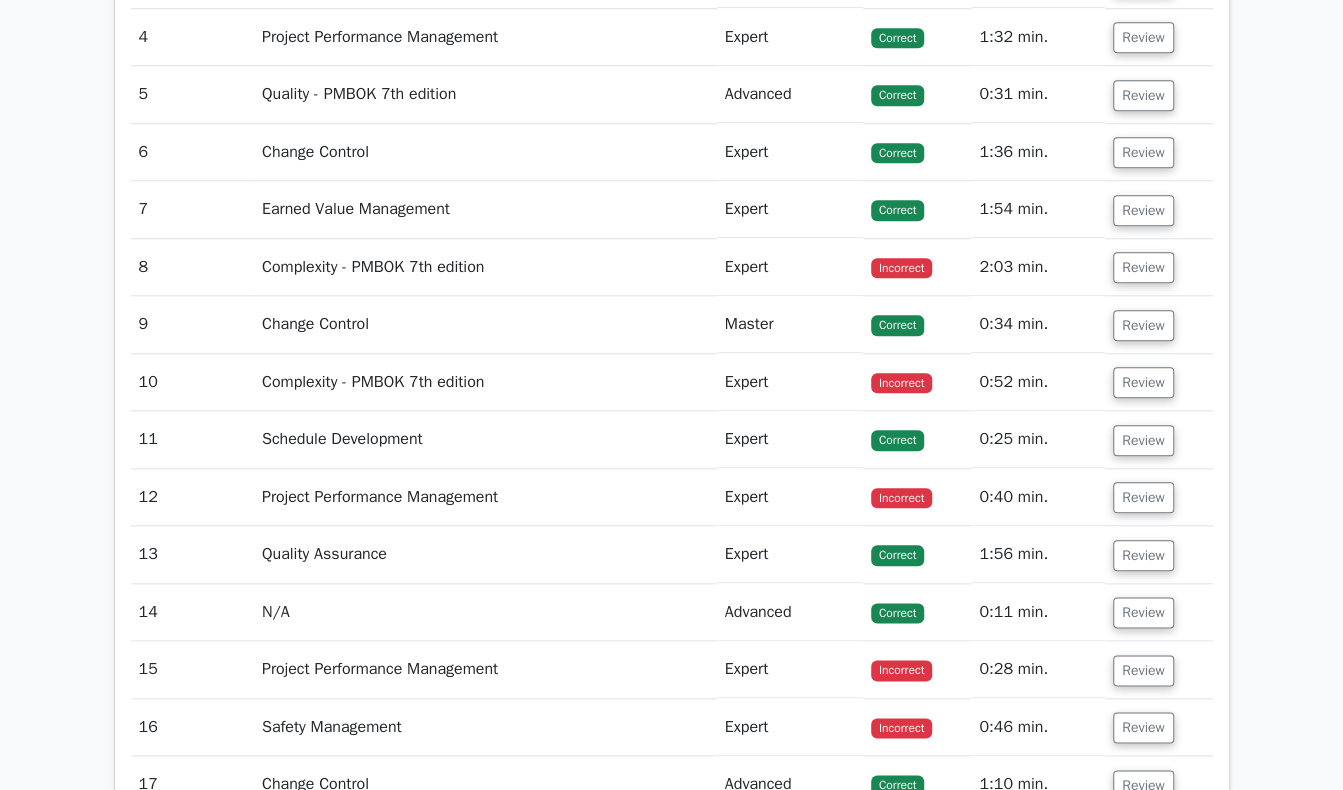 click on "Review" at bounding box center (1143, -20) 